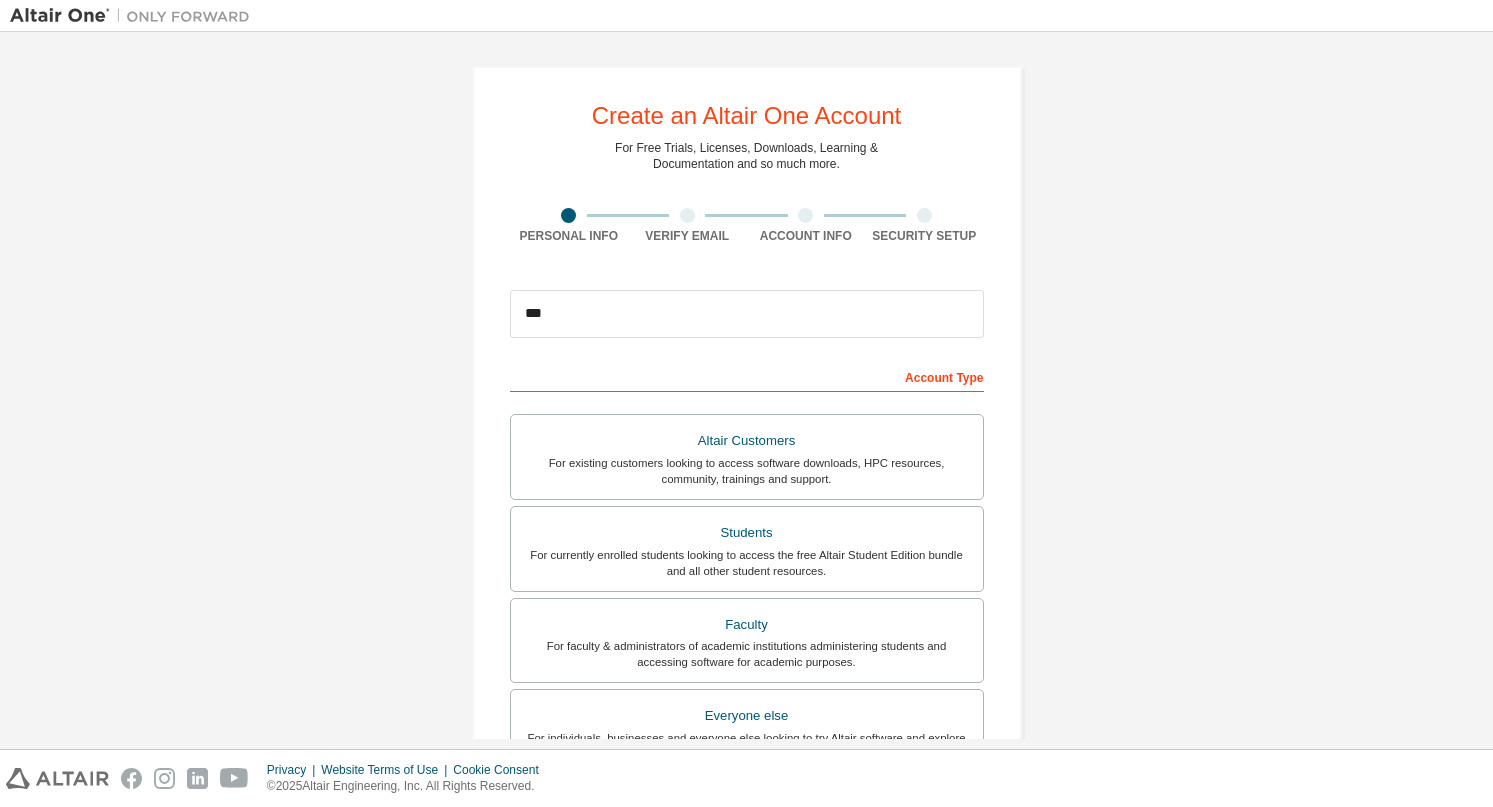 scroll, scrollTop: 0, scrollLeft: 0, axis: both 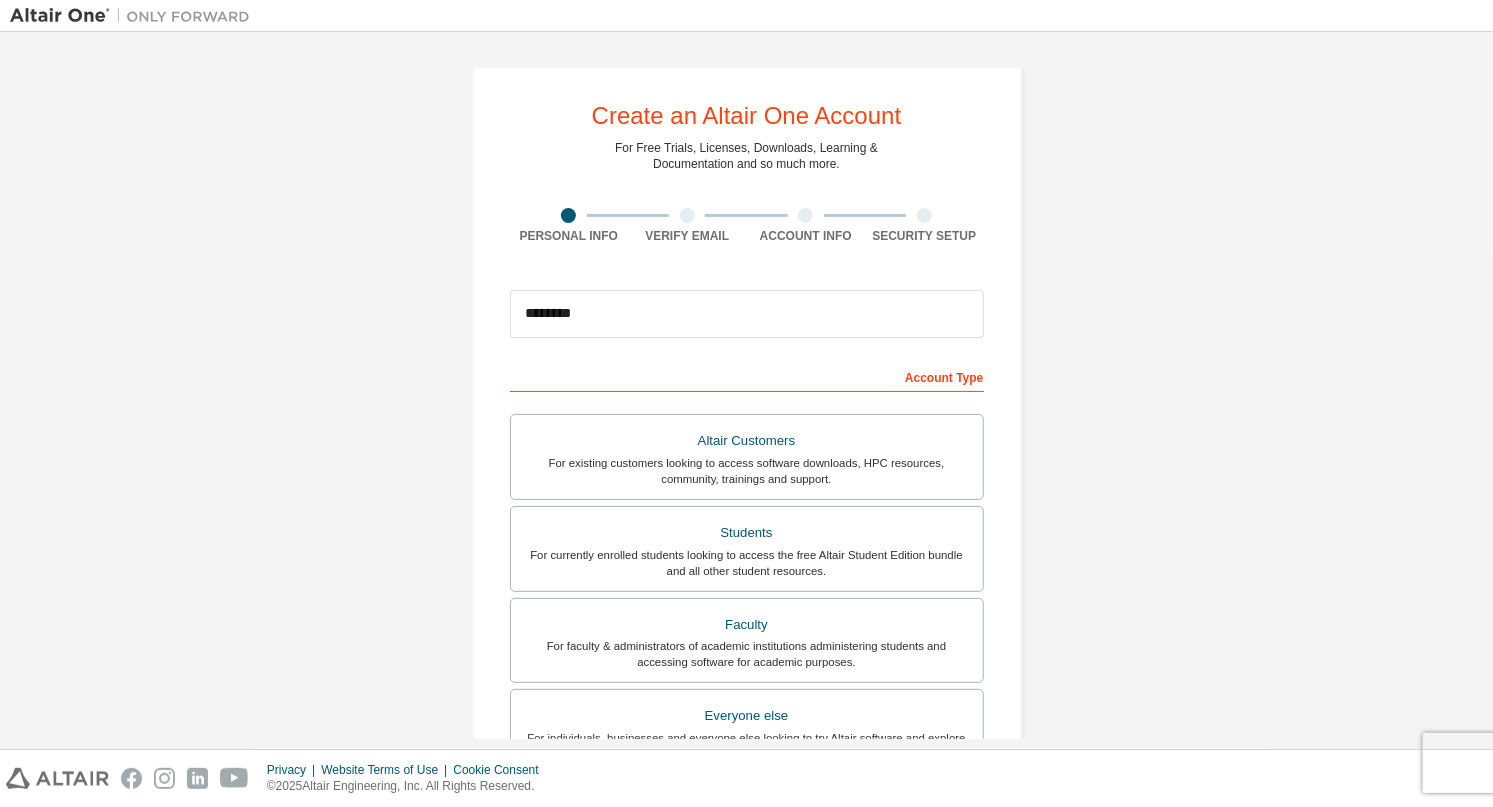 click on "********" at bounding box center [747, 314] 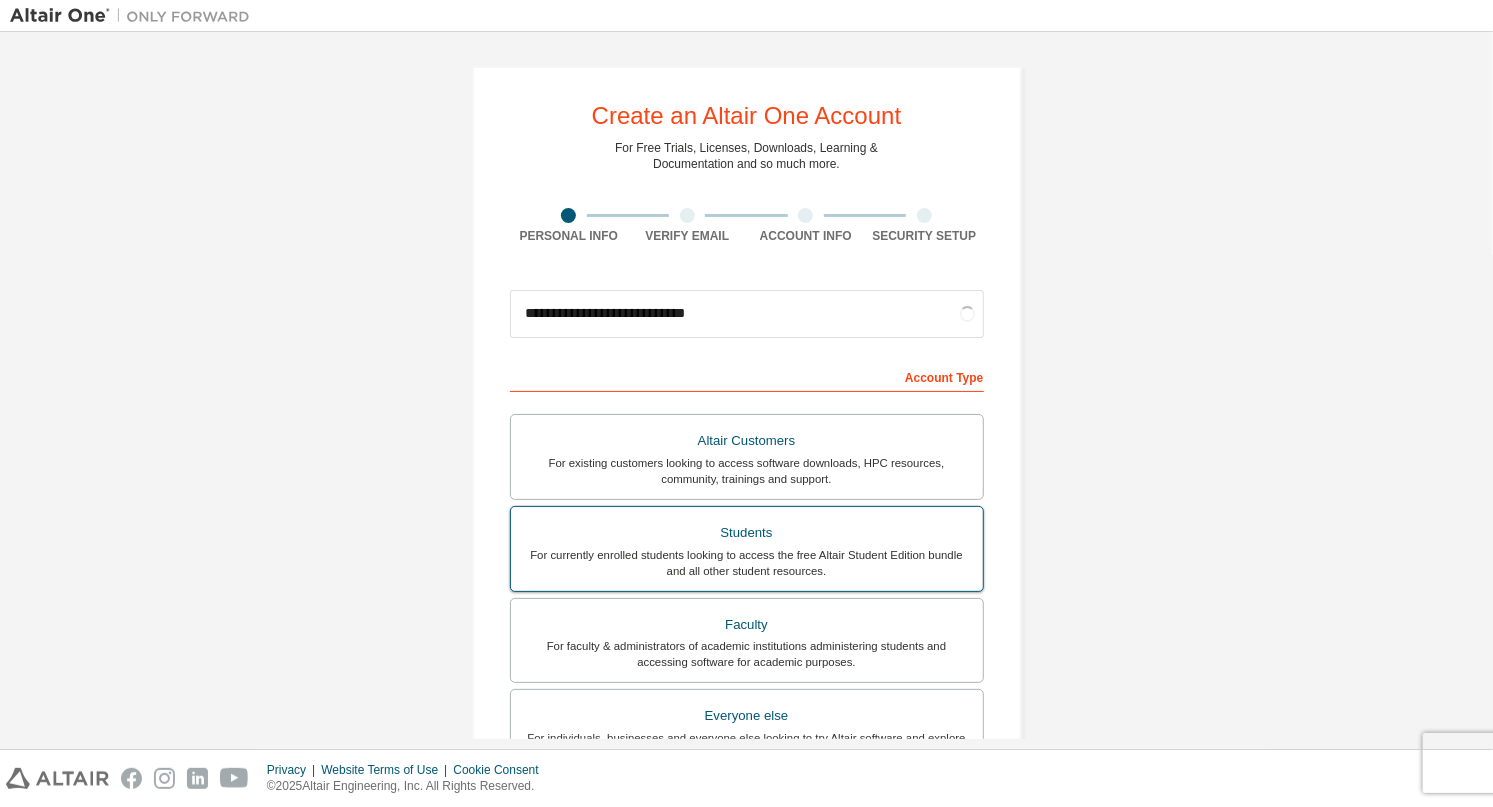 type on "**********" 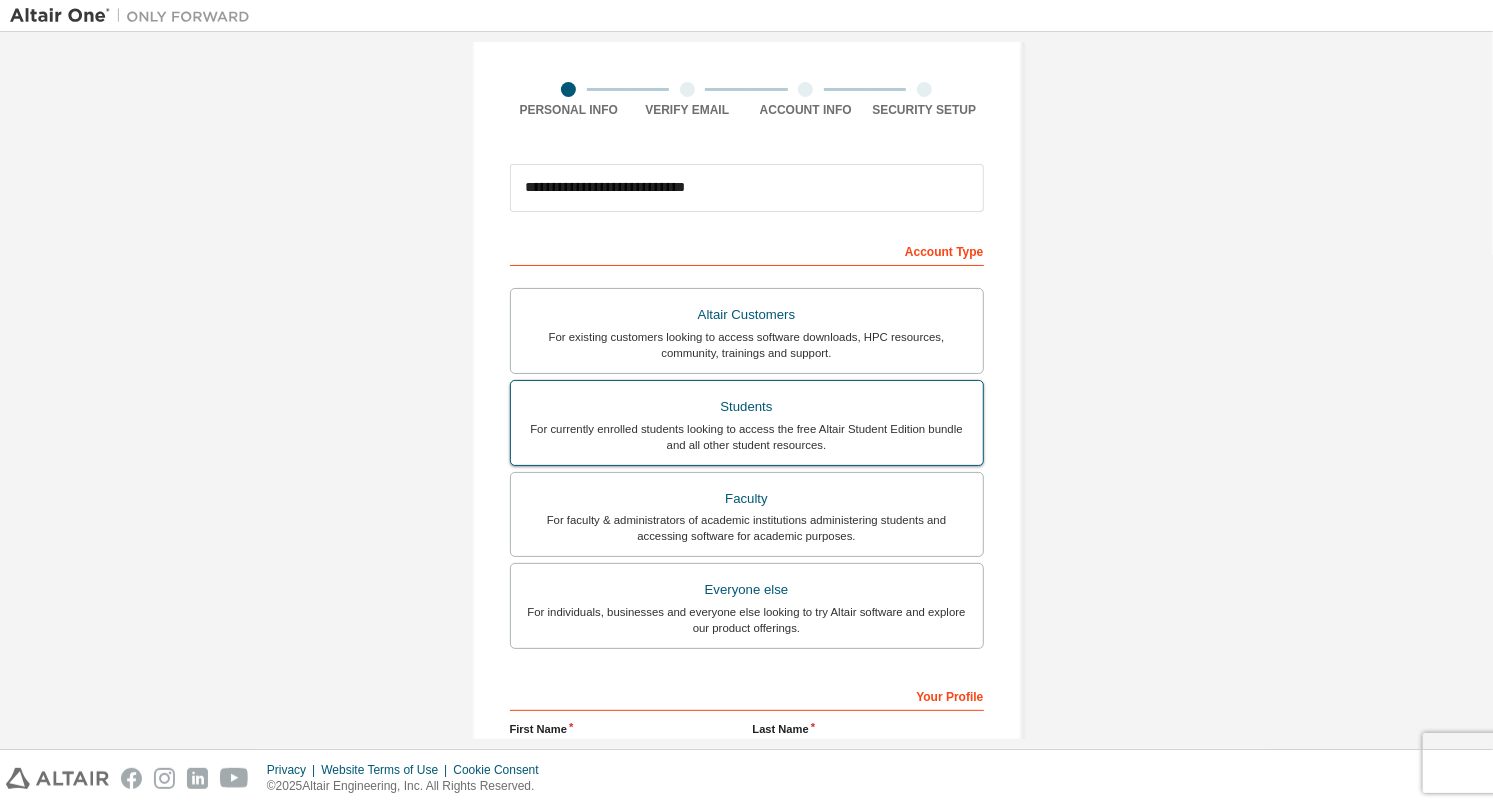 scroll, scrollTop: 167, scrollLeft: 0, axis: vertical 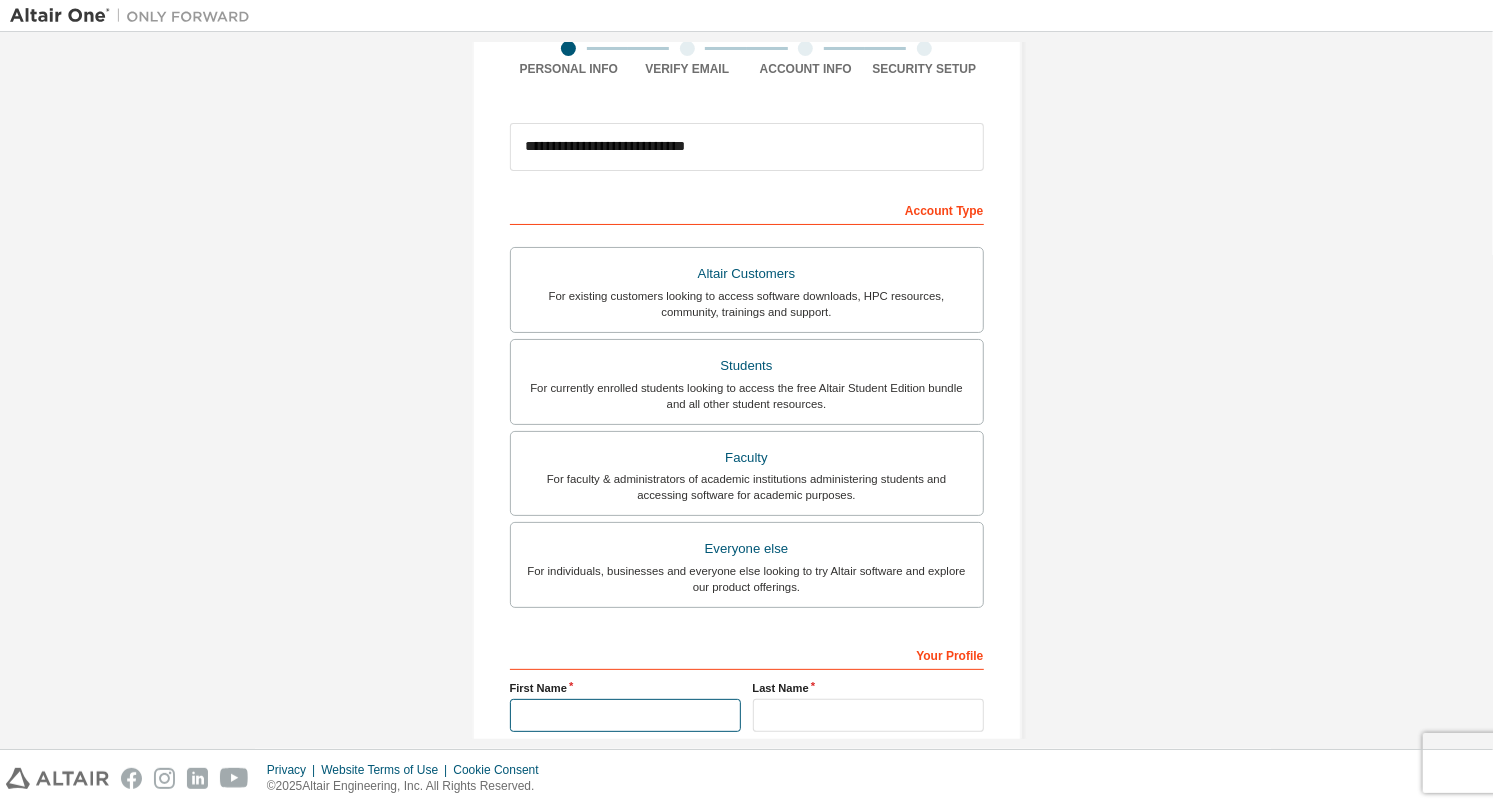 click at bounding box center (625, 715) 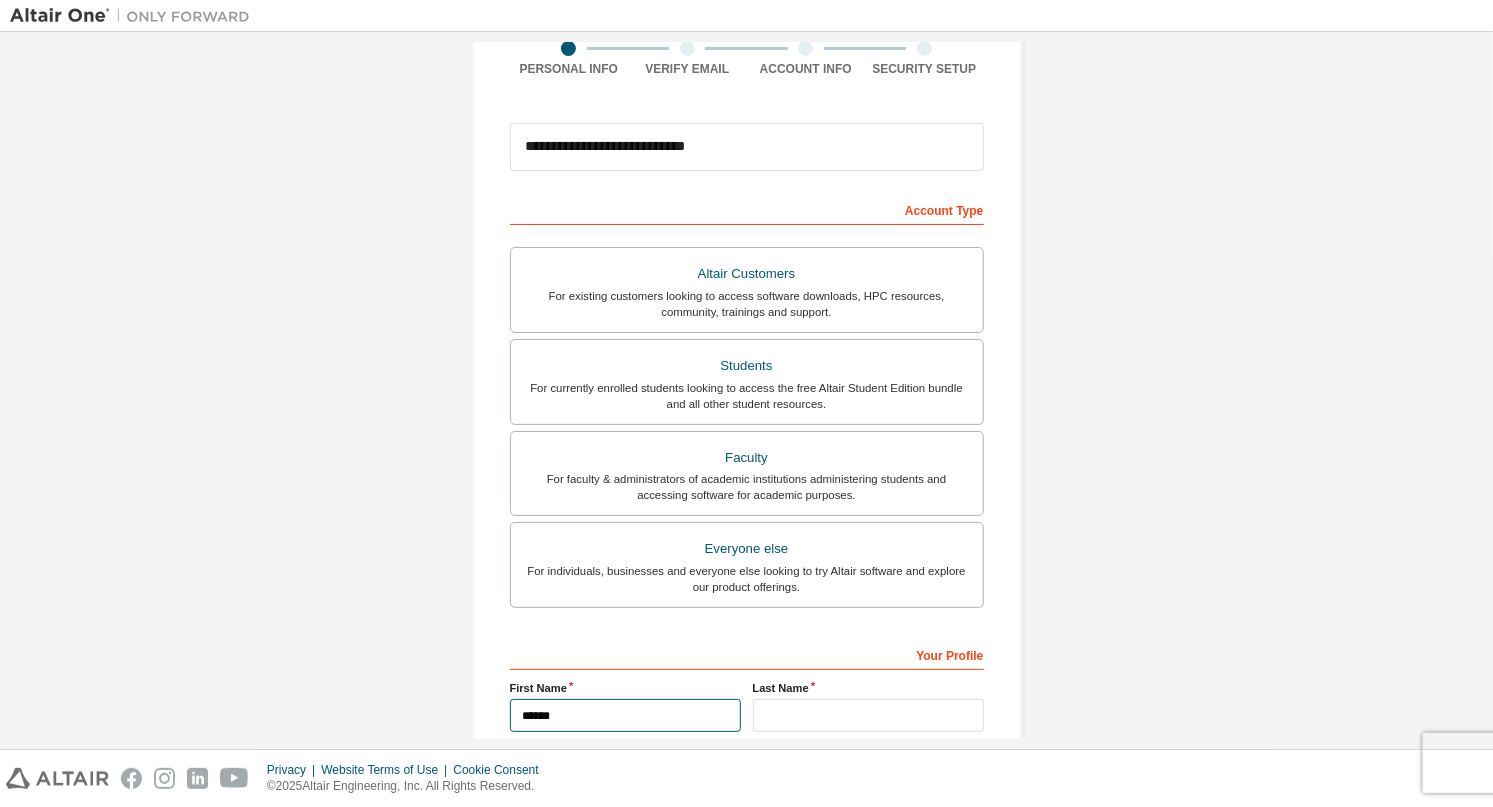 type on "******" 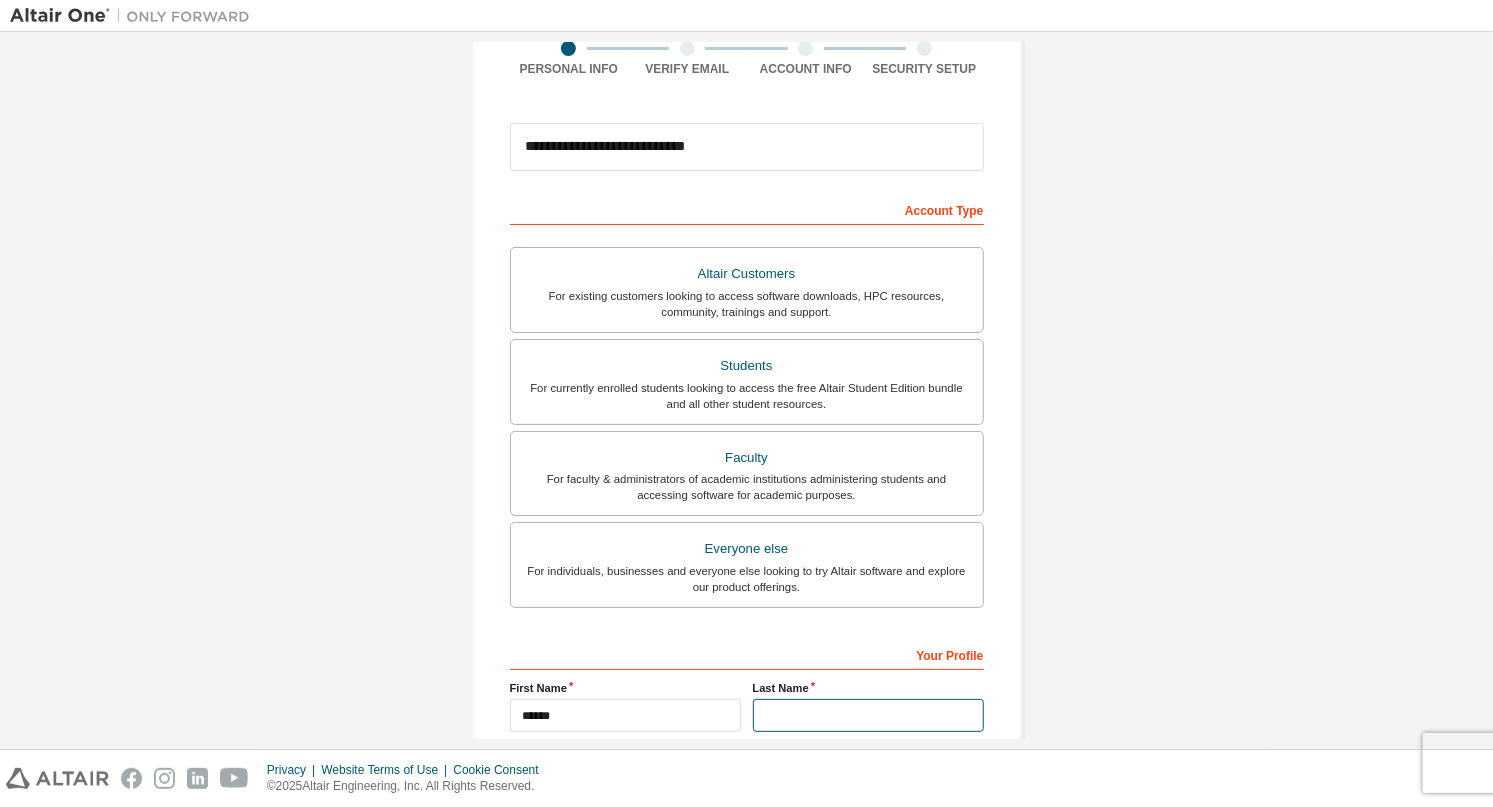 click at bounding box center (868, 715) 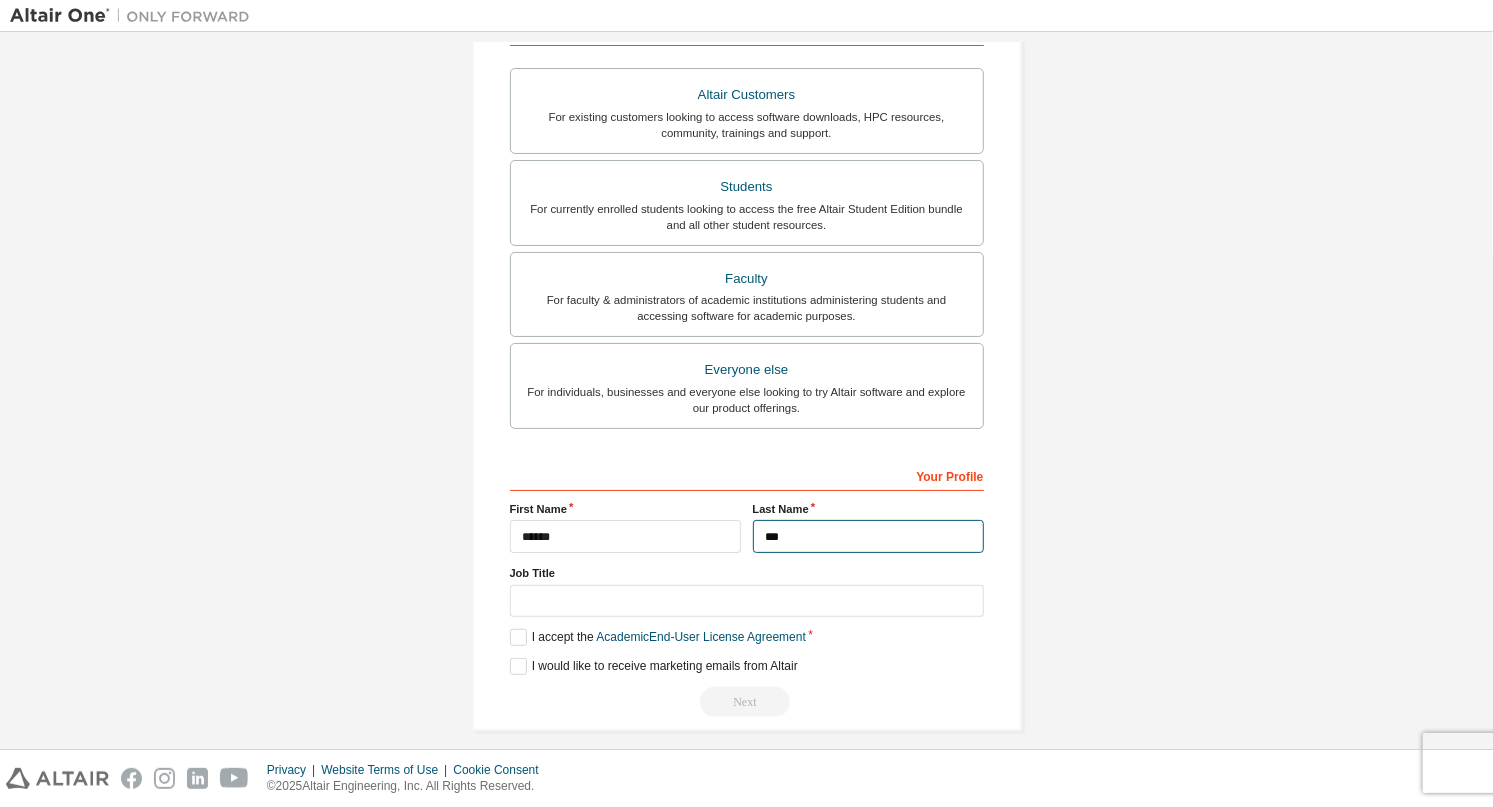 scroll, scrollTop: 355, scrollLeft: 0, axis: vertical 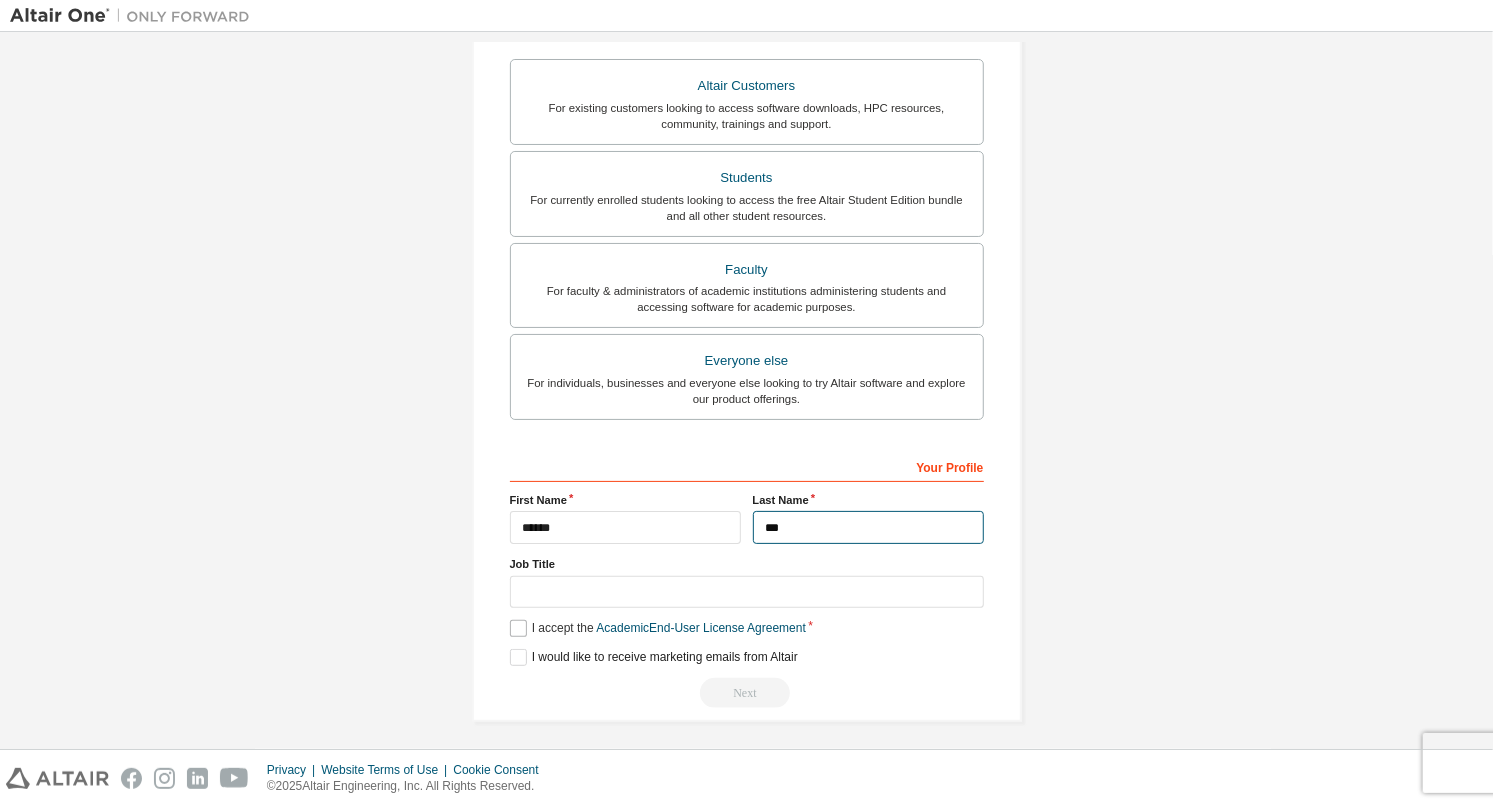 type on "***" 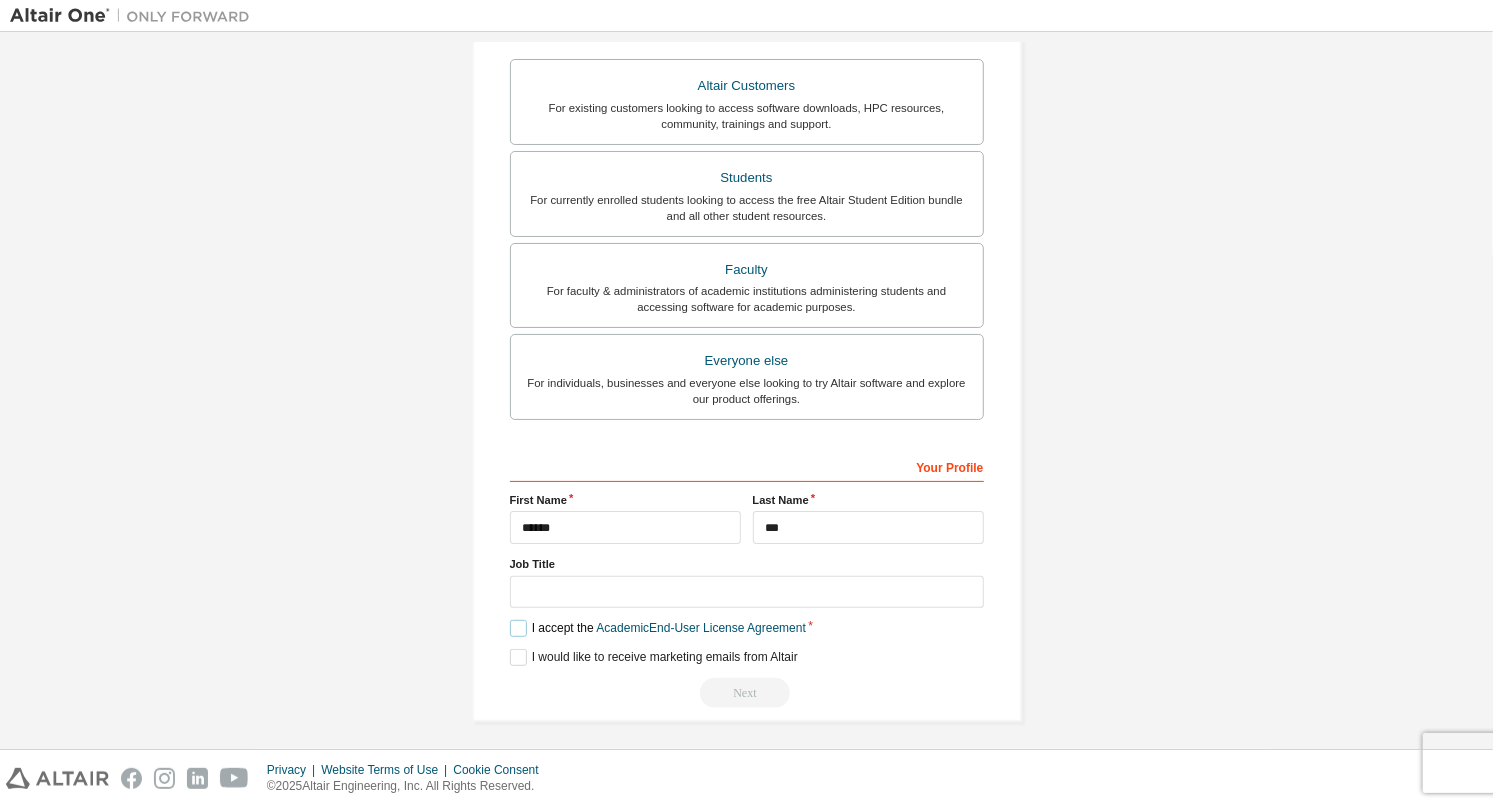 click on "I accept the   Academic   End-User License Agreement" at bounding box center [658, 628] 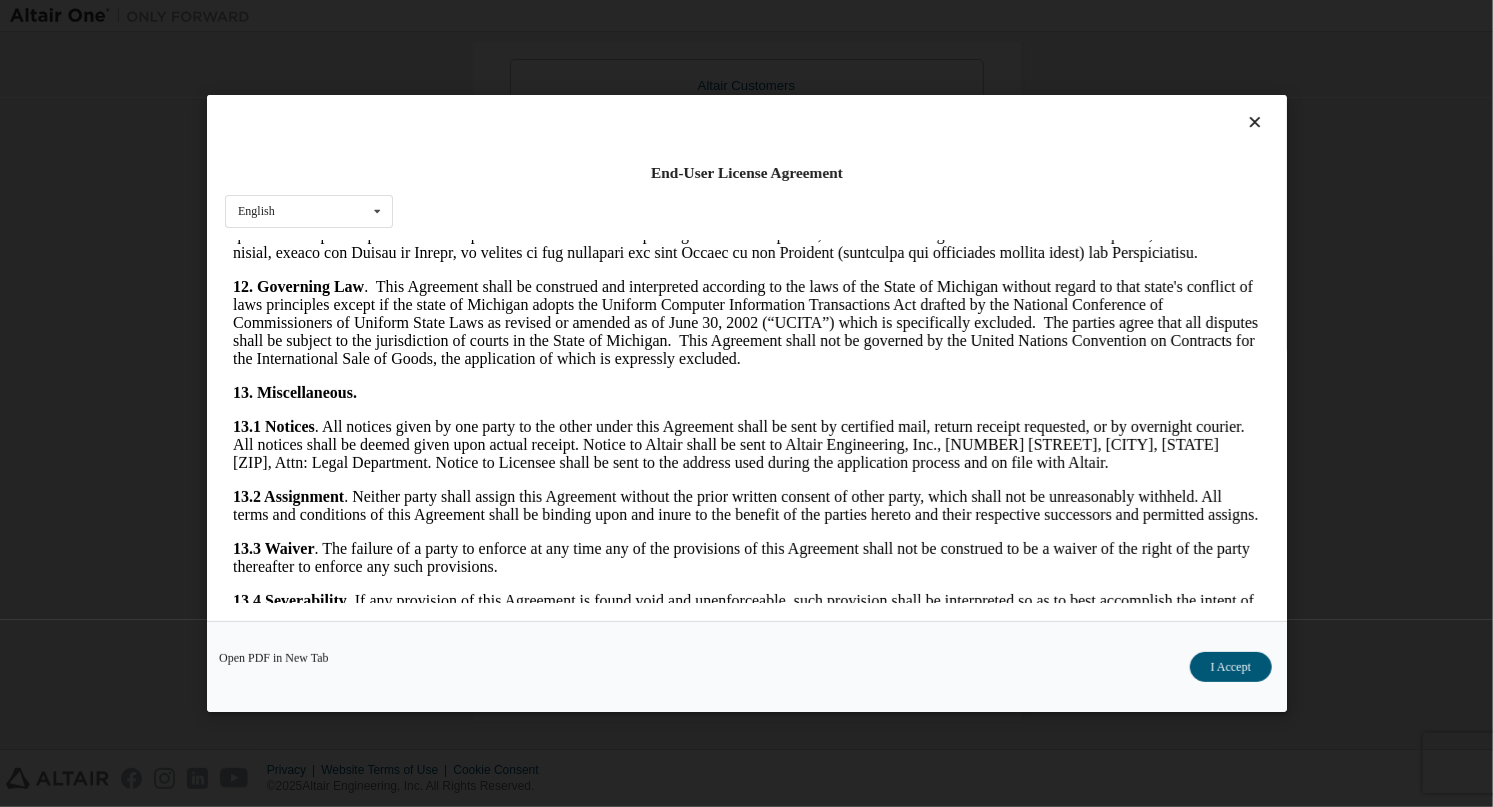 scroll, scrollTop: 3292, scrollLeft: 0, axis: vertical 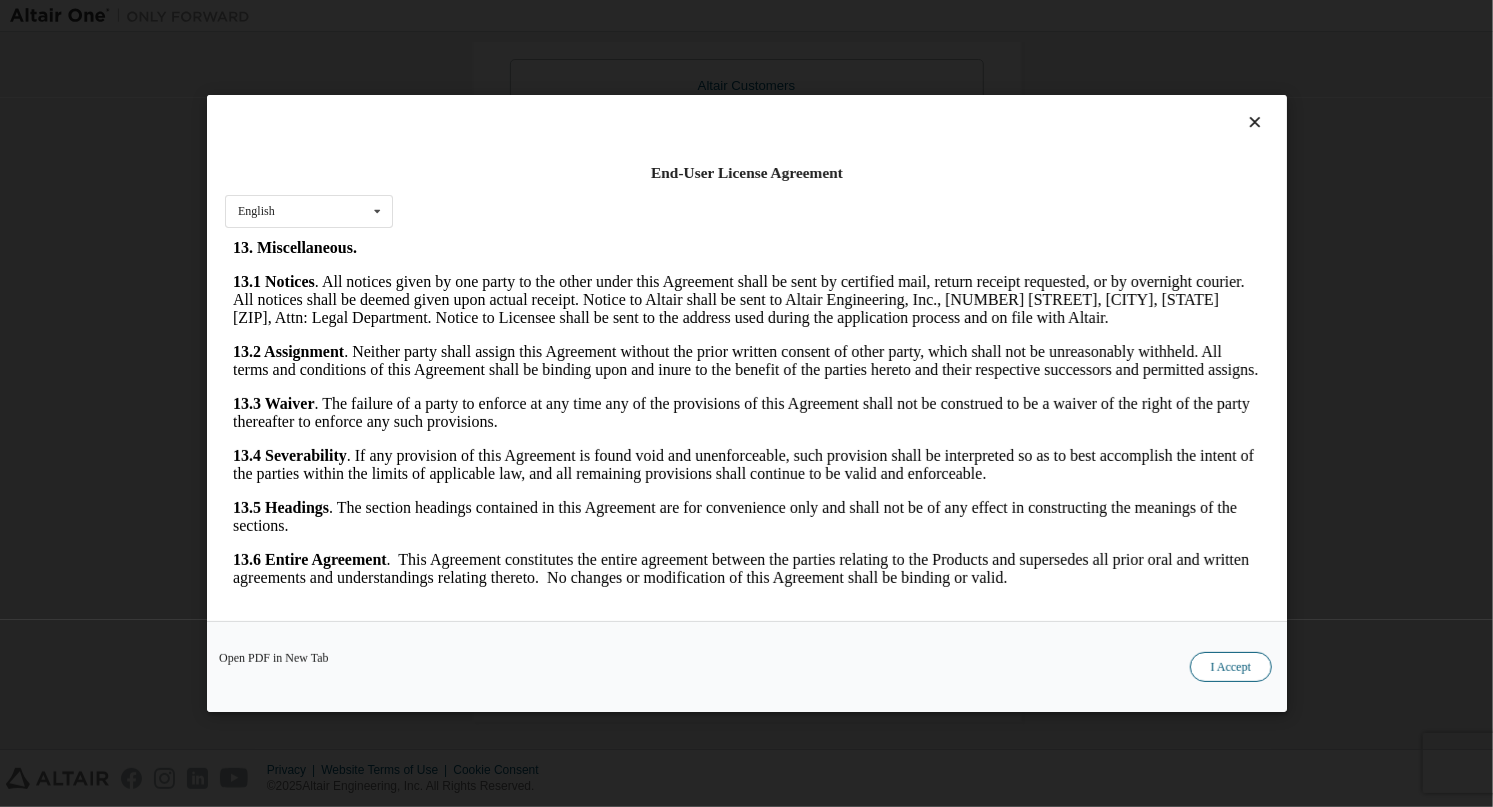 click on "I Accept" at bounding box center [1230, 667] 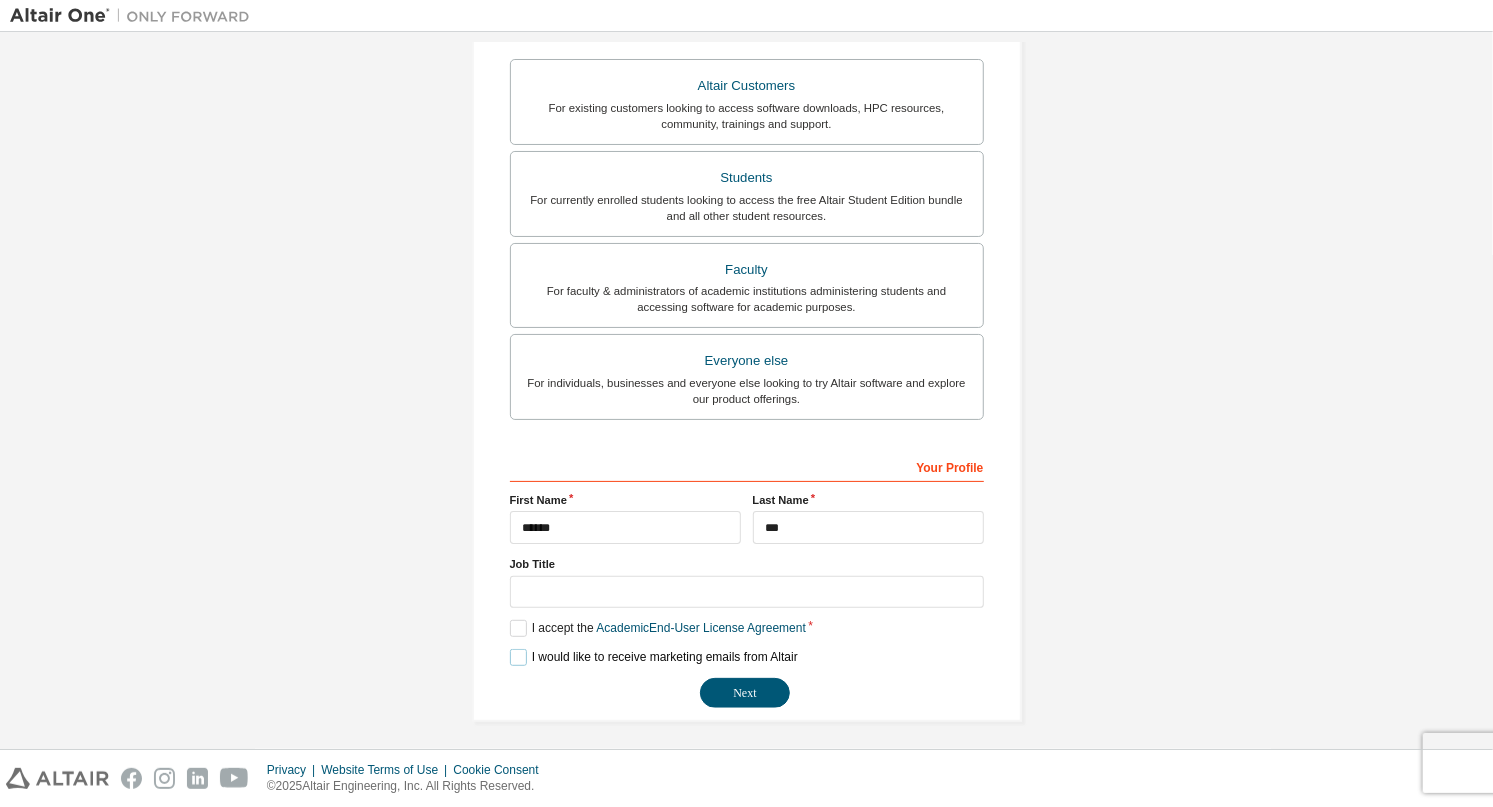 click on "I would like to receive marketing emails from Altair" at bounding box center [654, 657] 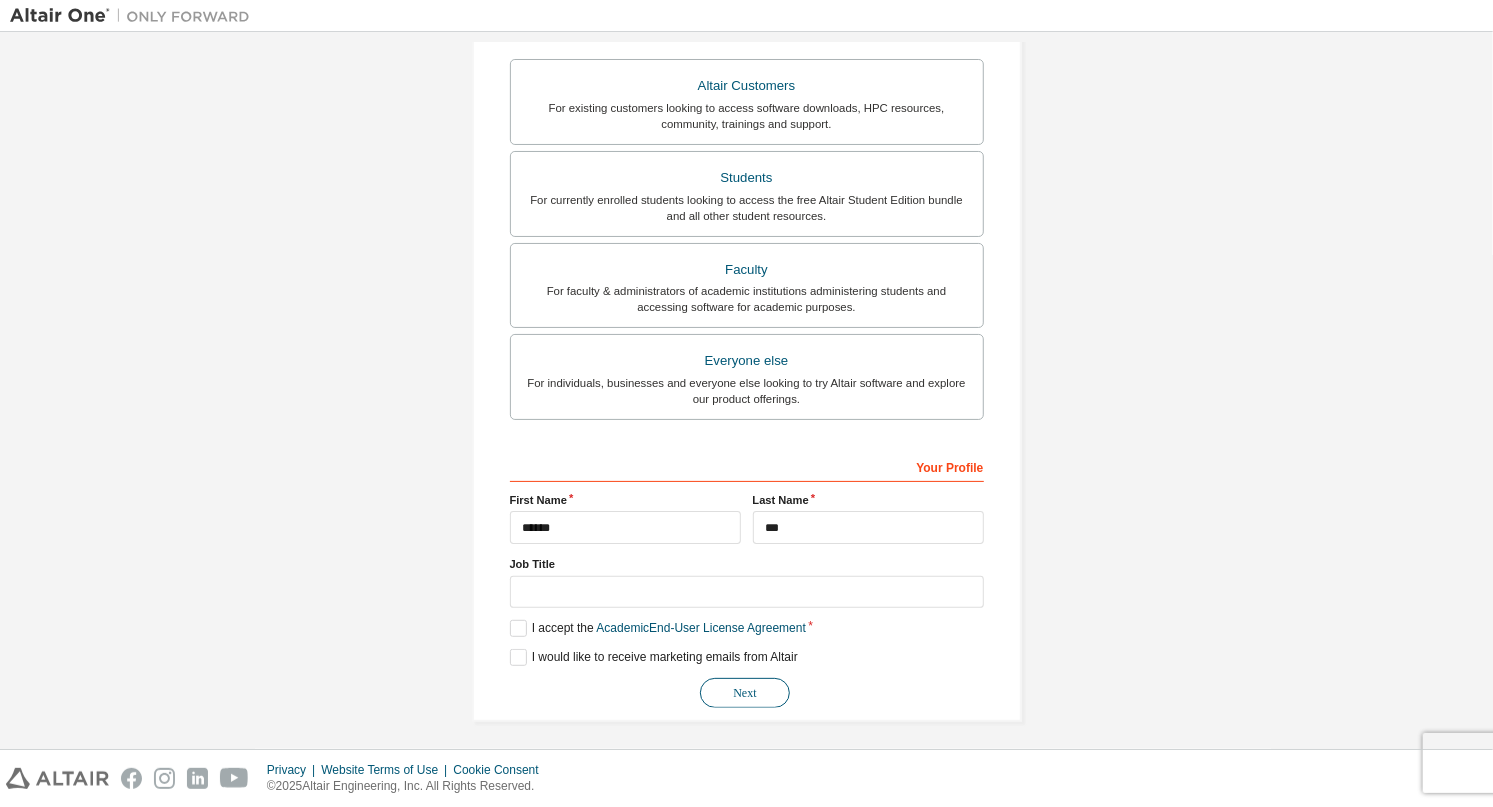 click on "Next" at bounding box center [745, 693] 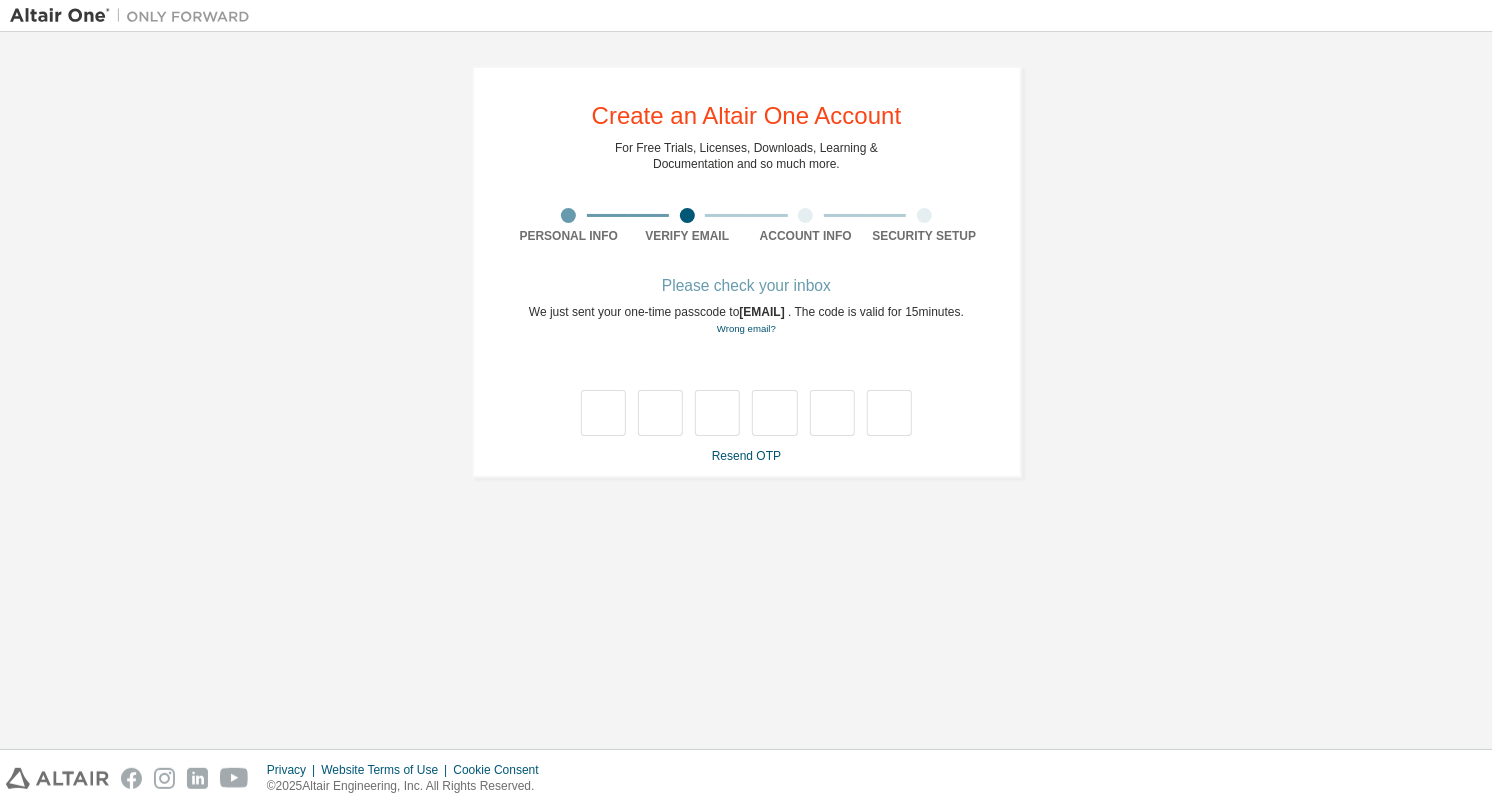 scroll, scrollTop: 0, scrollLeft: 0, axis: both 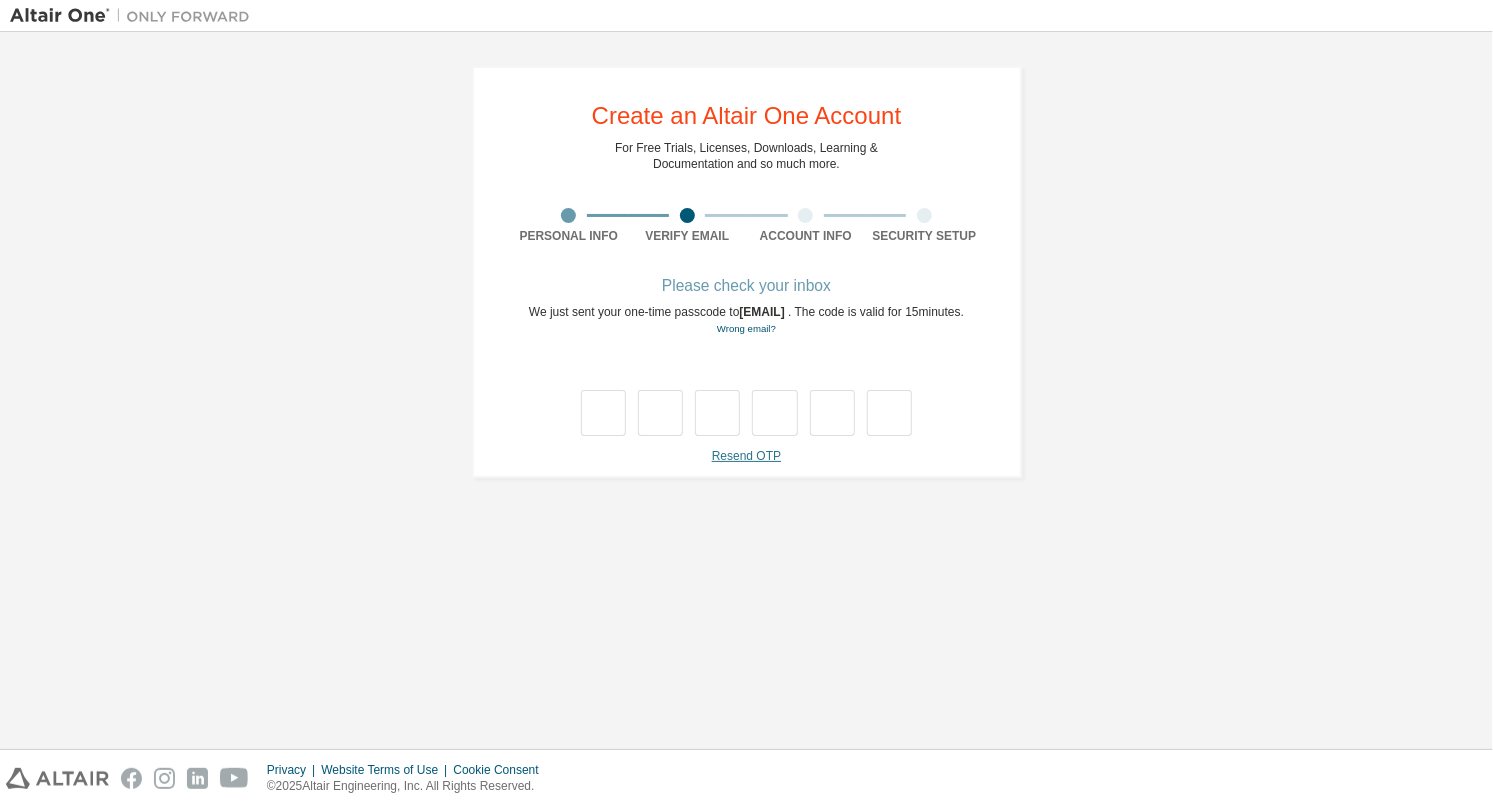 click on "Resend OTP" at bounding box center [746, 456] 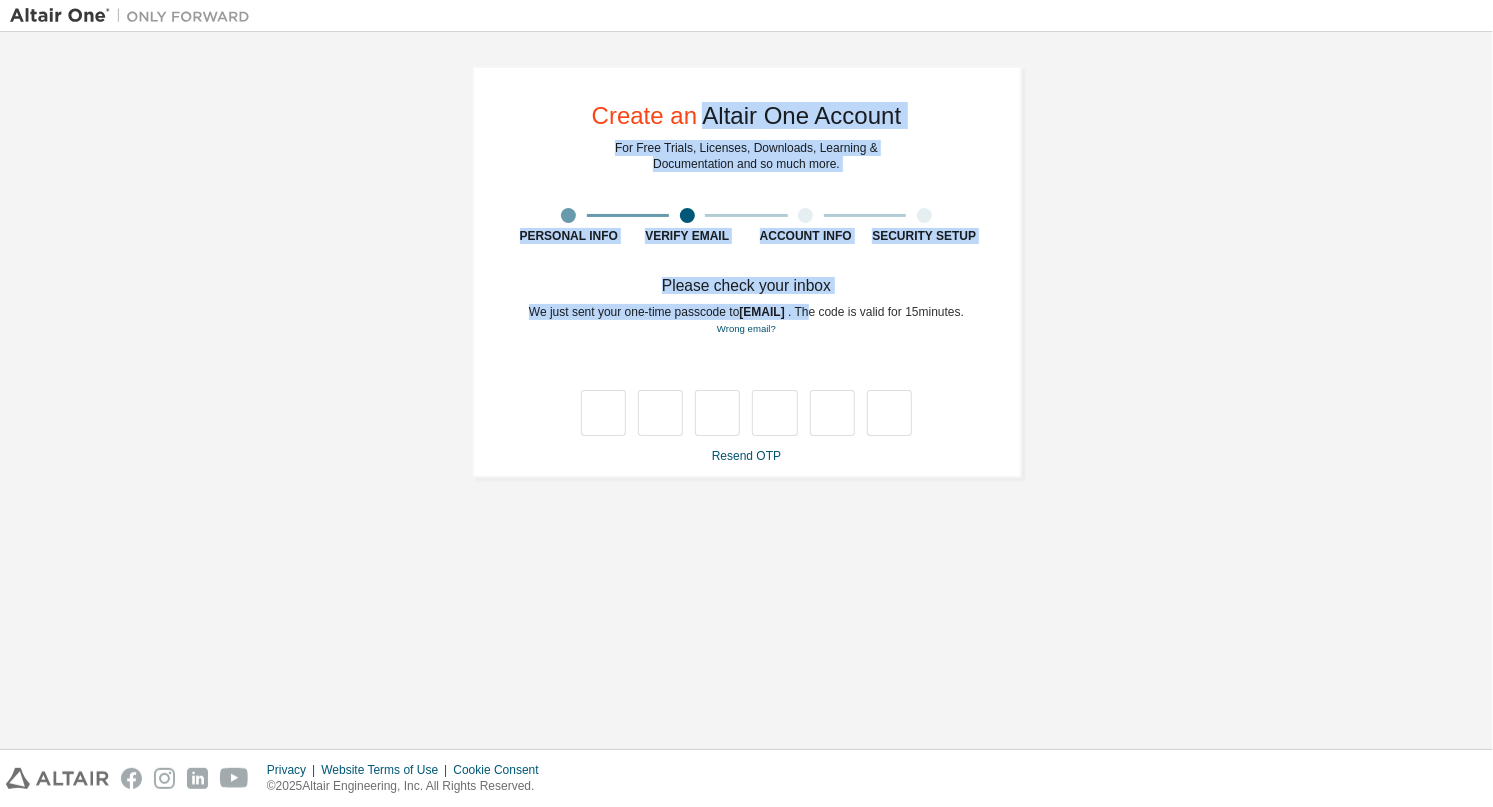 drag, startPoint x: 923, startPoint y: 301, endPoint x: 700, endPoint y: 116, distance: 289.74817 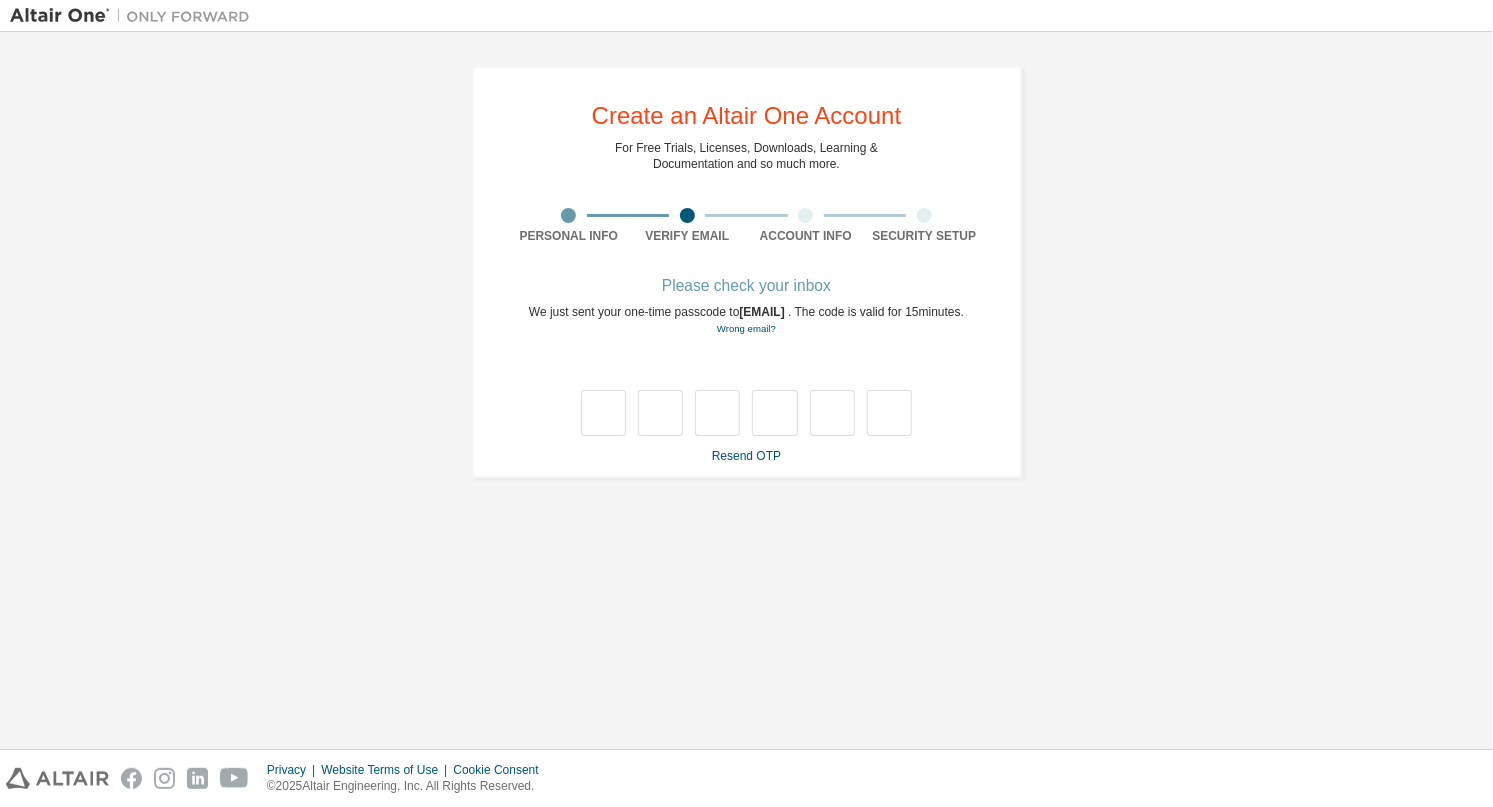click on "Create an Altair One Account" at bounding box center [747, 116] 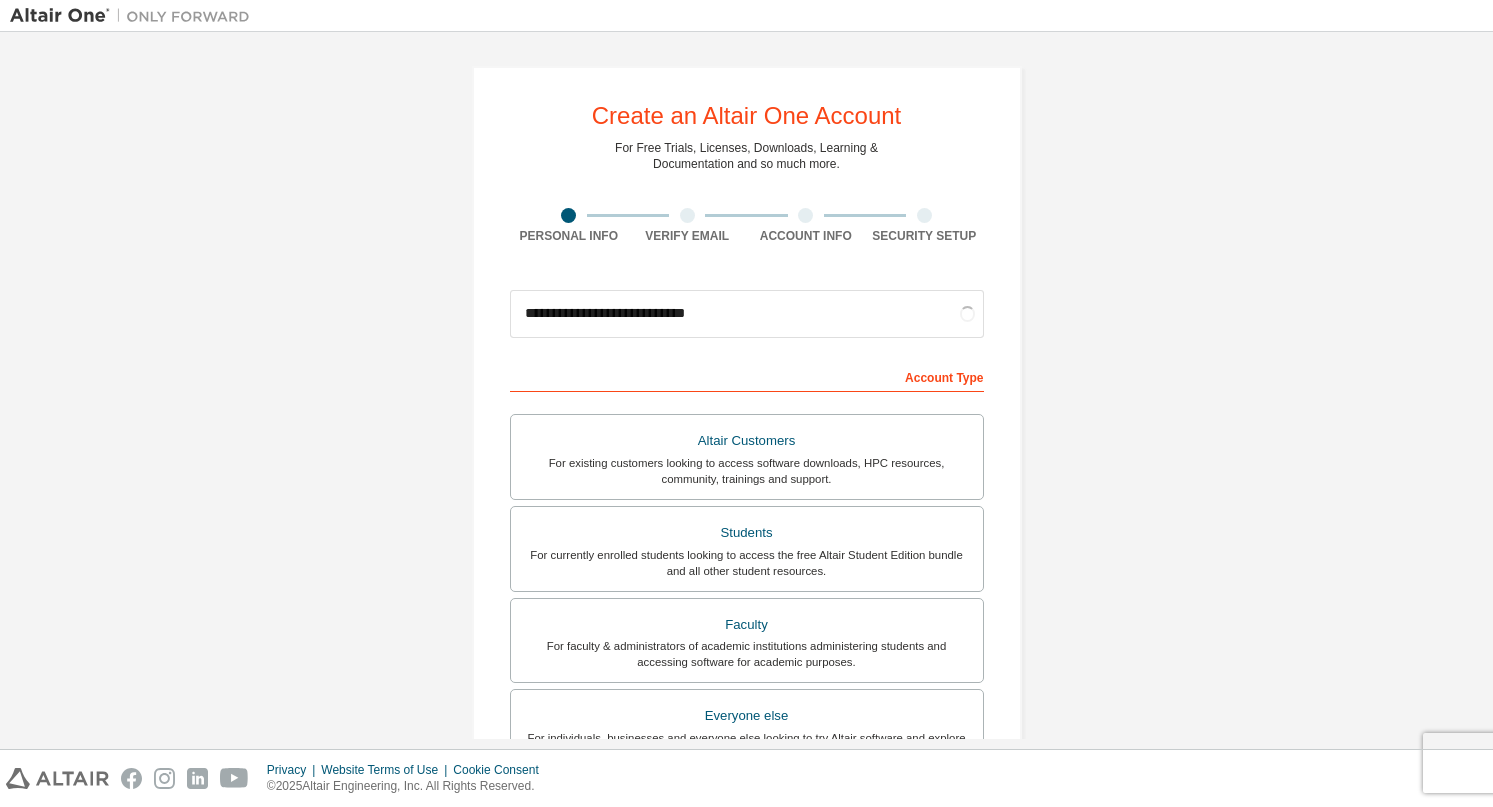 scroll, scrollTop: 0, scrollLeft: 0, axis: both 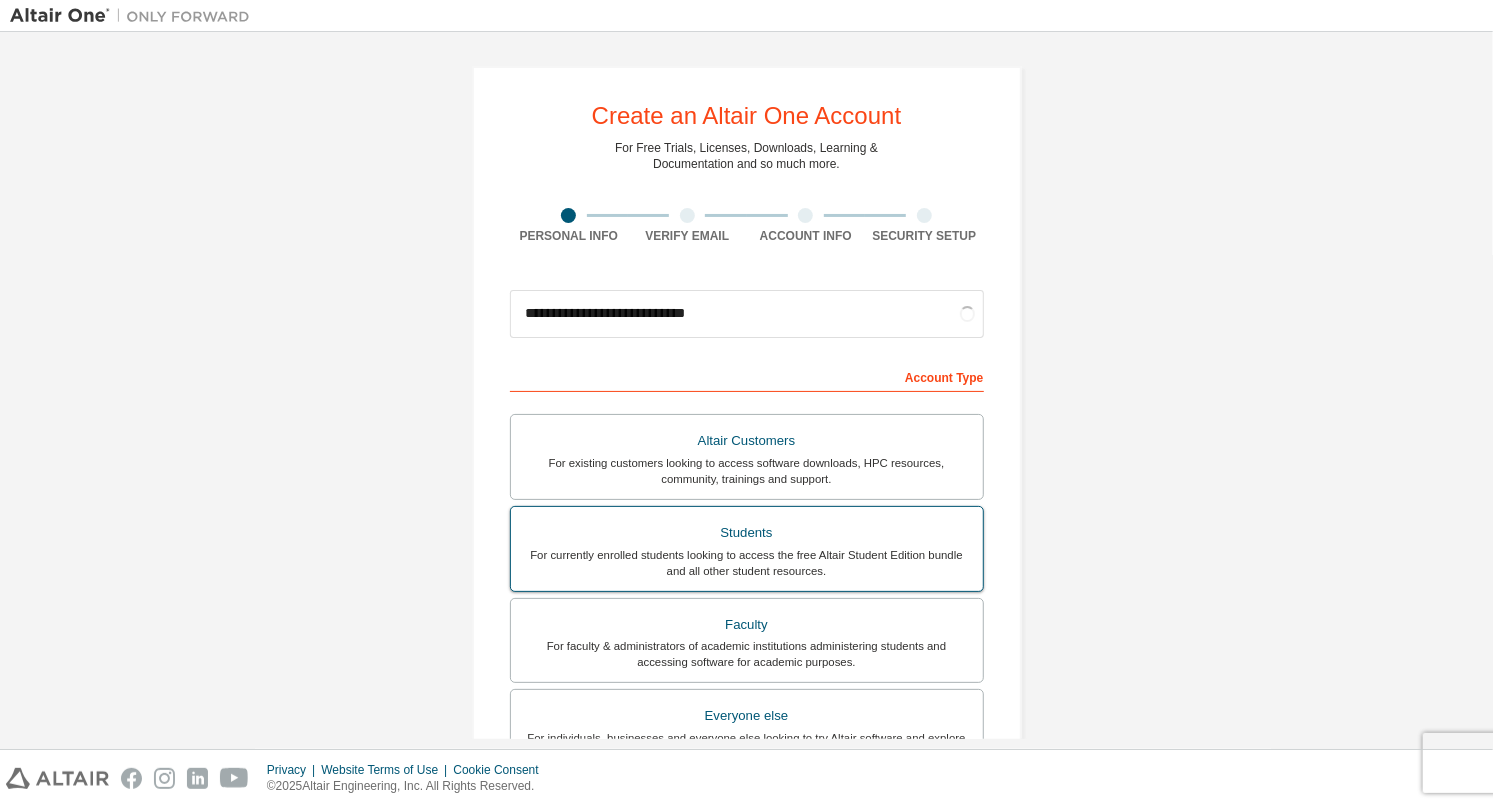 type on "**********" 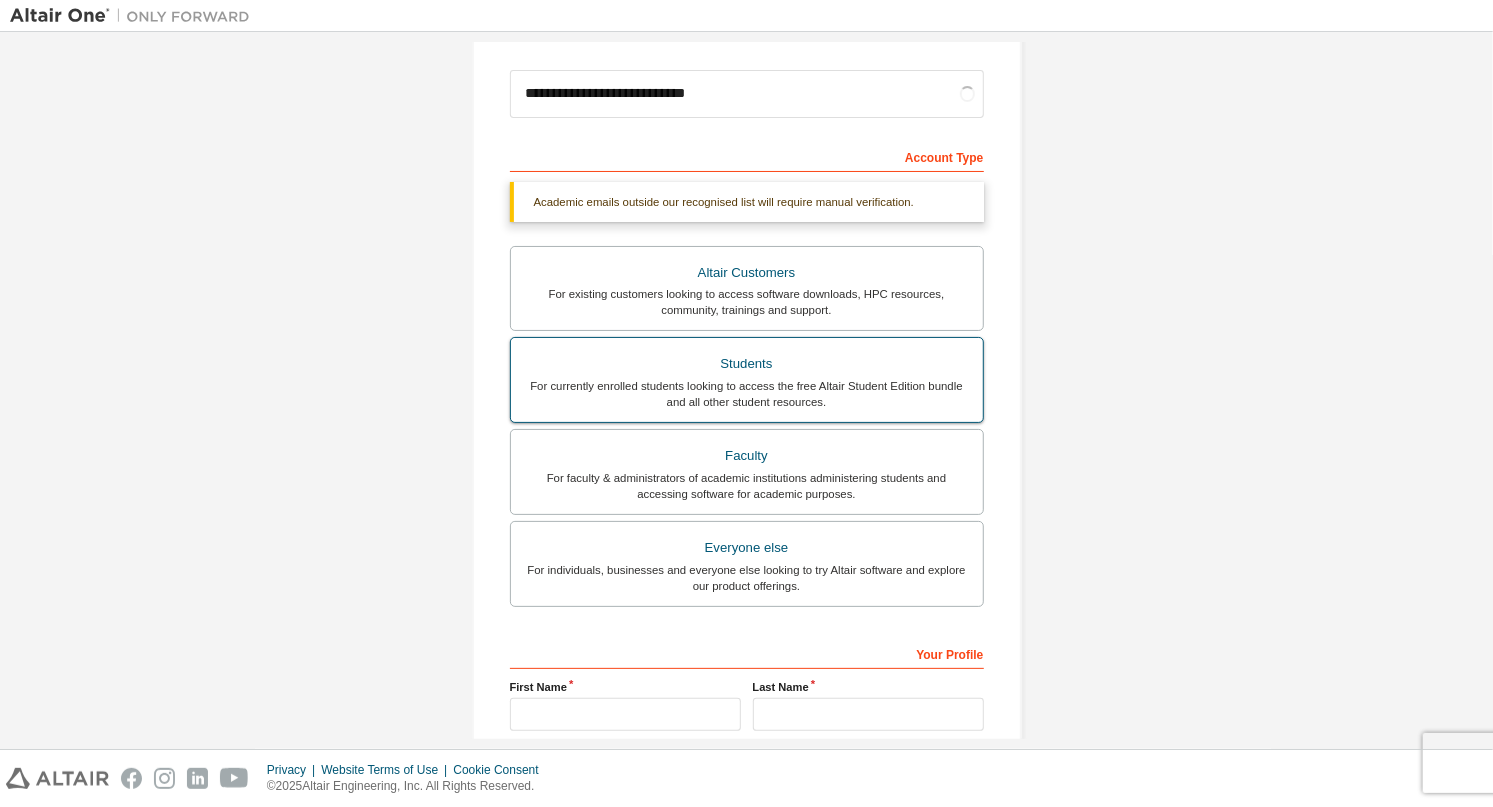 scroll, scrollTop: 221, scrollLeft: 0, axis: vertical 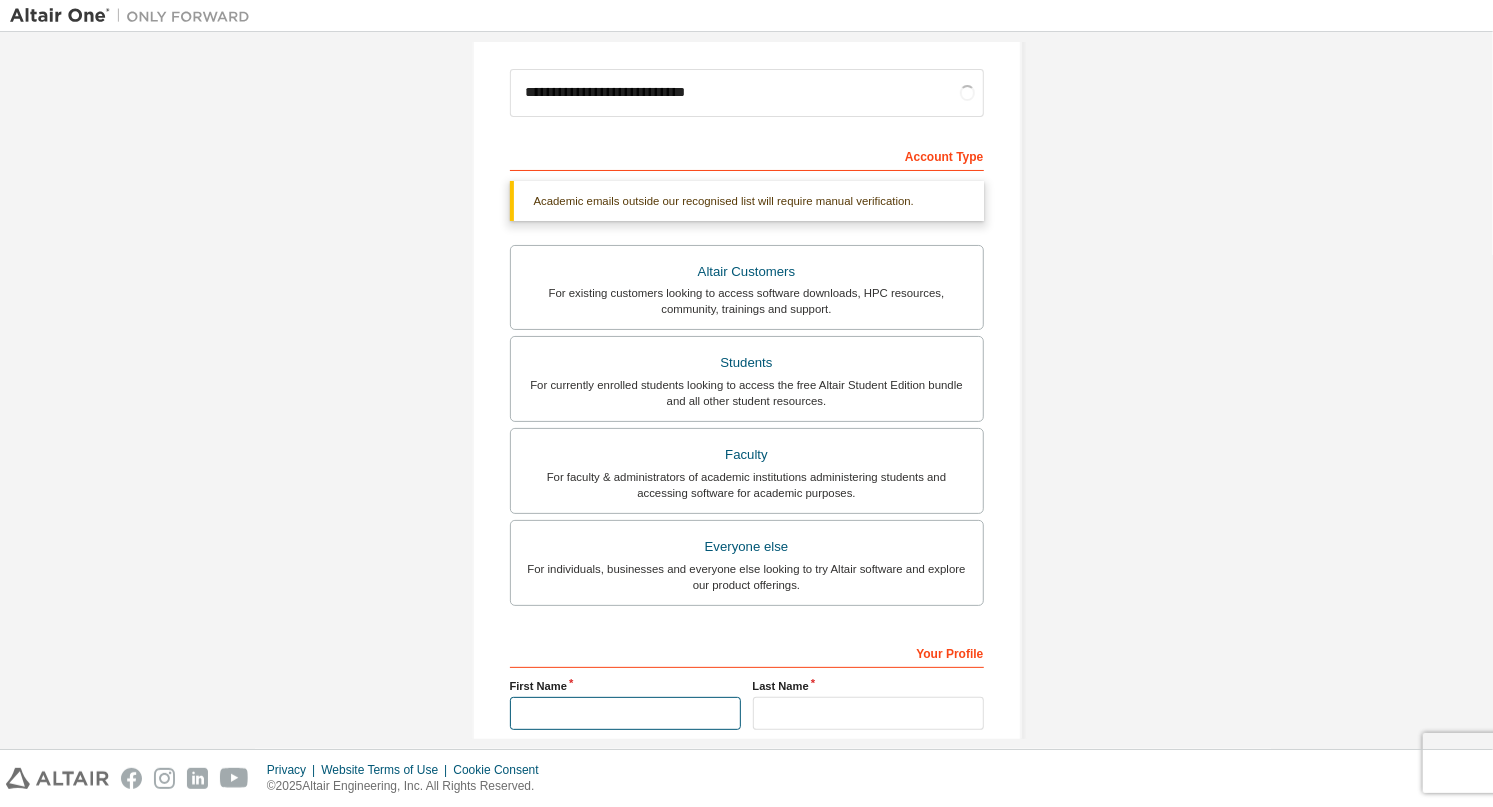click at bounding box center [625, 713] 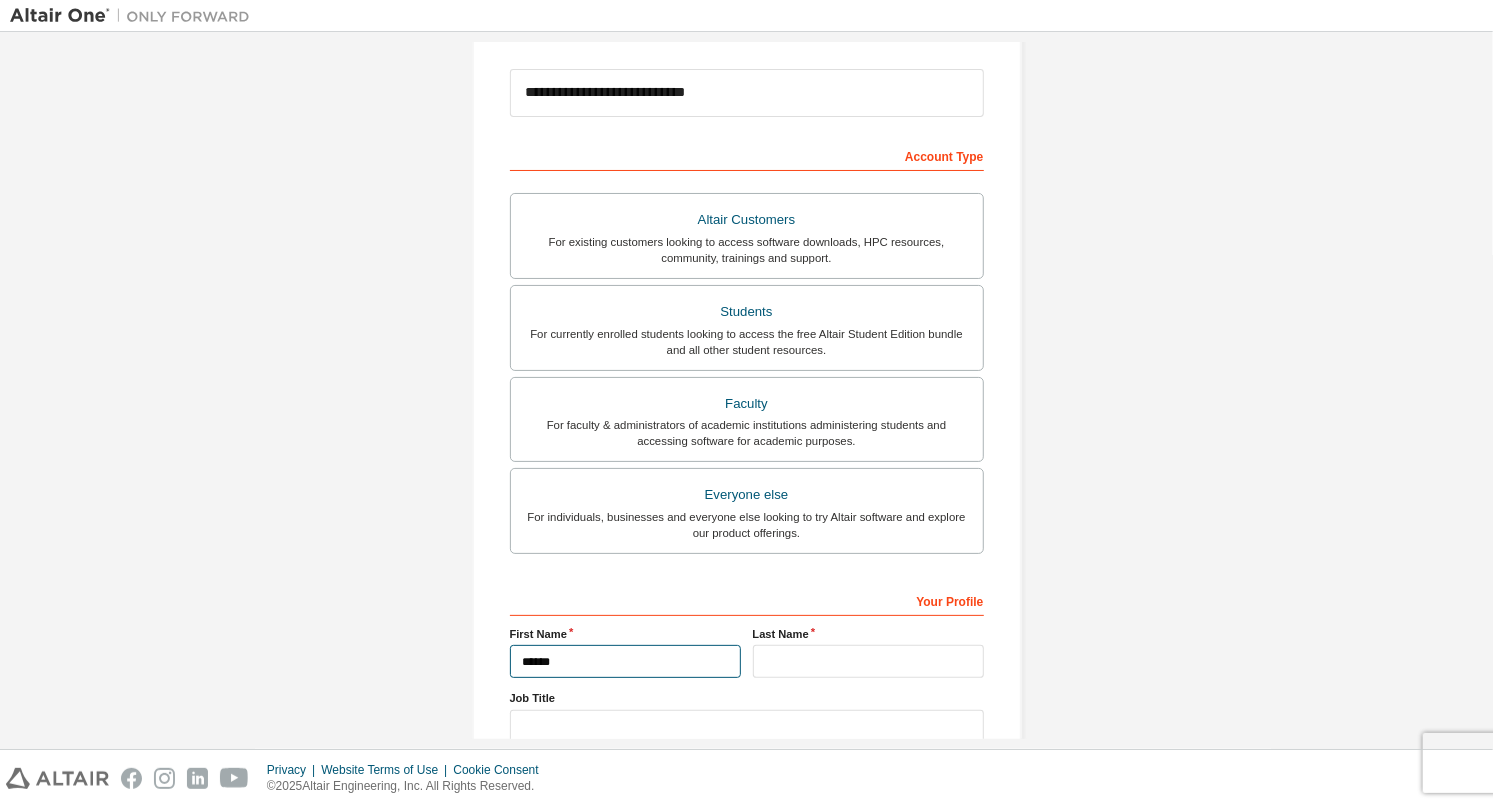 type on "******" 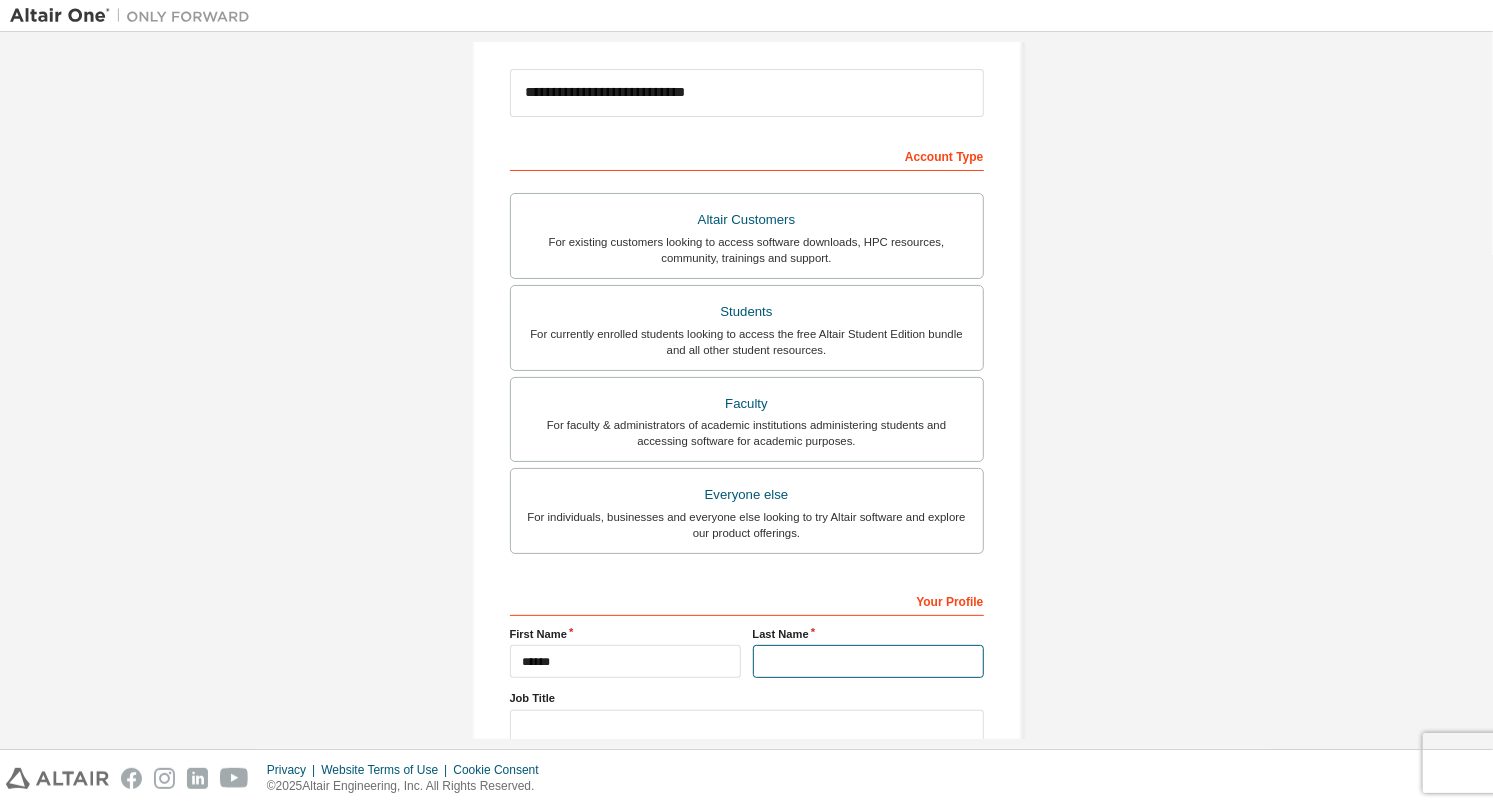 click at bounding box center (868, 661) 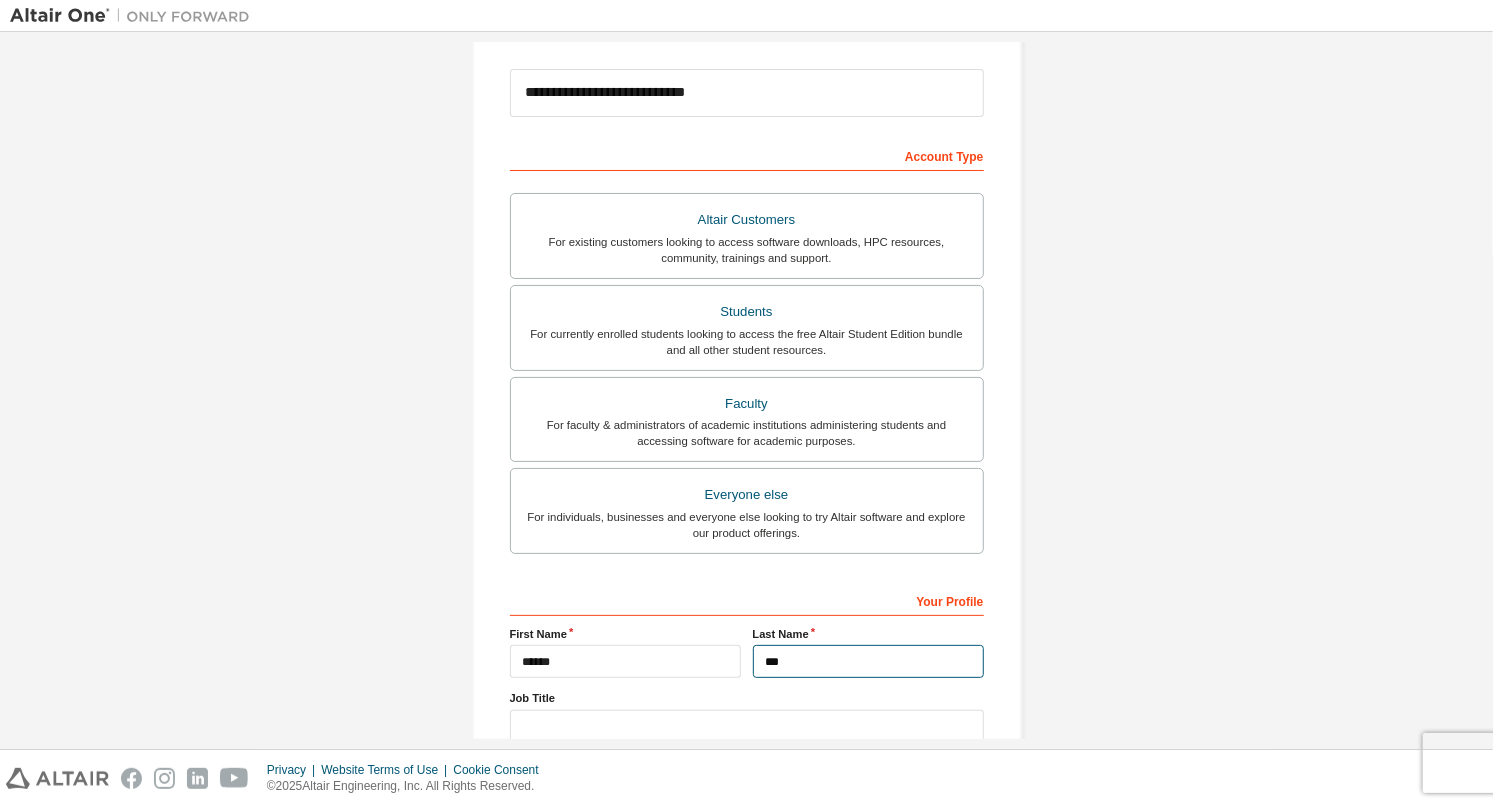 scroll, scrollTop: 355, scrollLeft: 0, axis: vertical 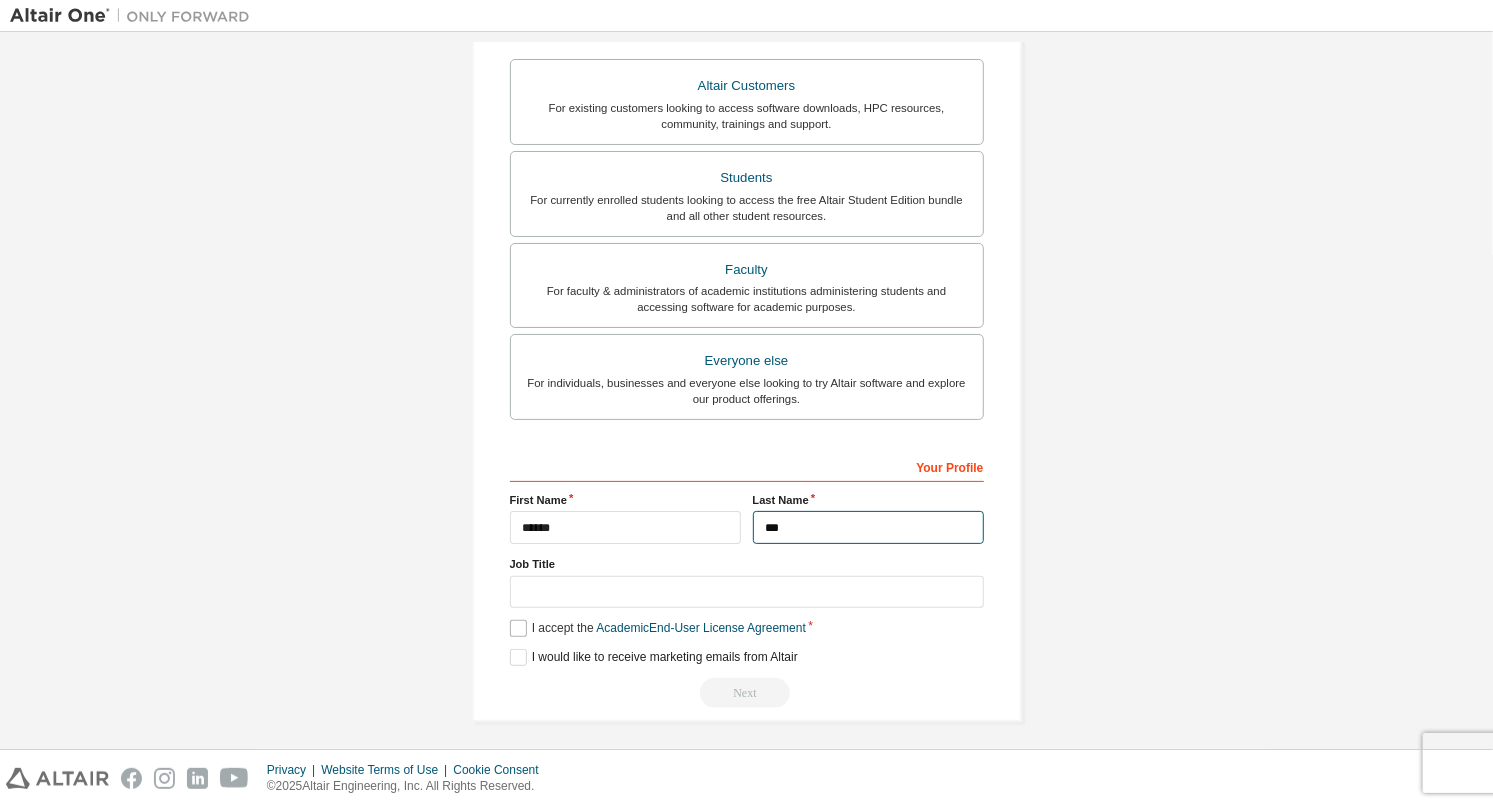 type on "***" 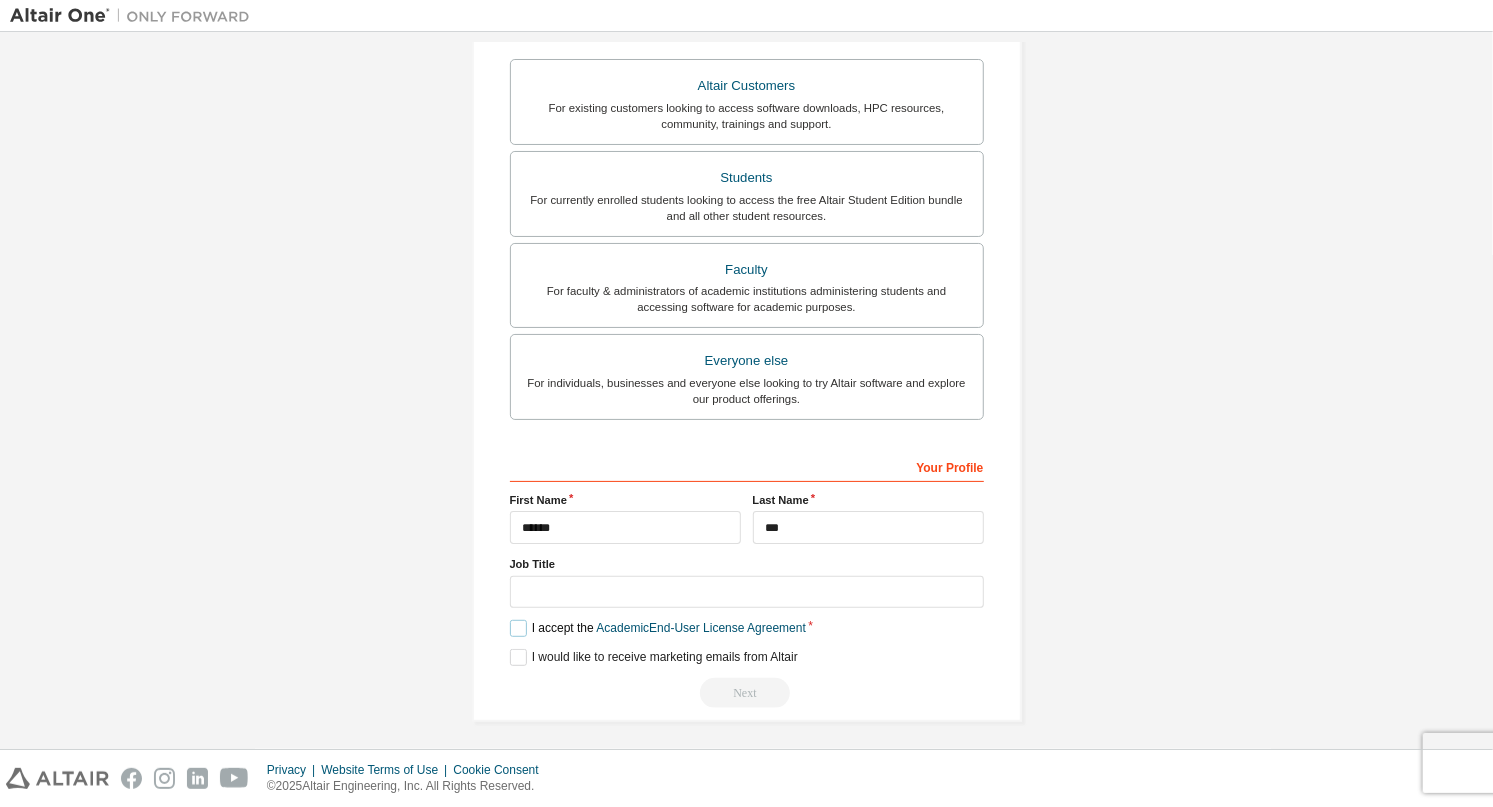 click on "I accept the   Academic   End-User License Agreement" at bounding box center [658, 628] 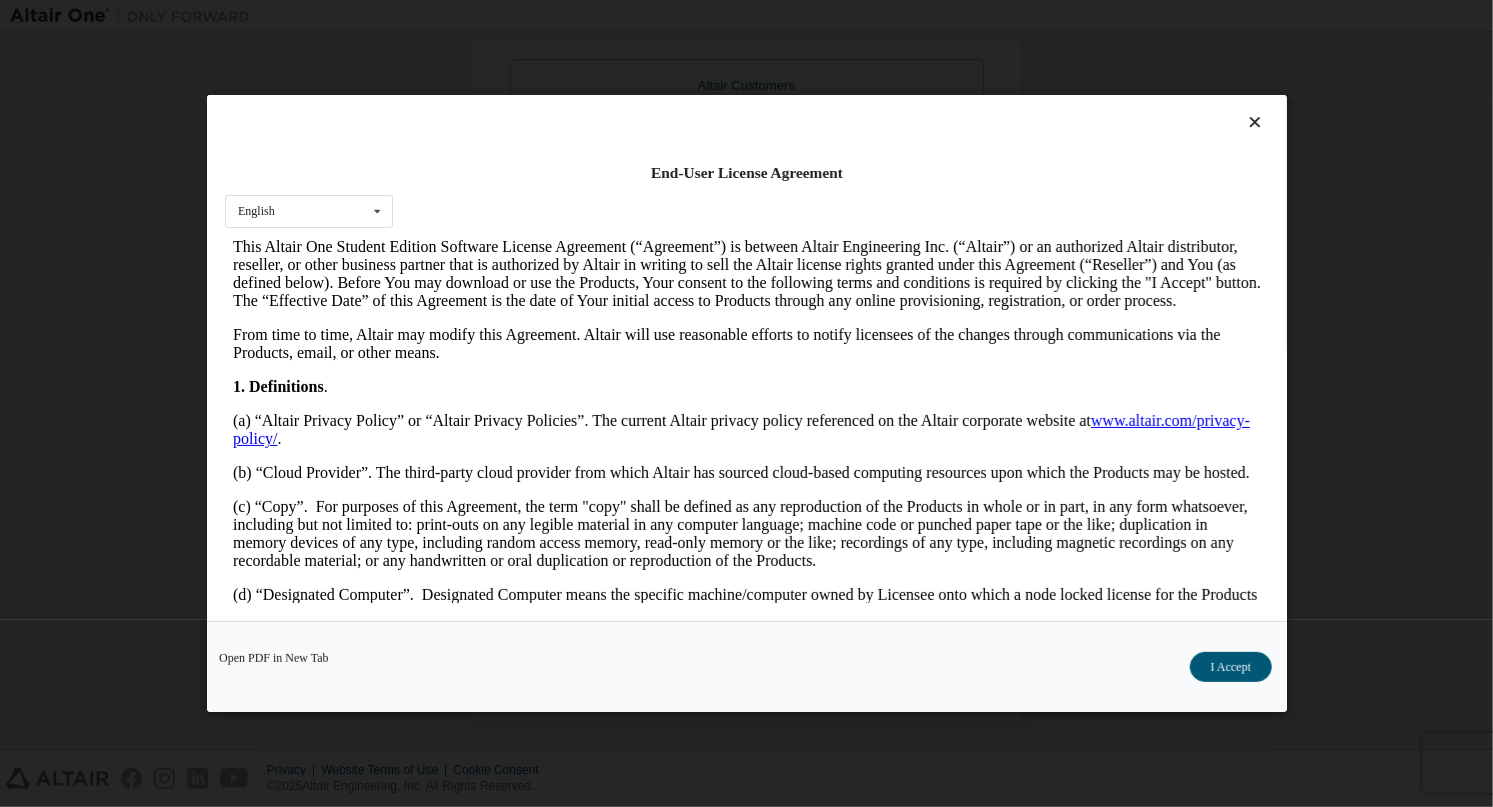 scroll, scrollTop: 673, scrollLeft: 0, axis: vertical 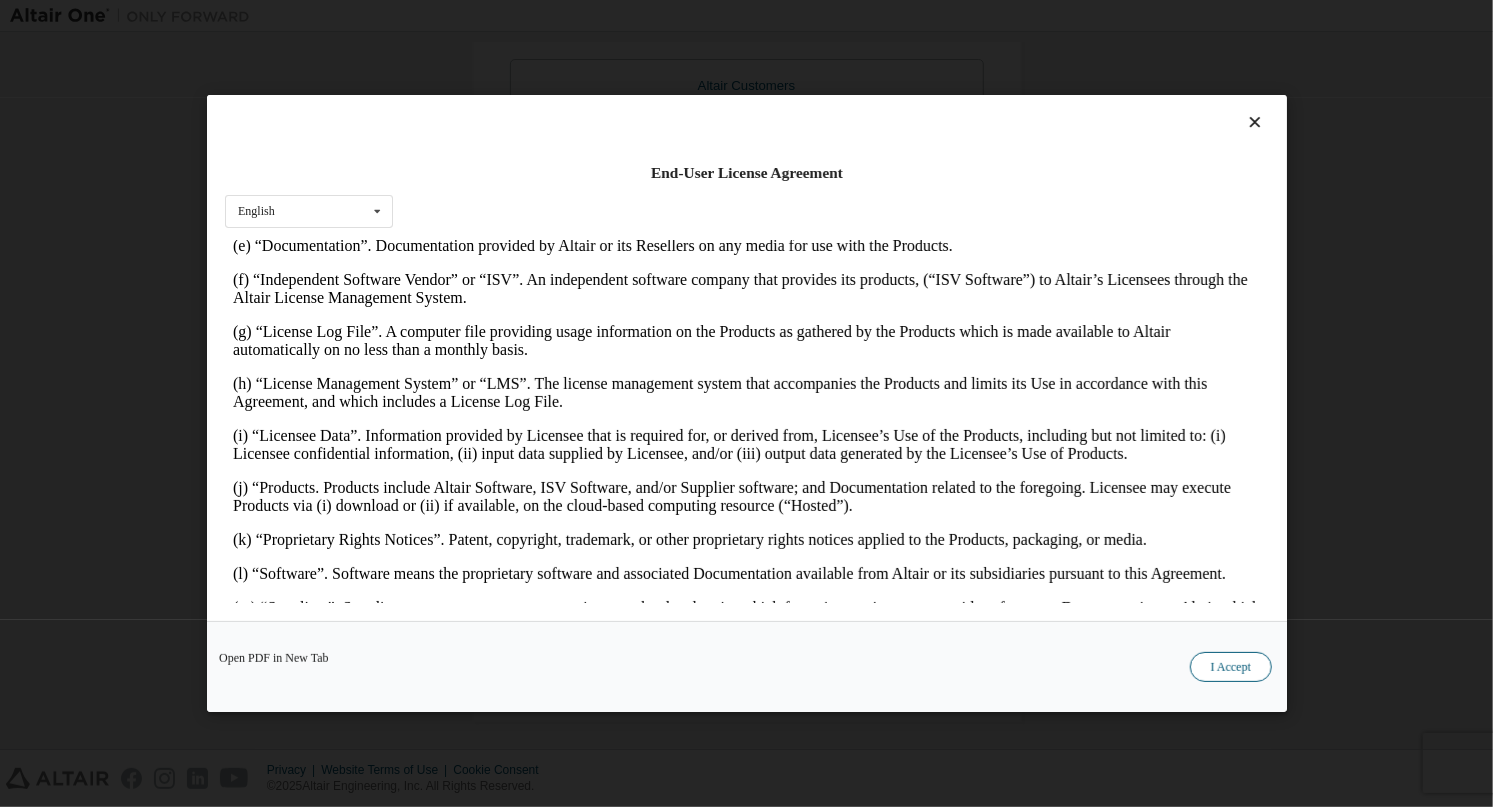 click on "I Accept" at bounding box center [1230, 667] 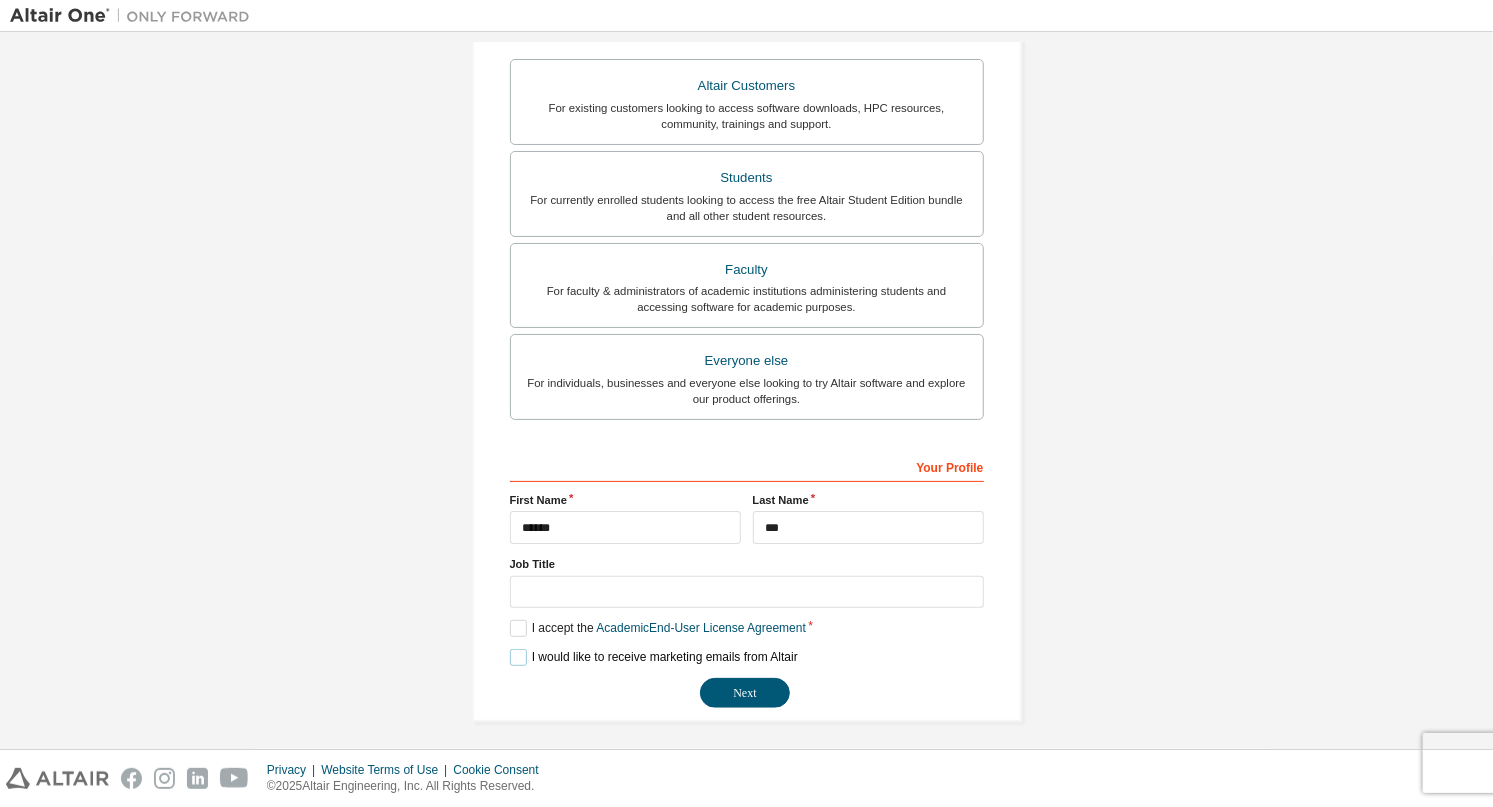click on "I would like to receive marketing emails from Altair" at bounding box center (654, 657) 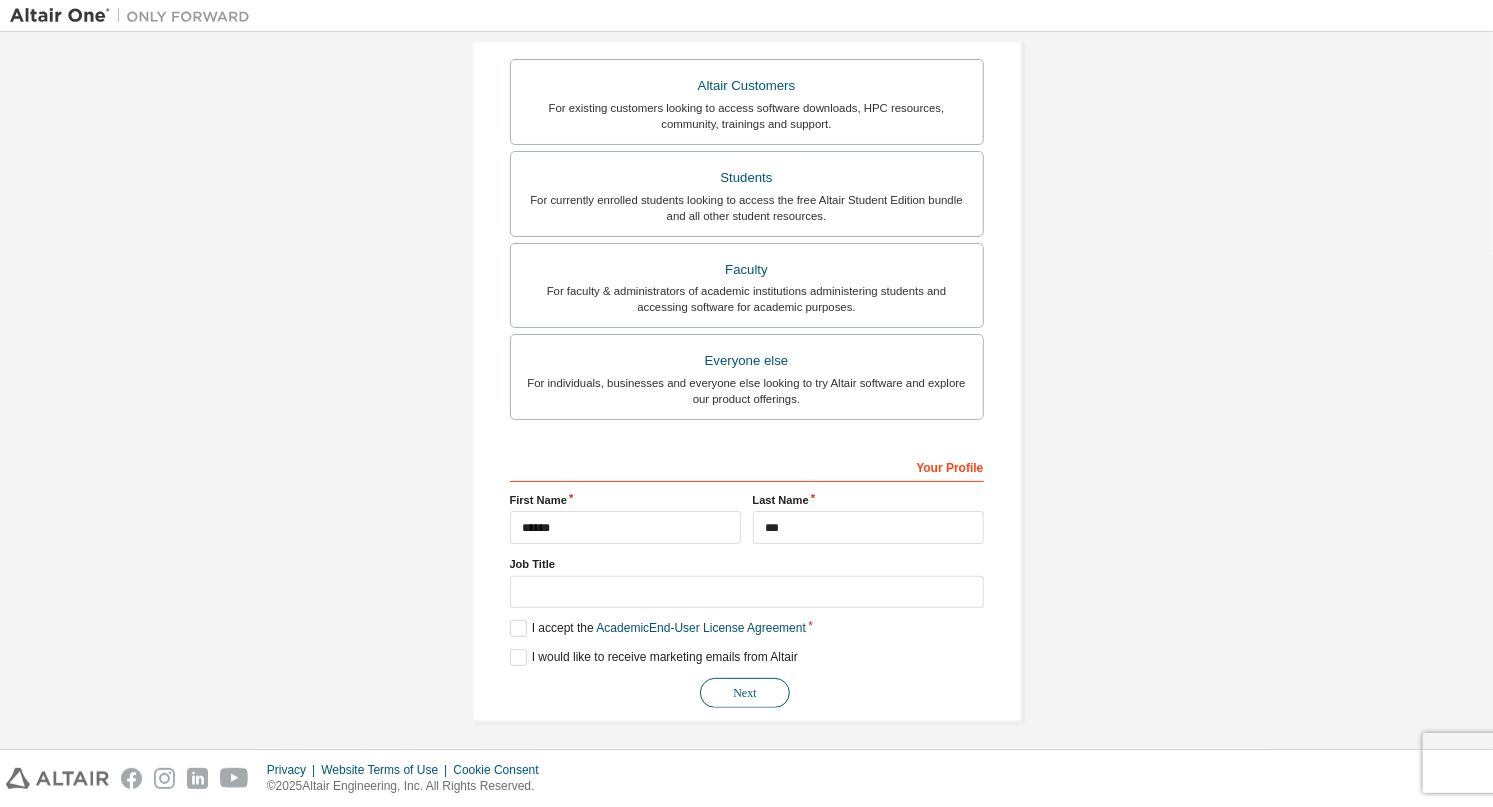 click on "Next" at bounding box center (745, 693) 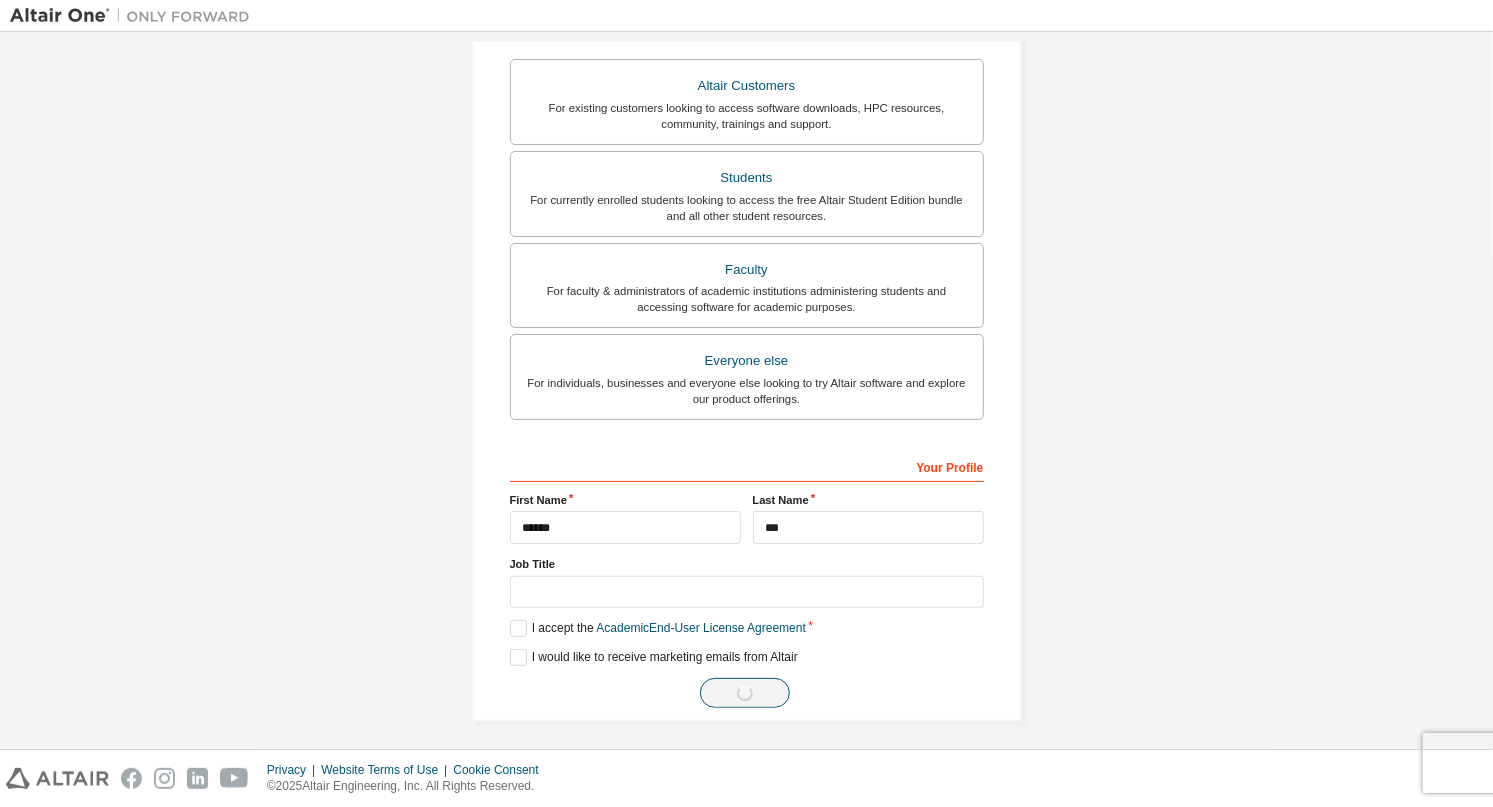 click on "Next" at bounding box center [747, 693] 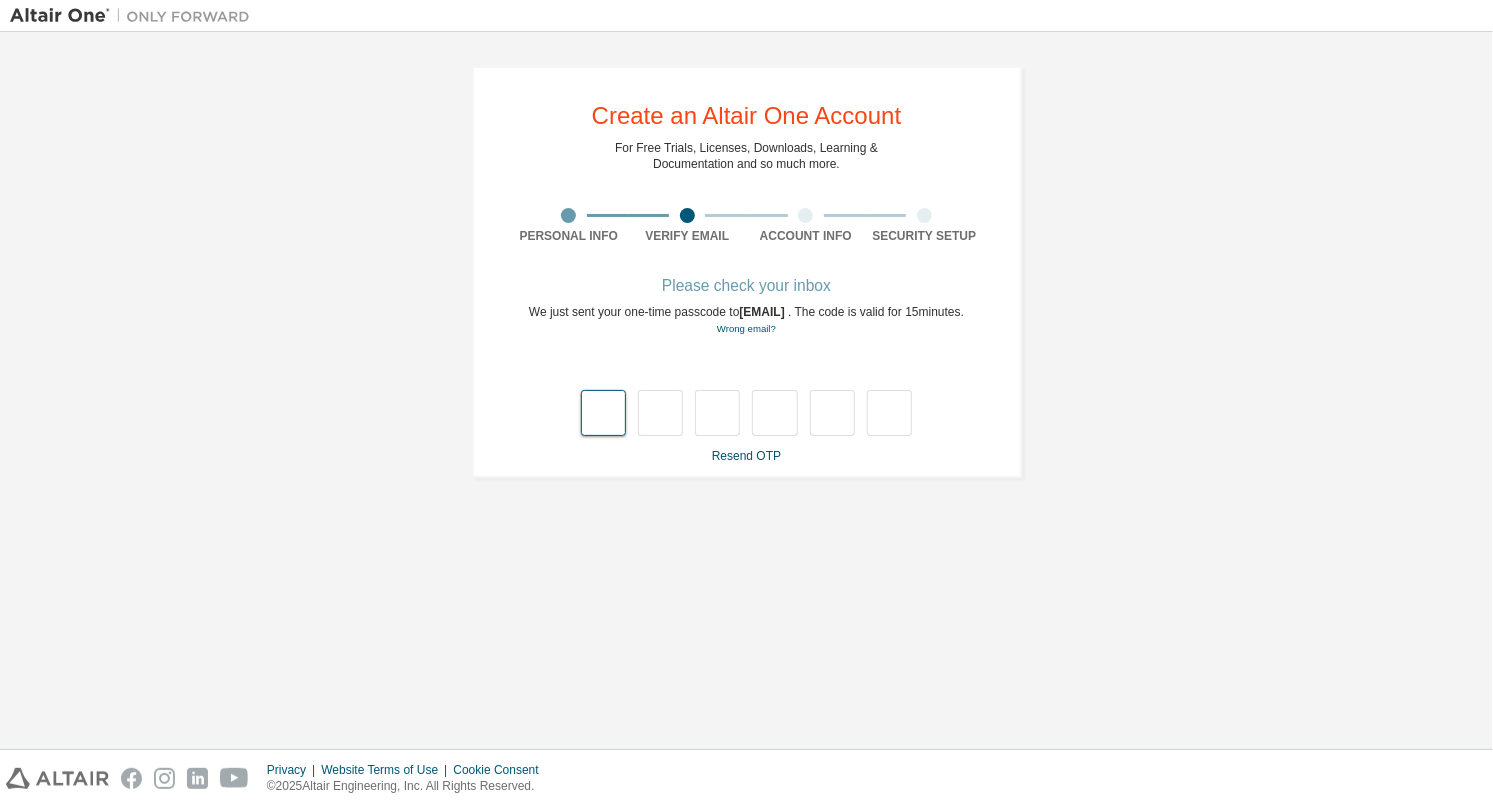 scroll, scrollTop: 0, scrollLeft: 0, axis: both 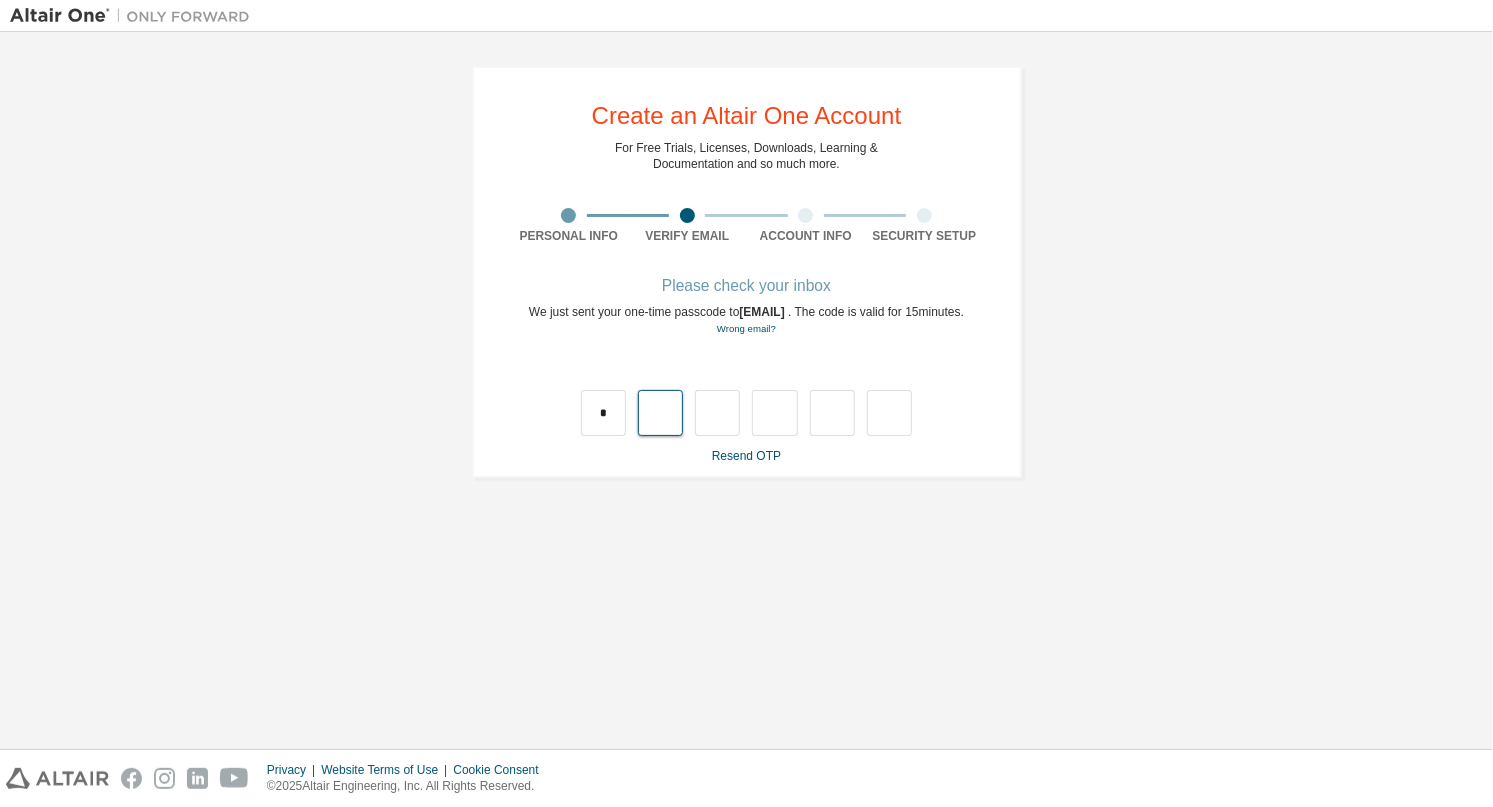 type on "*" 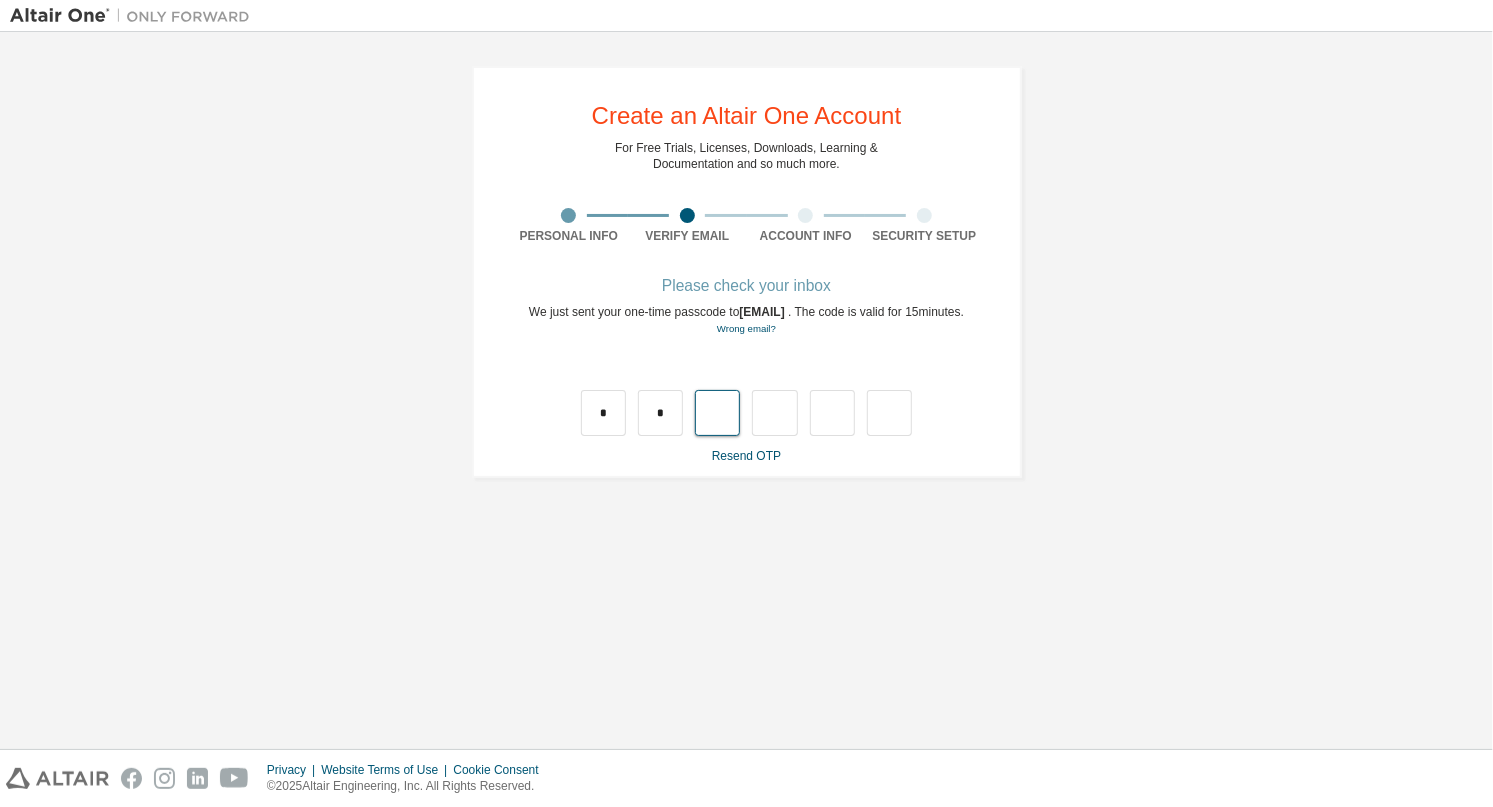 type on "*" 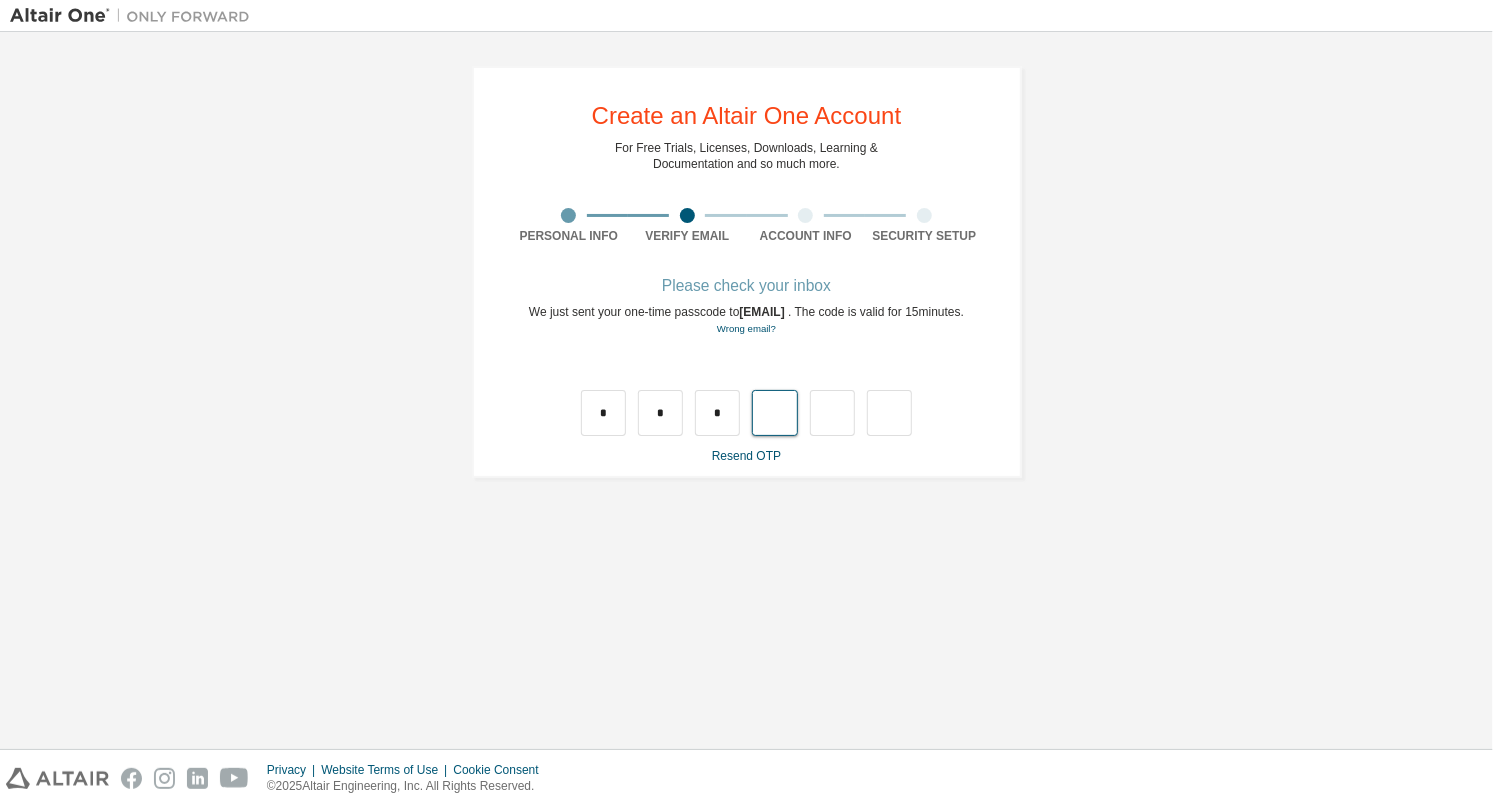type on "*" 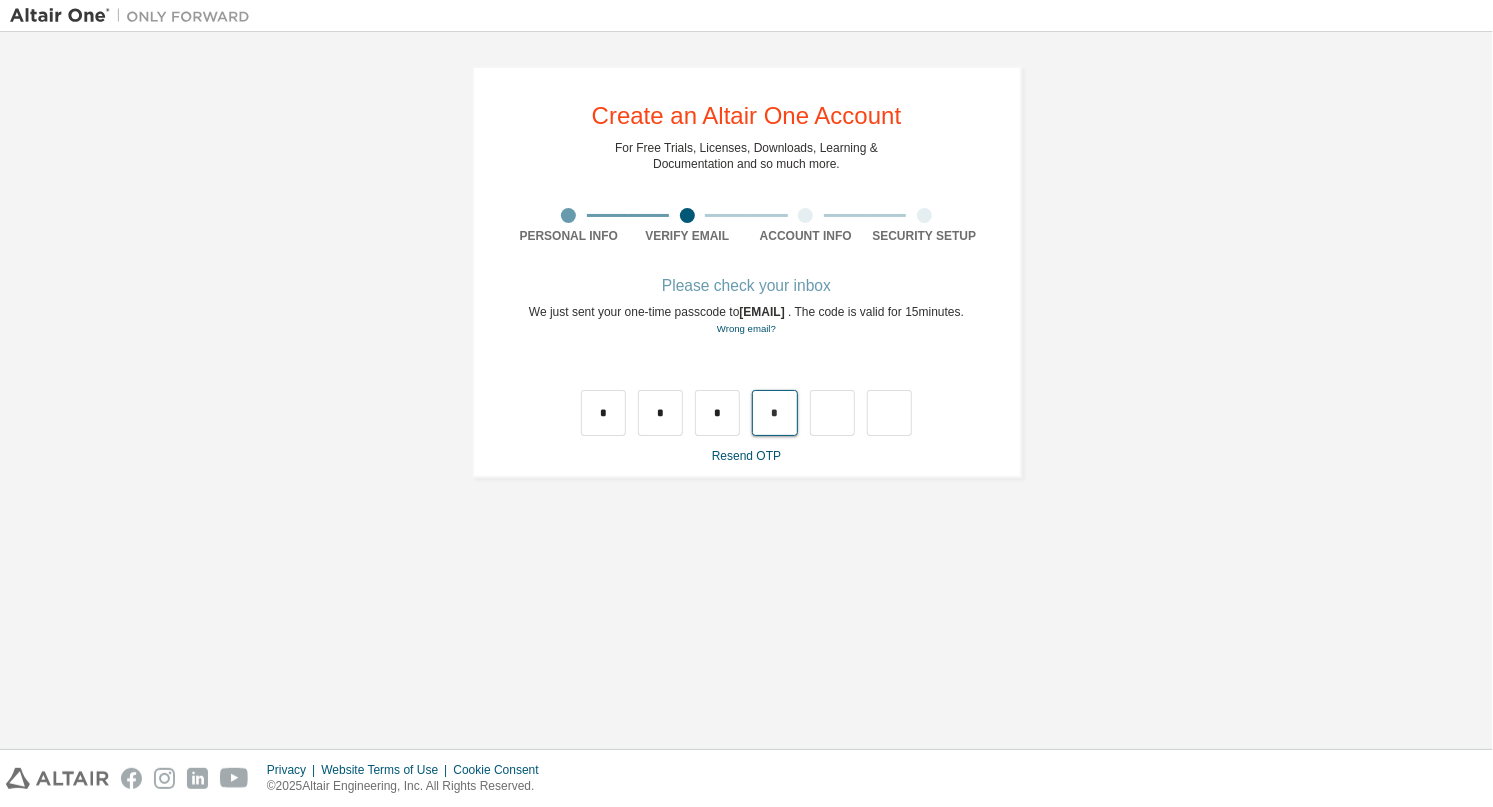 click on "*" at bounding box center (774, 413) 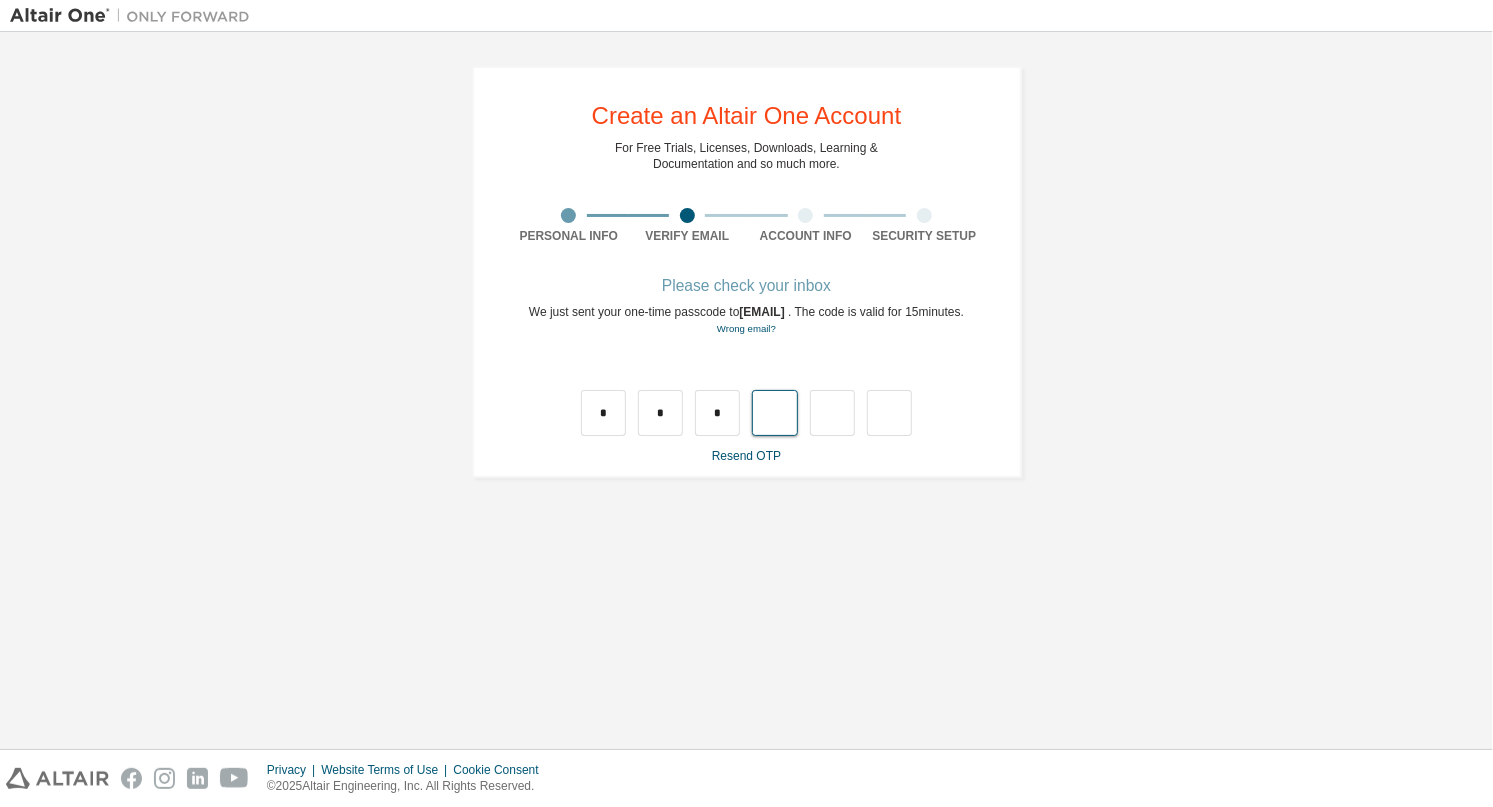 click at bounding box center (774, 413) 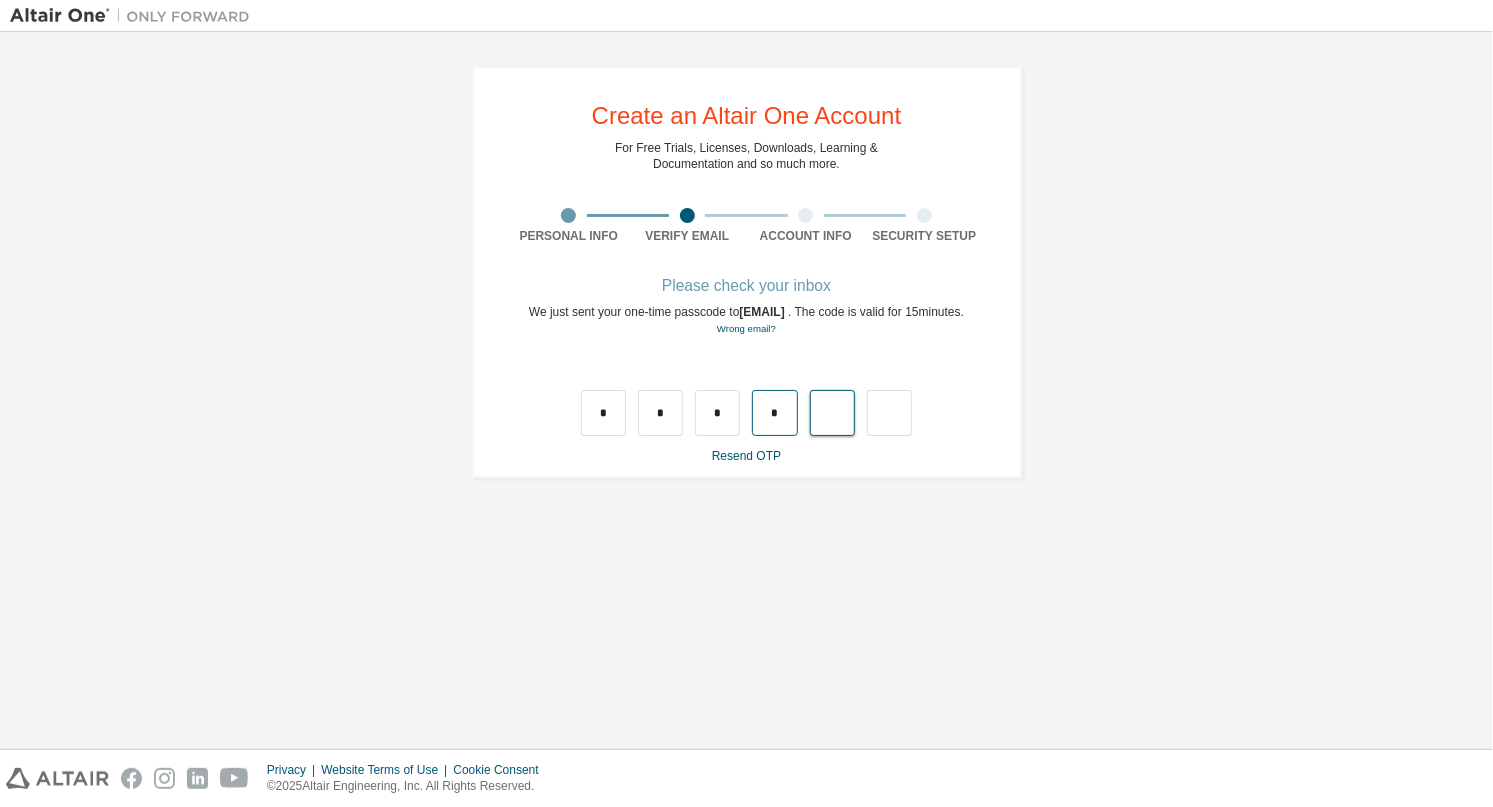 type on "*" 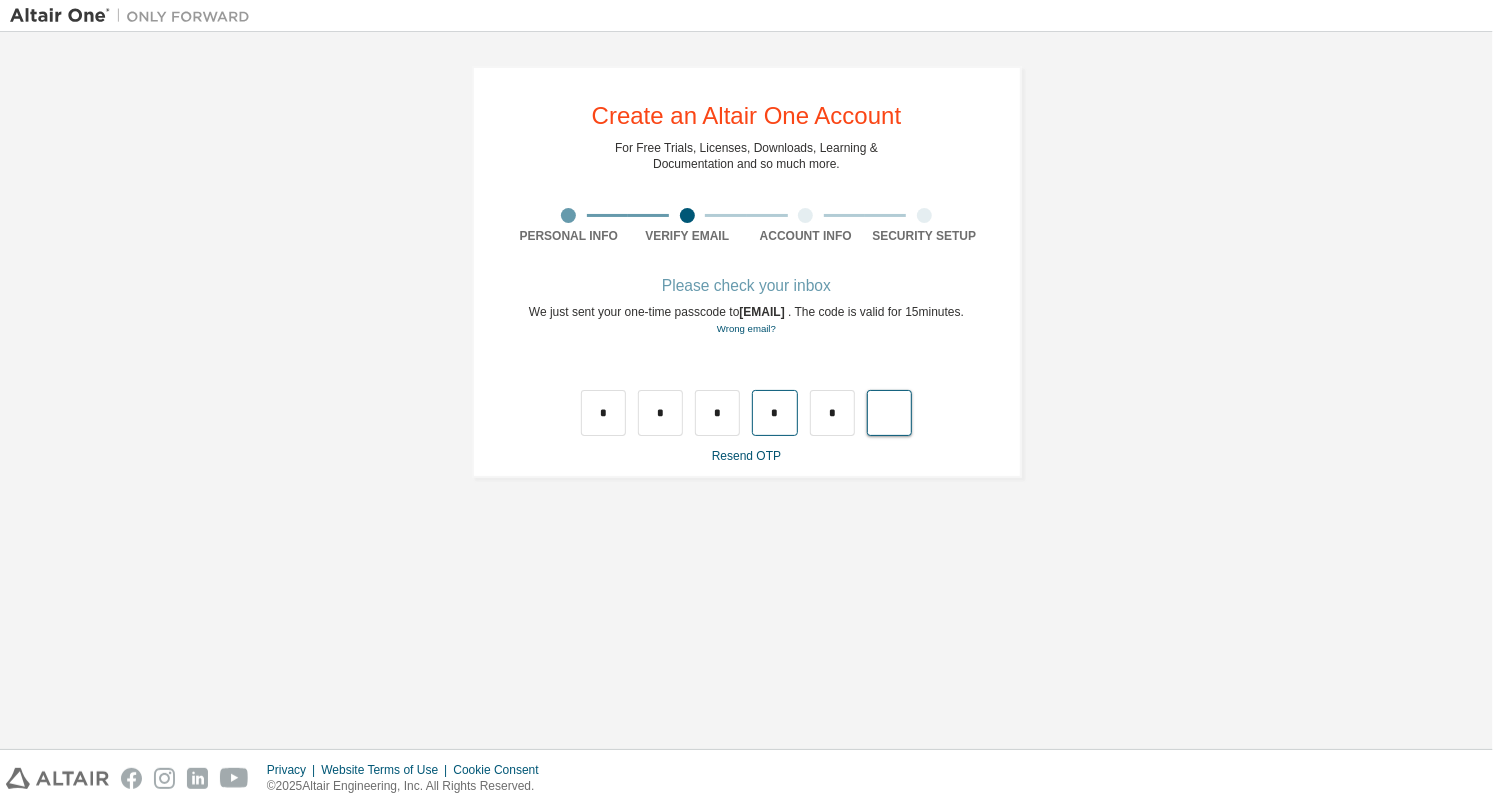 type on "*" 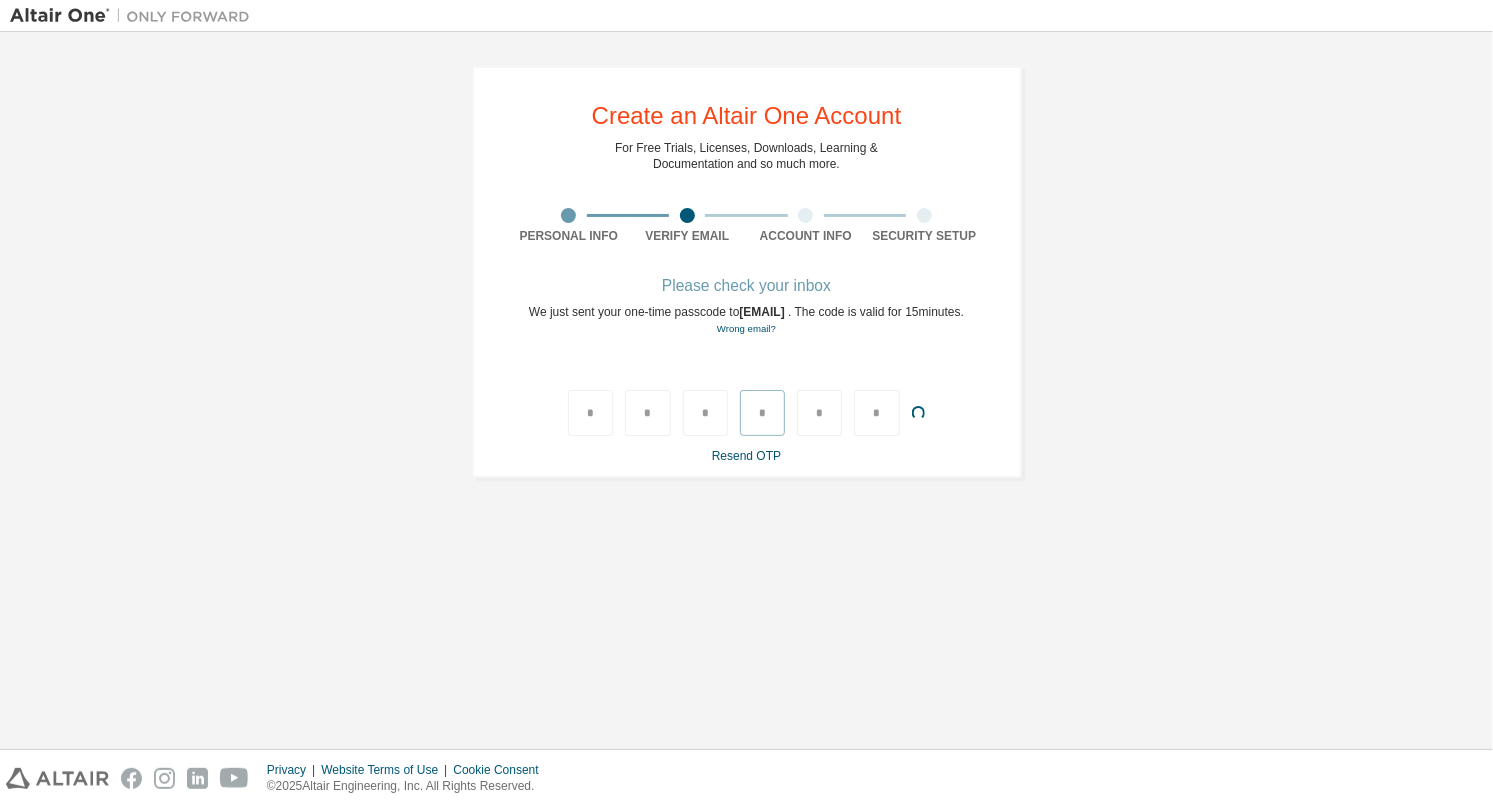 type 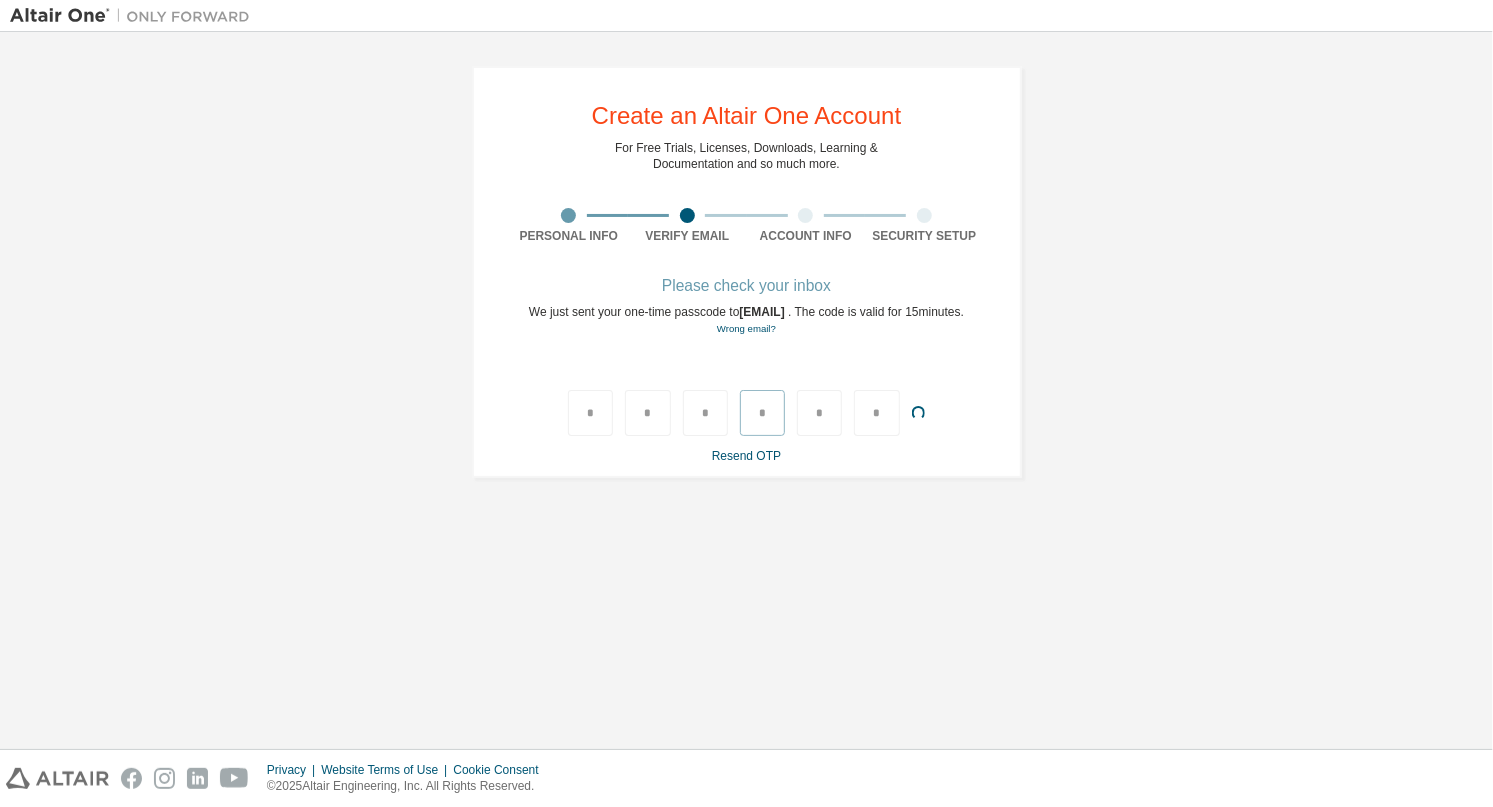 type 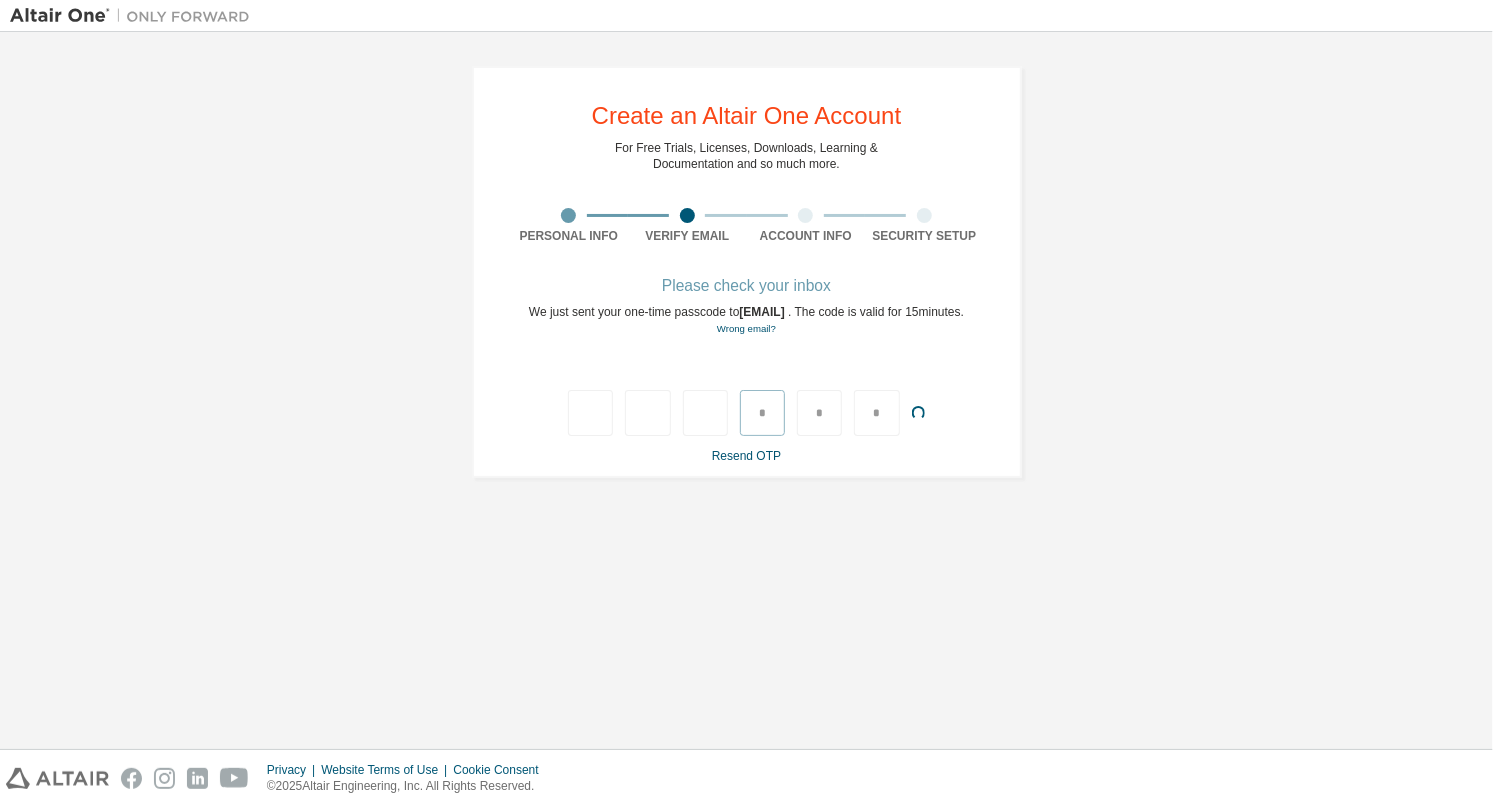 type 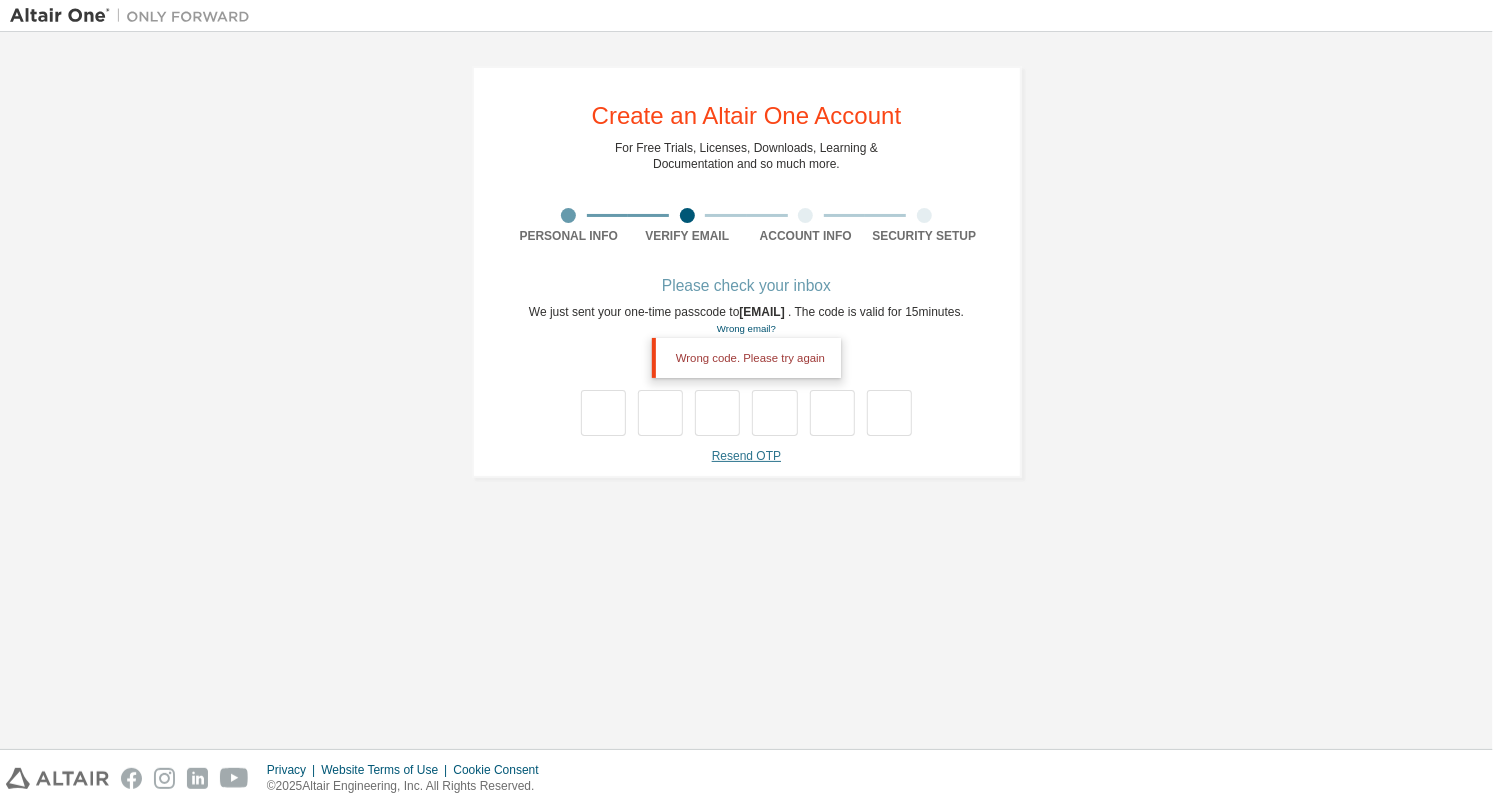 click on "Resend OTP" at bounding box center [746, 456] 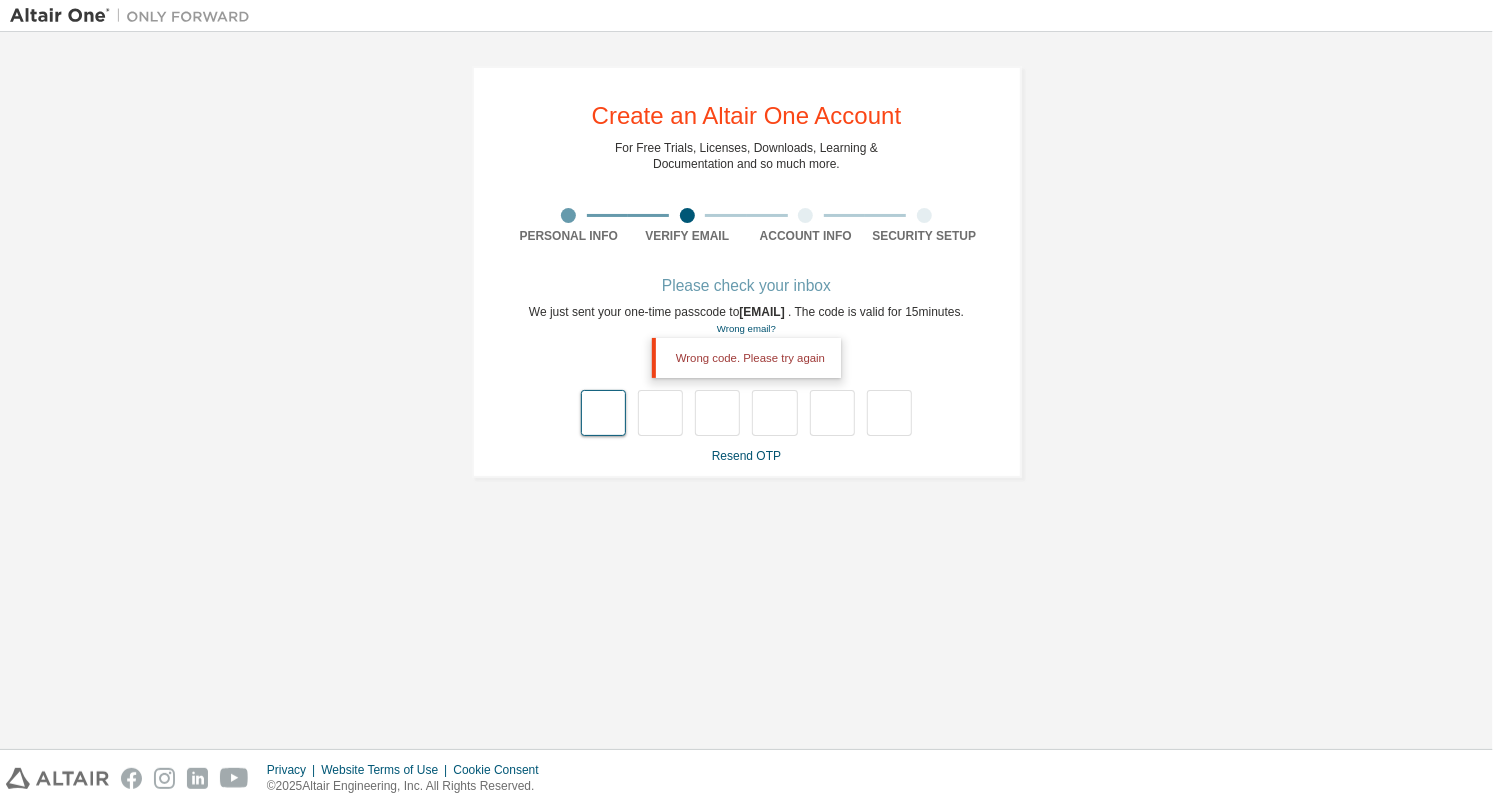 click at bounding box center [603, 413] 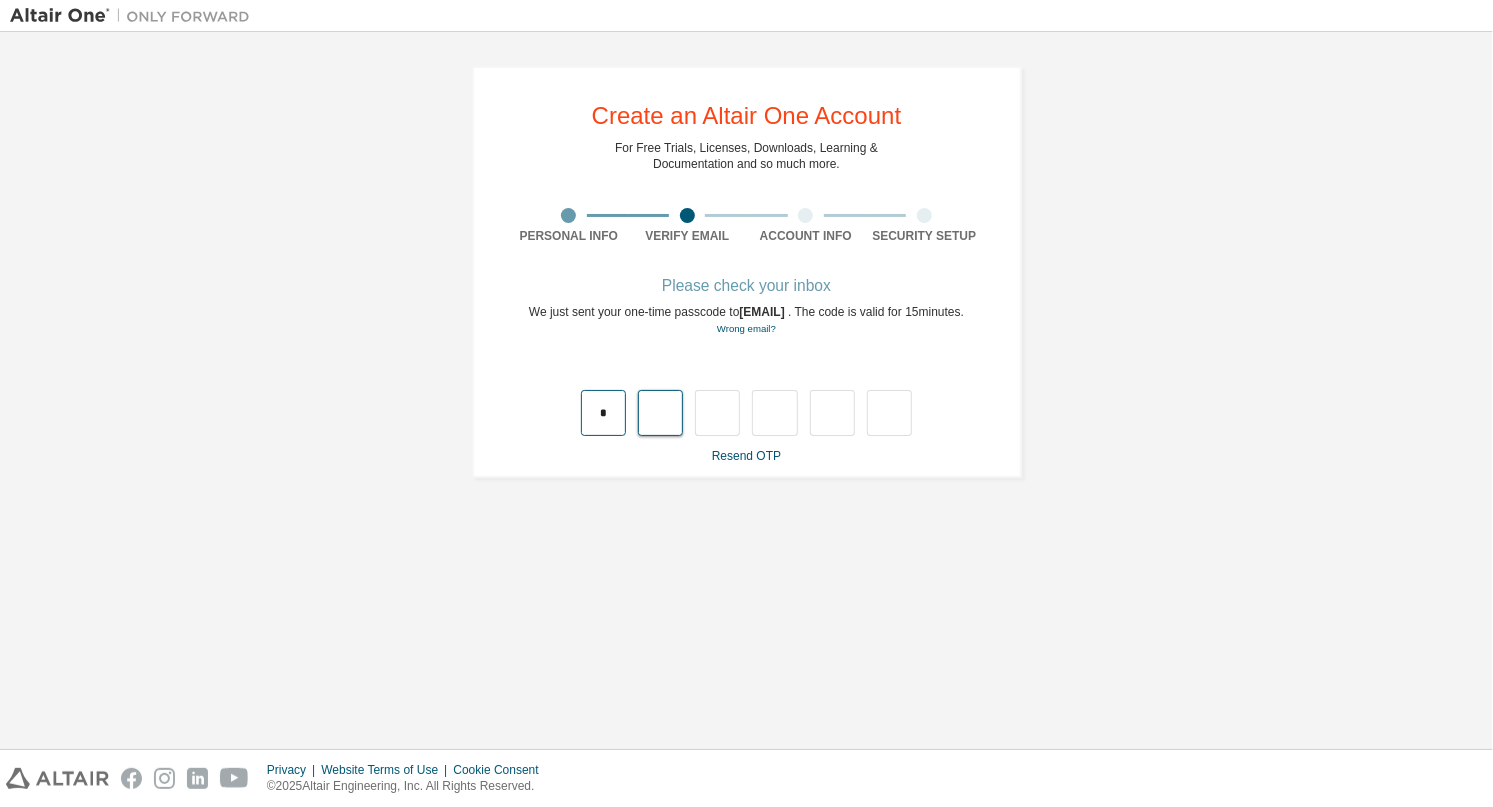 type on "*" 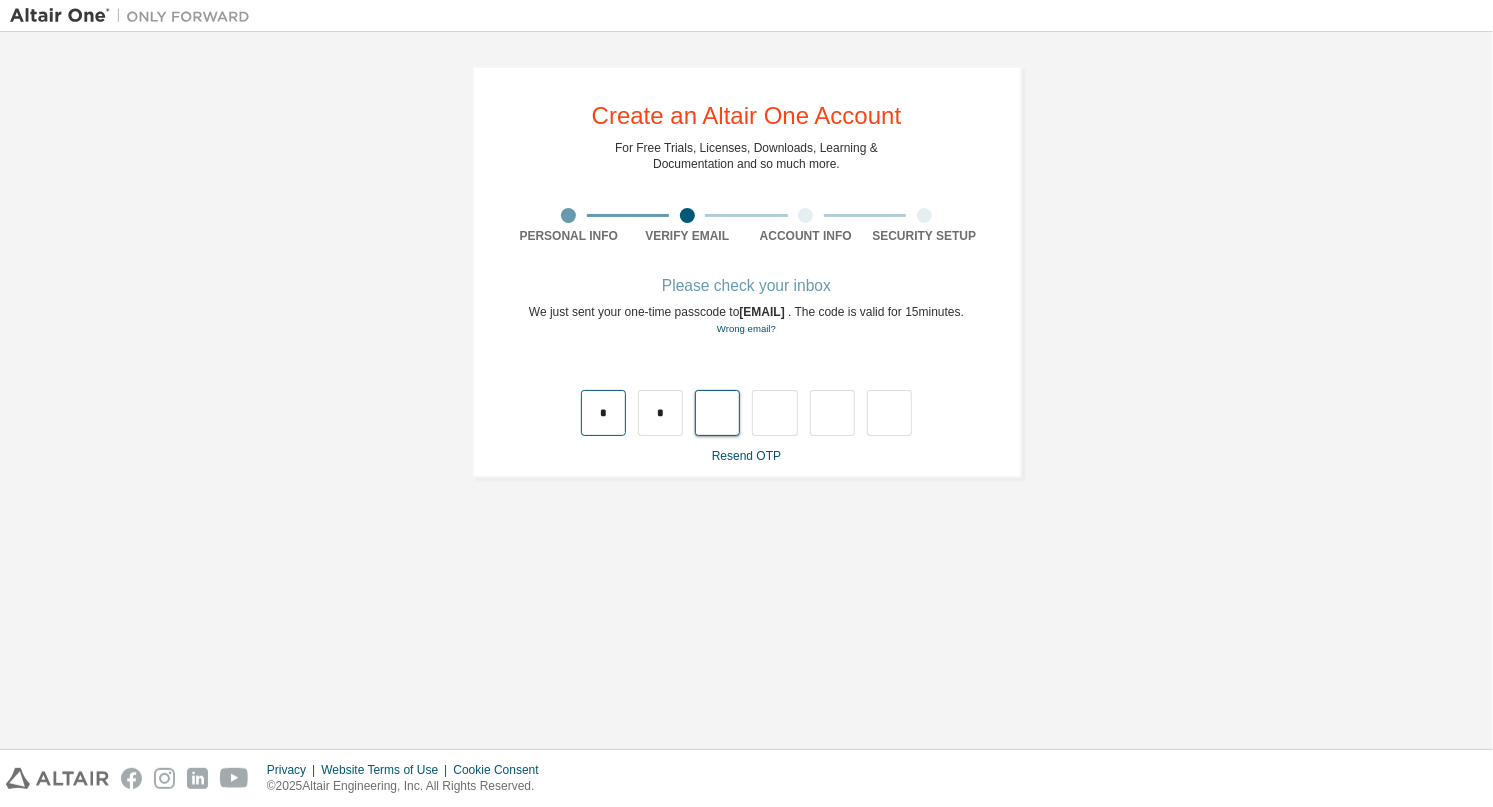 type on "*" 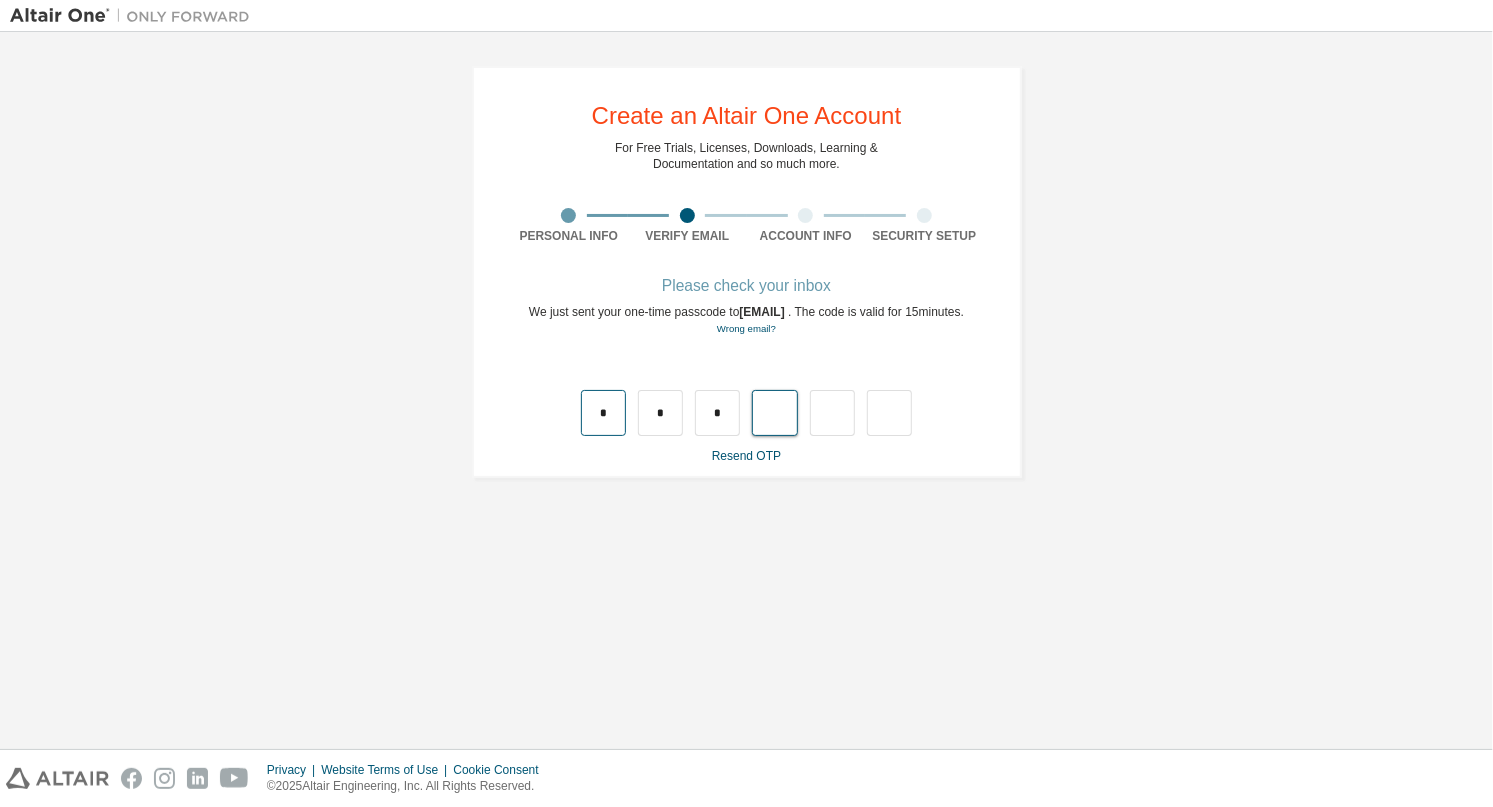 type on "*" 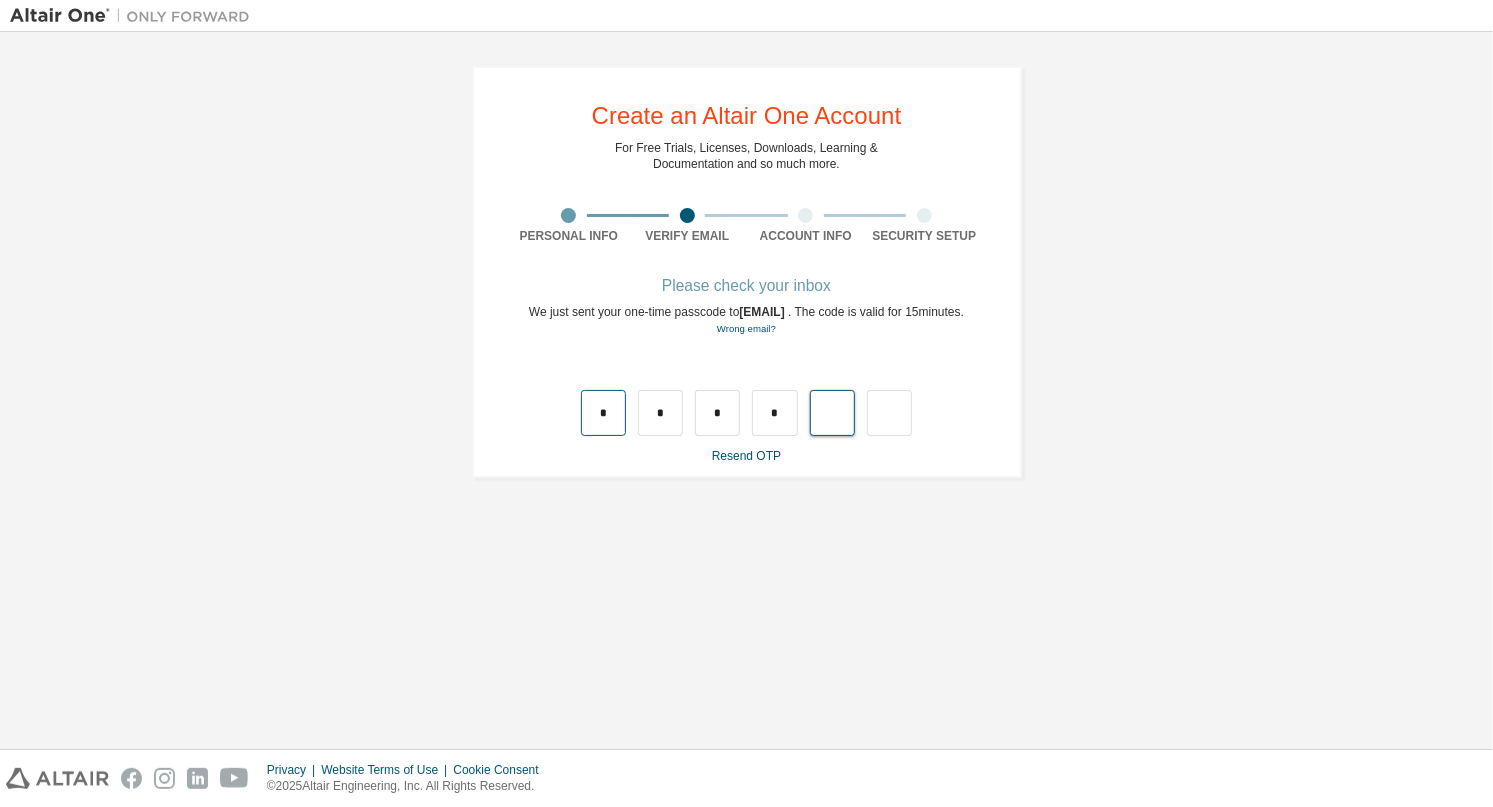 type on "*" 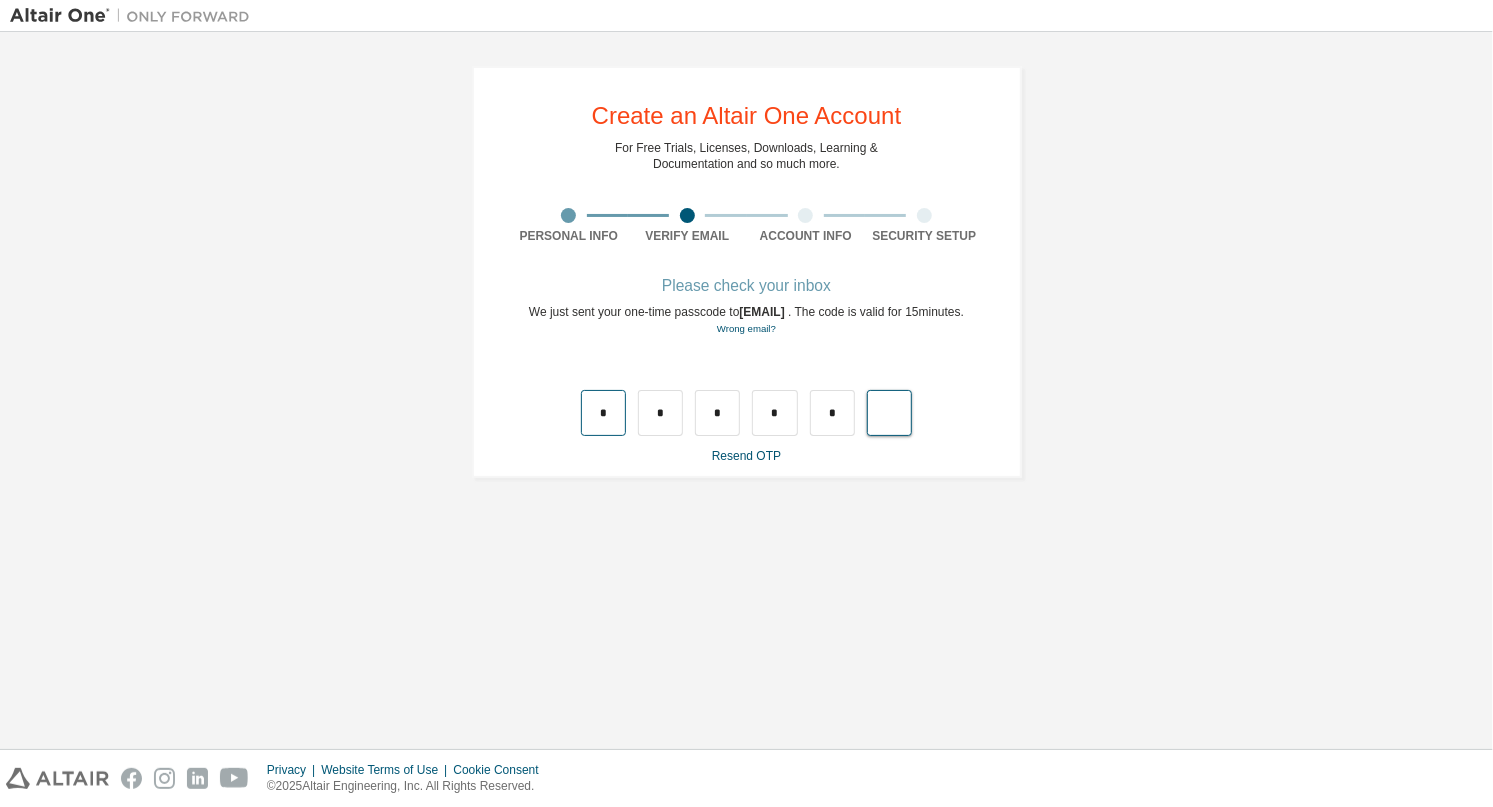 type on "*" 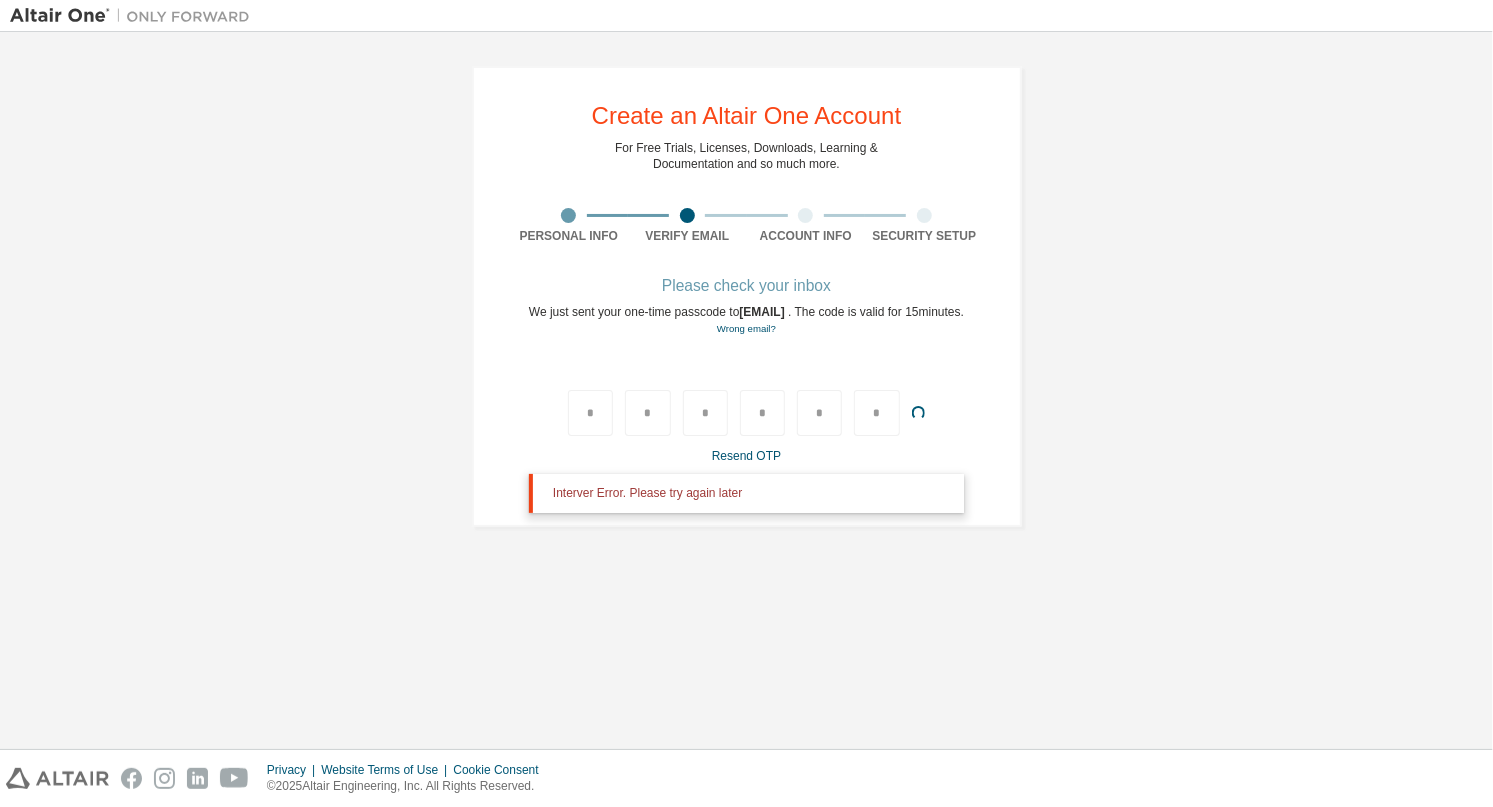 click on "**********" at bounding box center [746, 390] 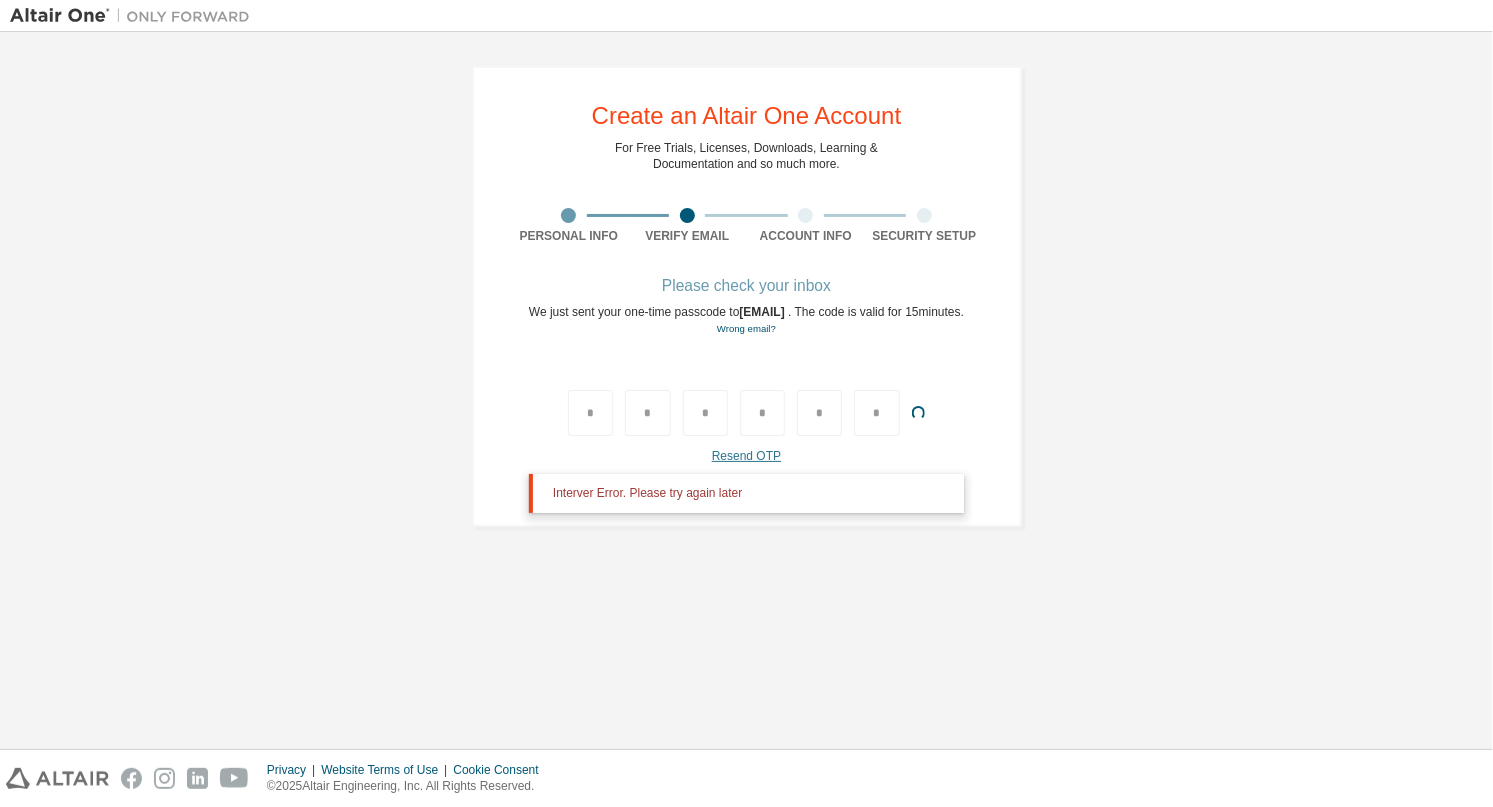 click on "Resend OTP" at bounding box center (746, 456) 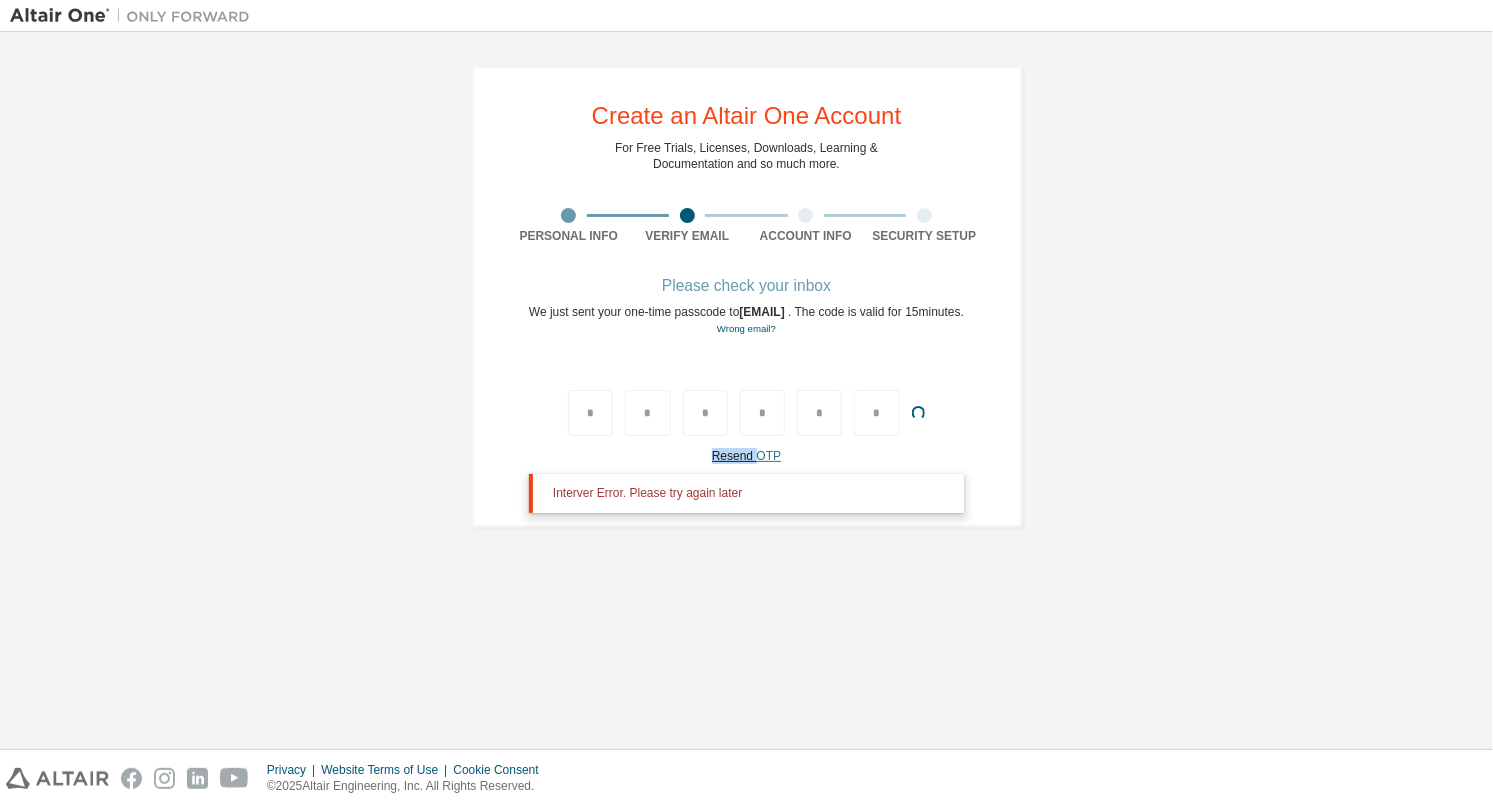 click on "Resend OTP" at bounding box center (746, 456) 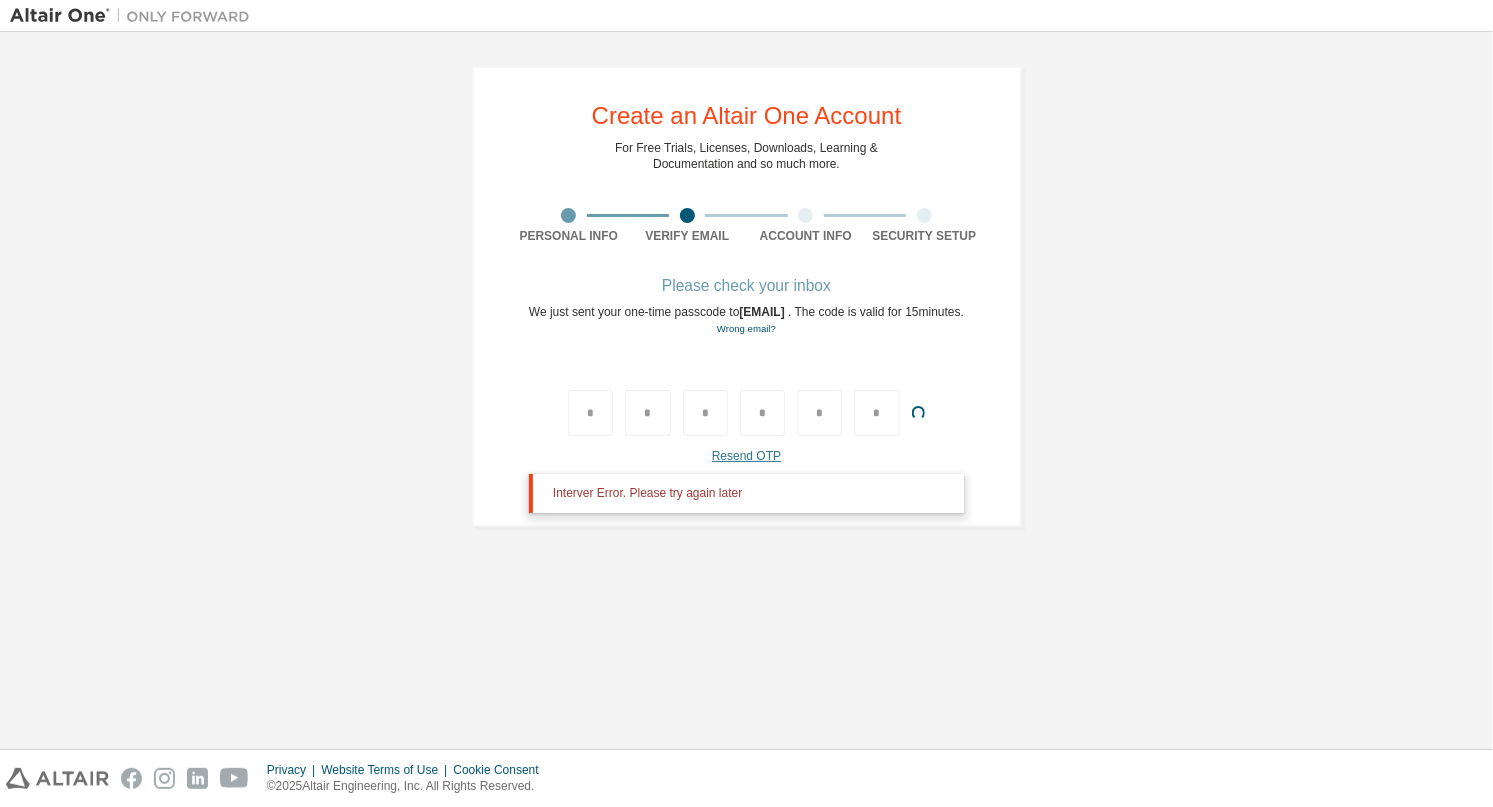 click on "Resend OTP" at bounding box center [746, 456] 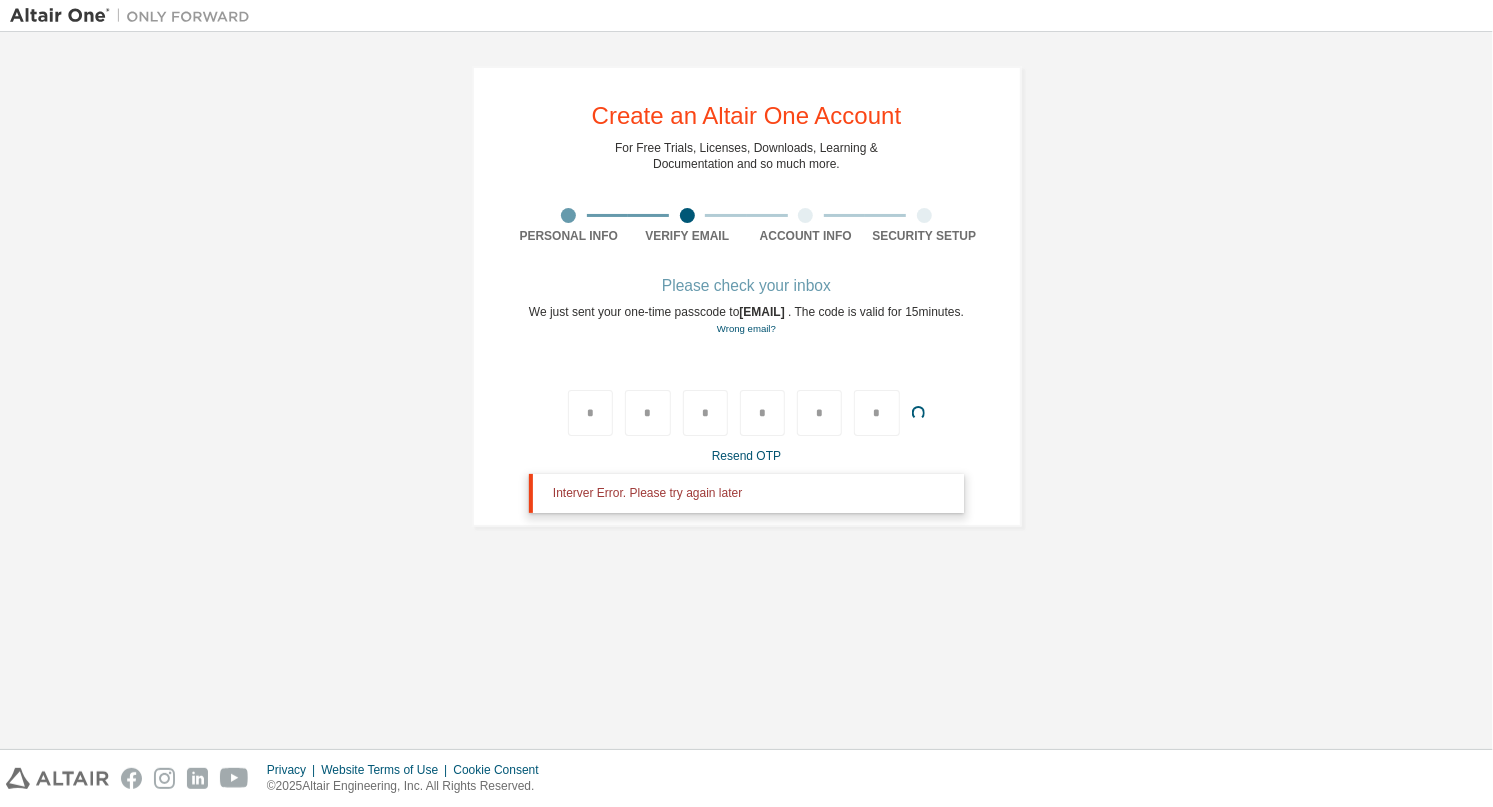 click on "**********" at bounding box center [746, 390] 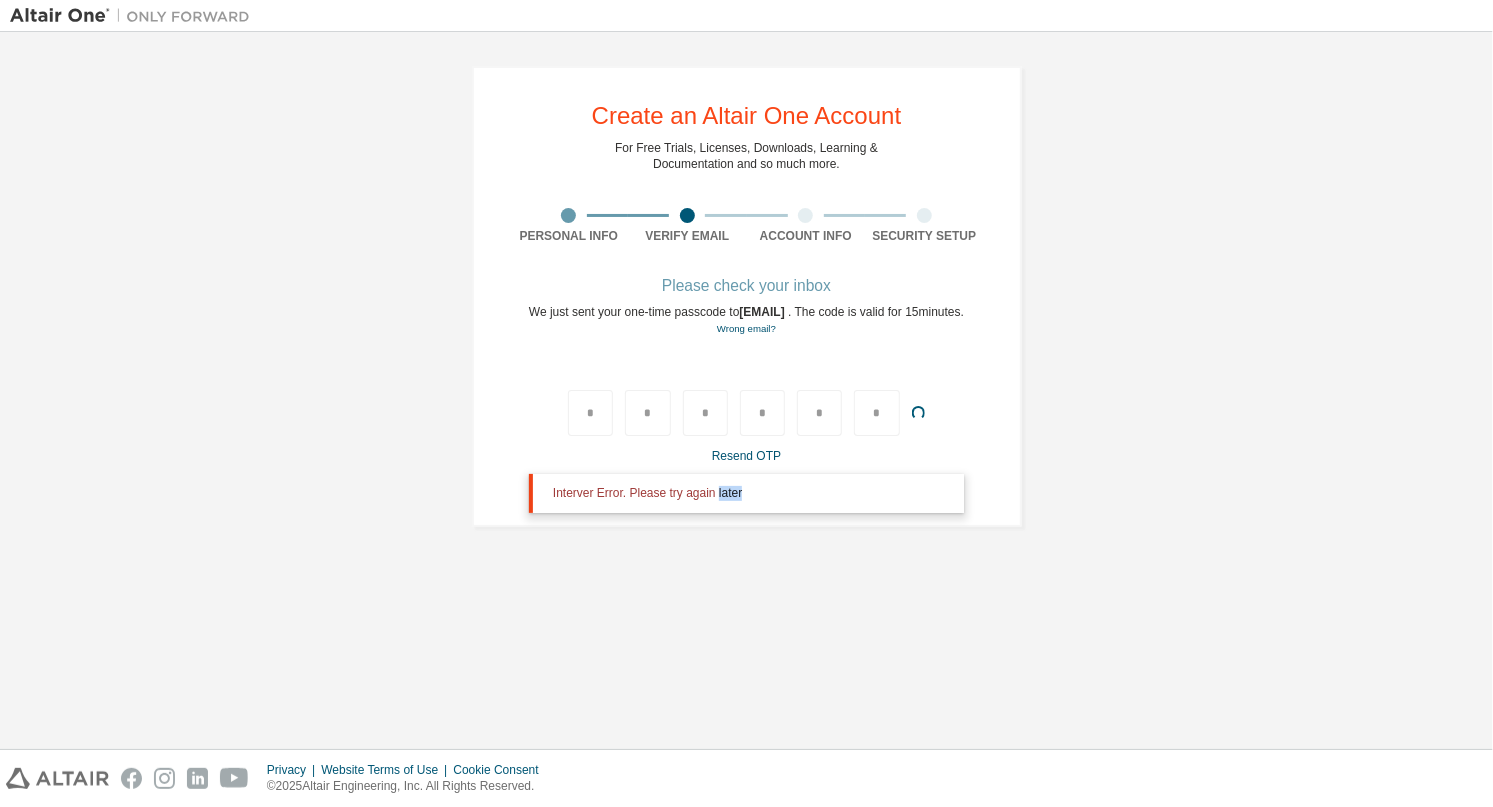 click on "**********" at bounding box center [746, 390] 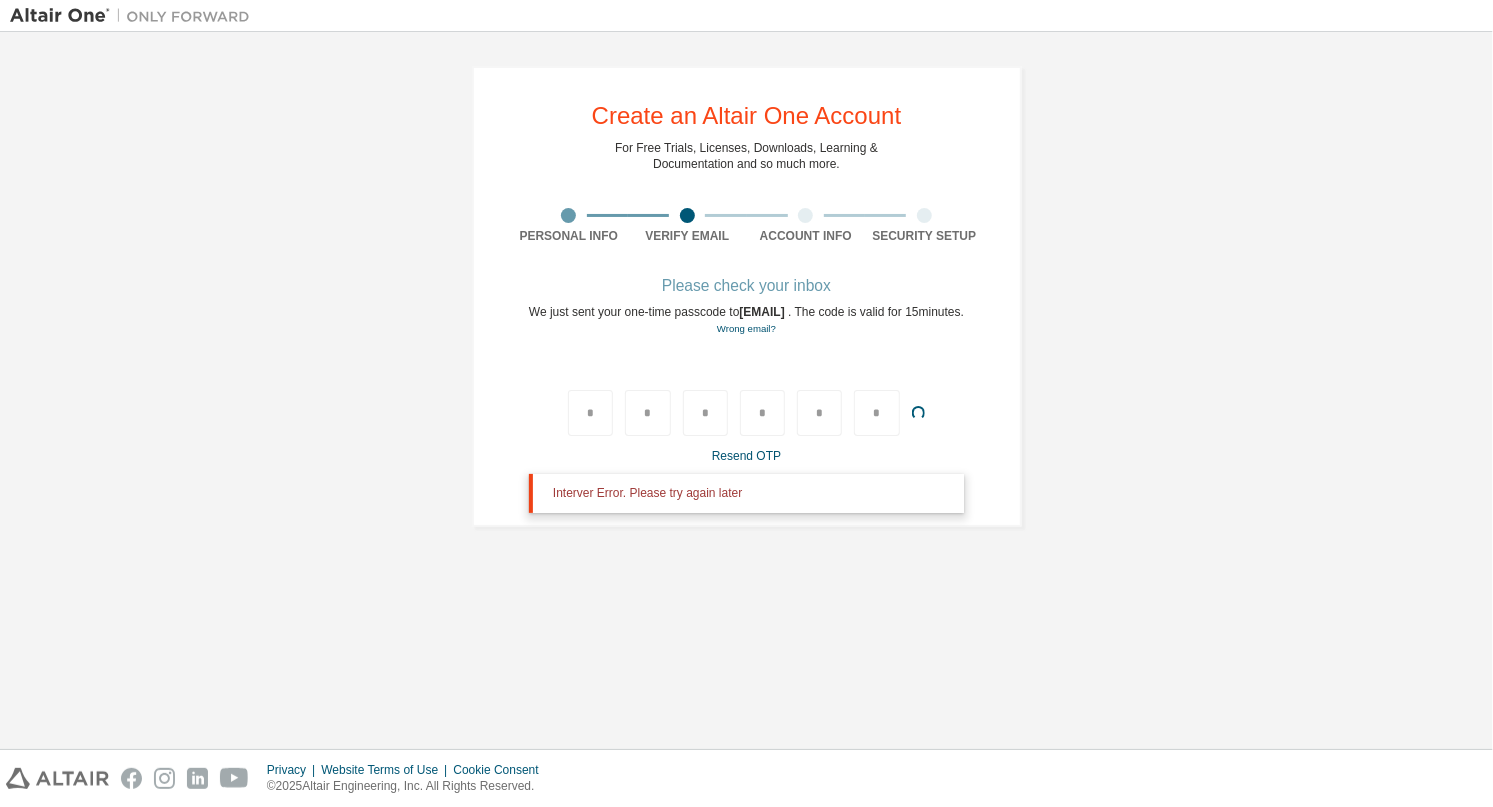 click on "**********" at bounding box center [747, 296] 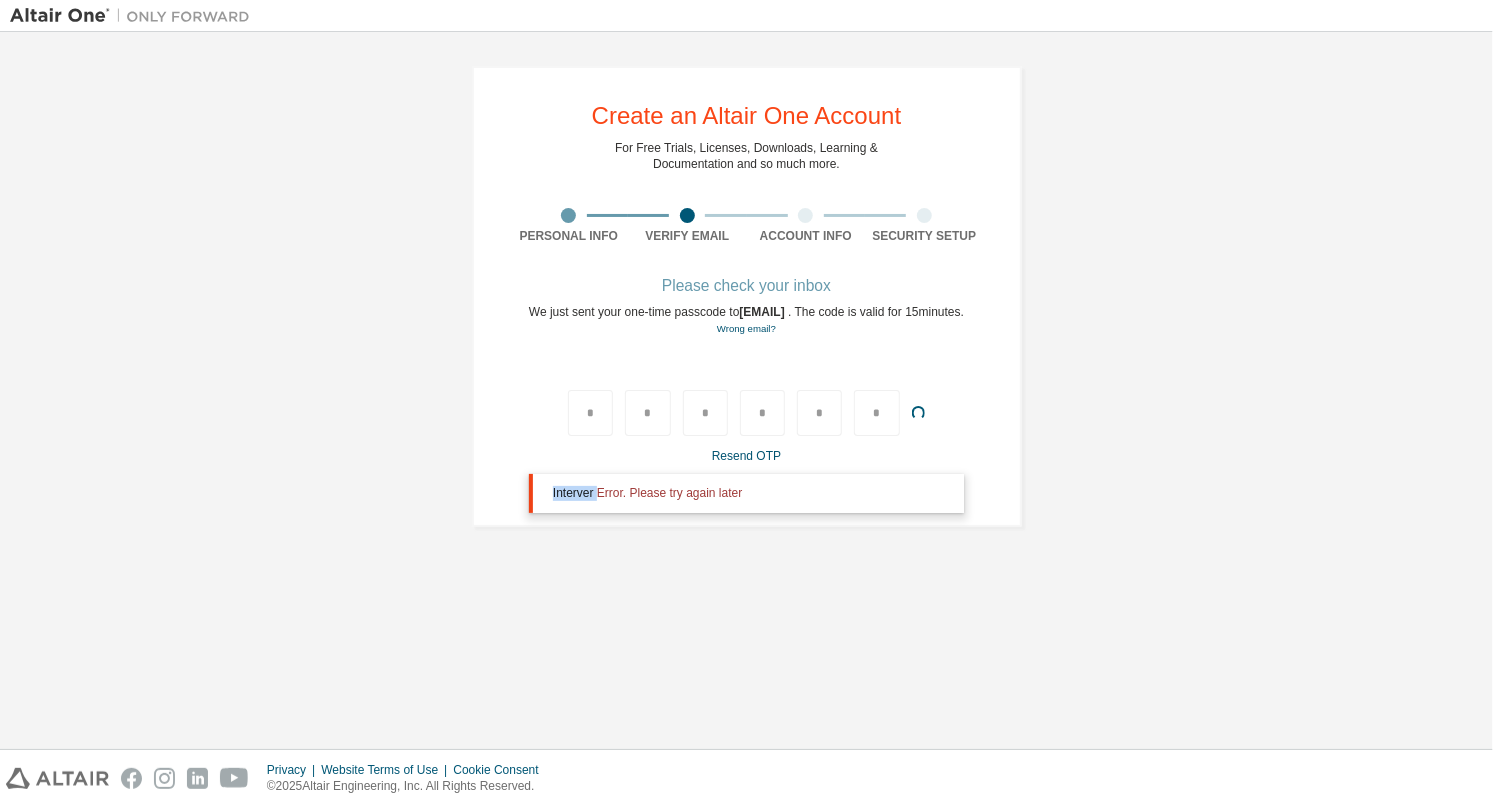 click on "**********" at bounding box center (747, 296) 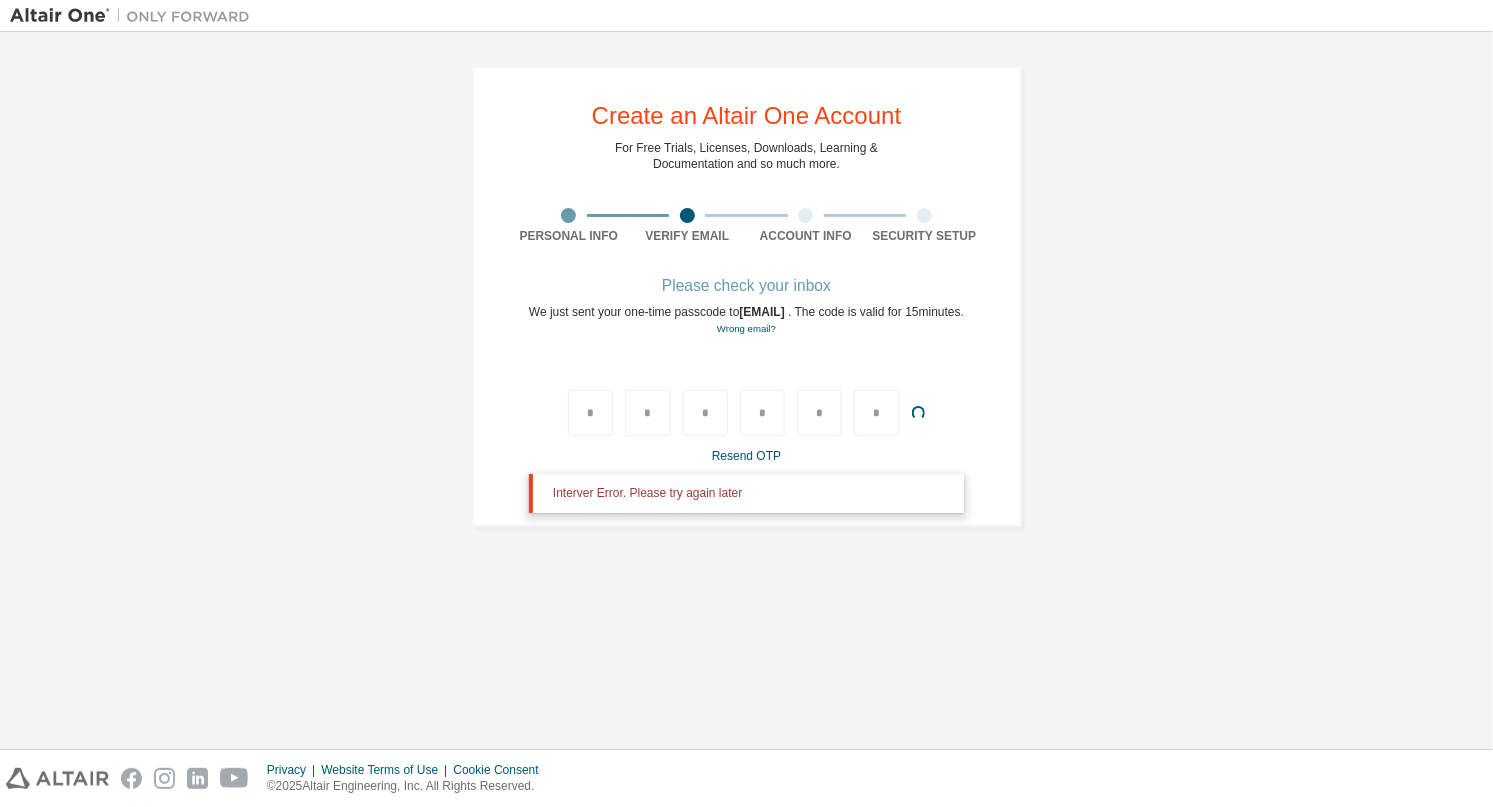 click on "Please check your inbox We just sent your one-time passcode to  [EMAIL]   . The code is valid for   15  minutes. Wrong email?   * * * * * * Resend OTP  Interver Error. Please try again later" at bounding box center [746, 396] 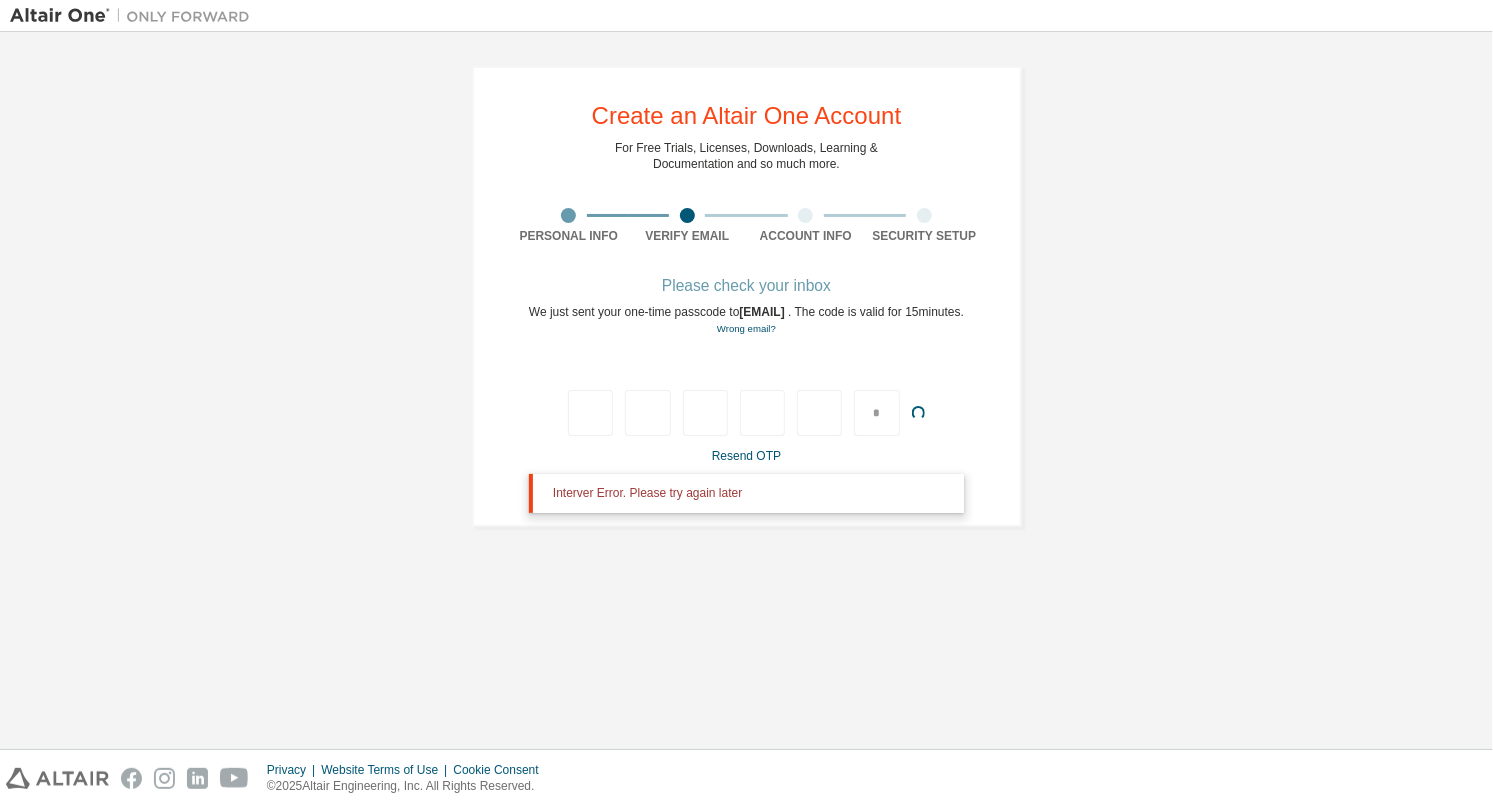 type 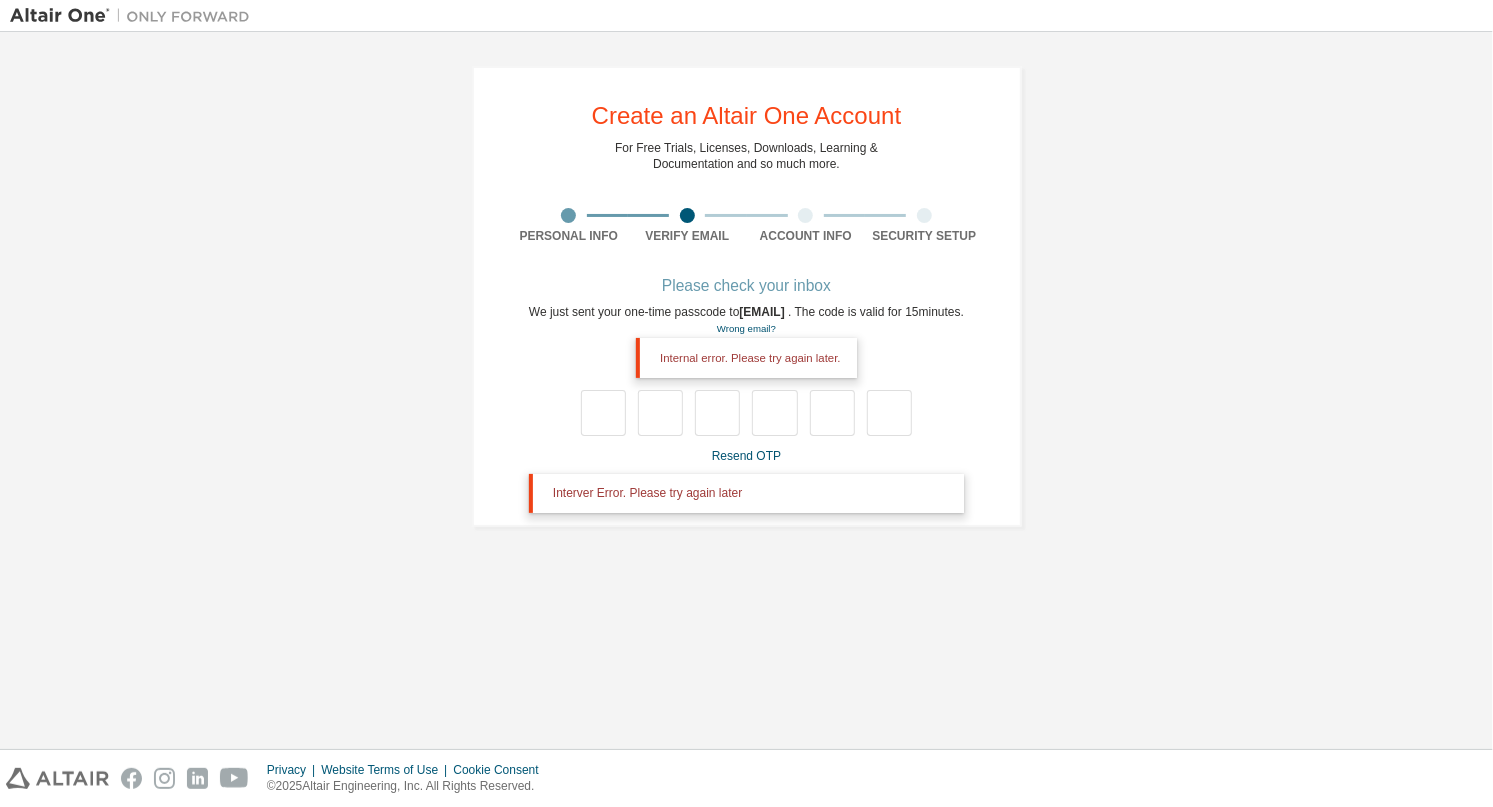 click on "Please check your inbox We just sent your one-time passcode to  [EMAIL]   . The code is valid for   15  minutes. Wrong email? Internal error. Please try again later. Resend OTP  Interver Error. Please try again later" at bounding box center (746, 396) 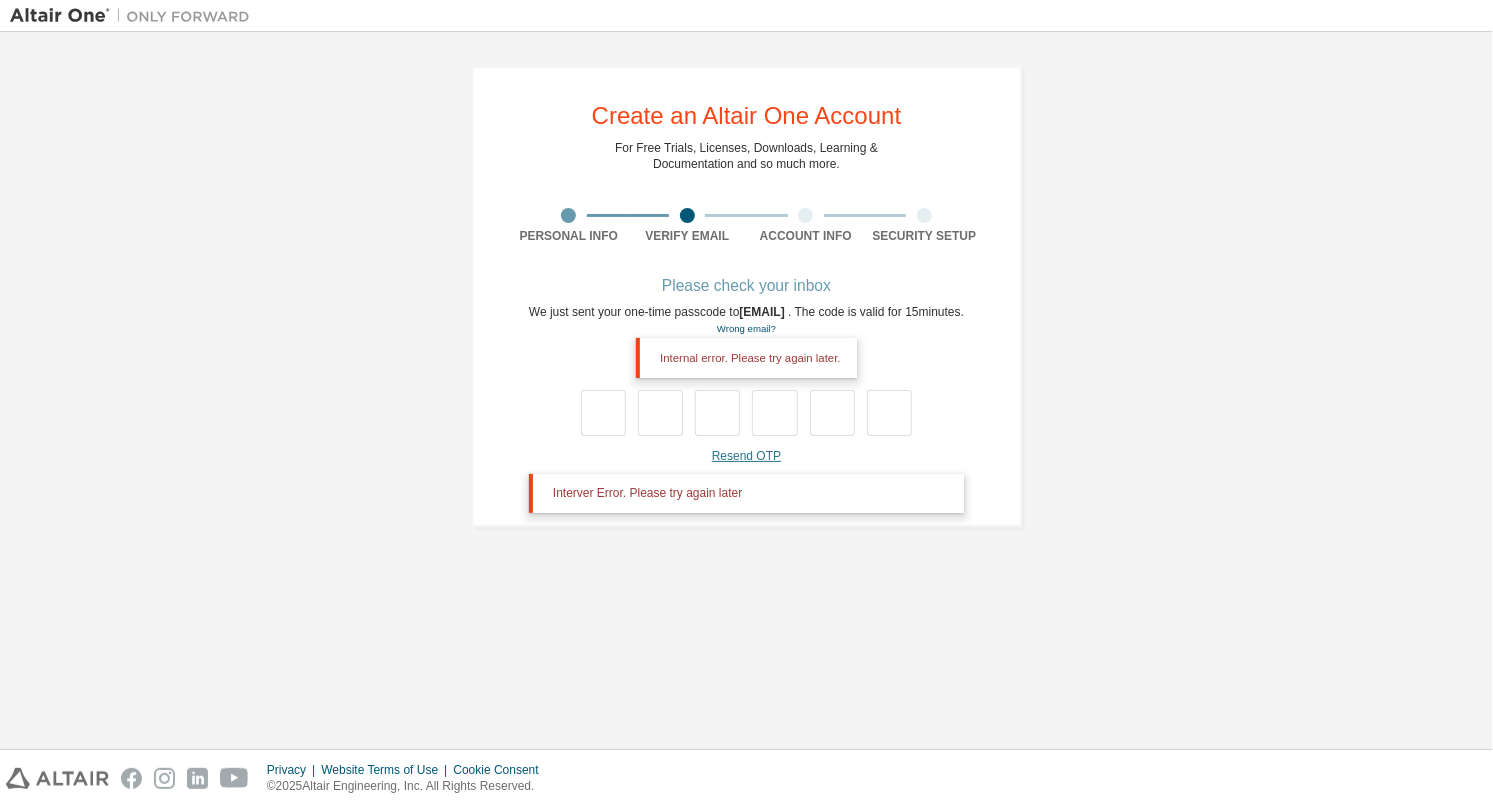 click on "Resend OTP" at bounding box center [746, 456] 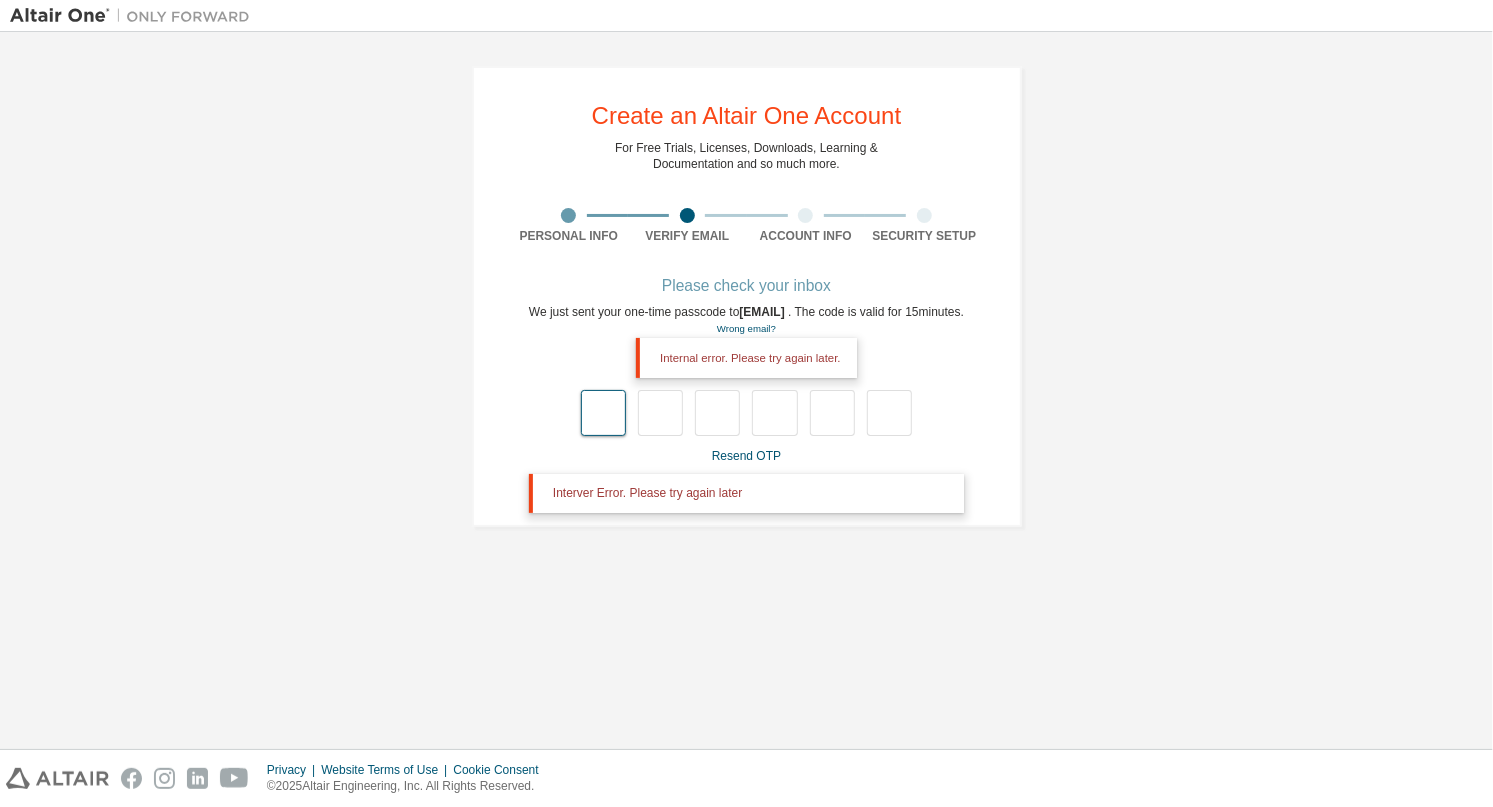 click at bounding box center (603, 413) 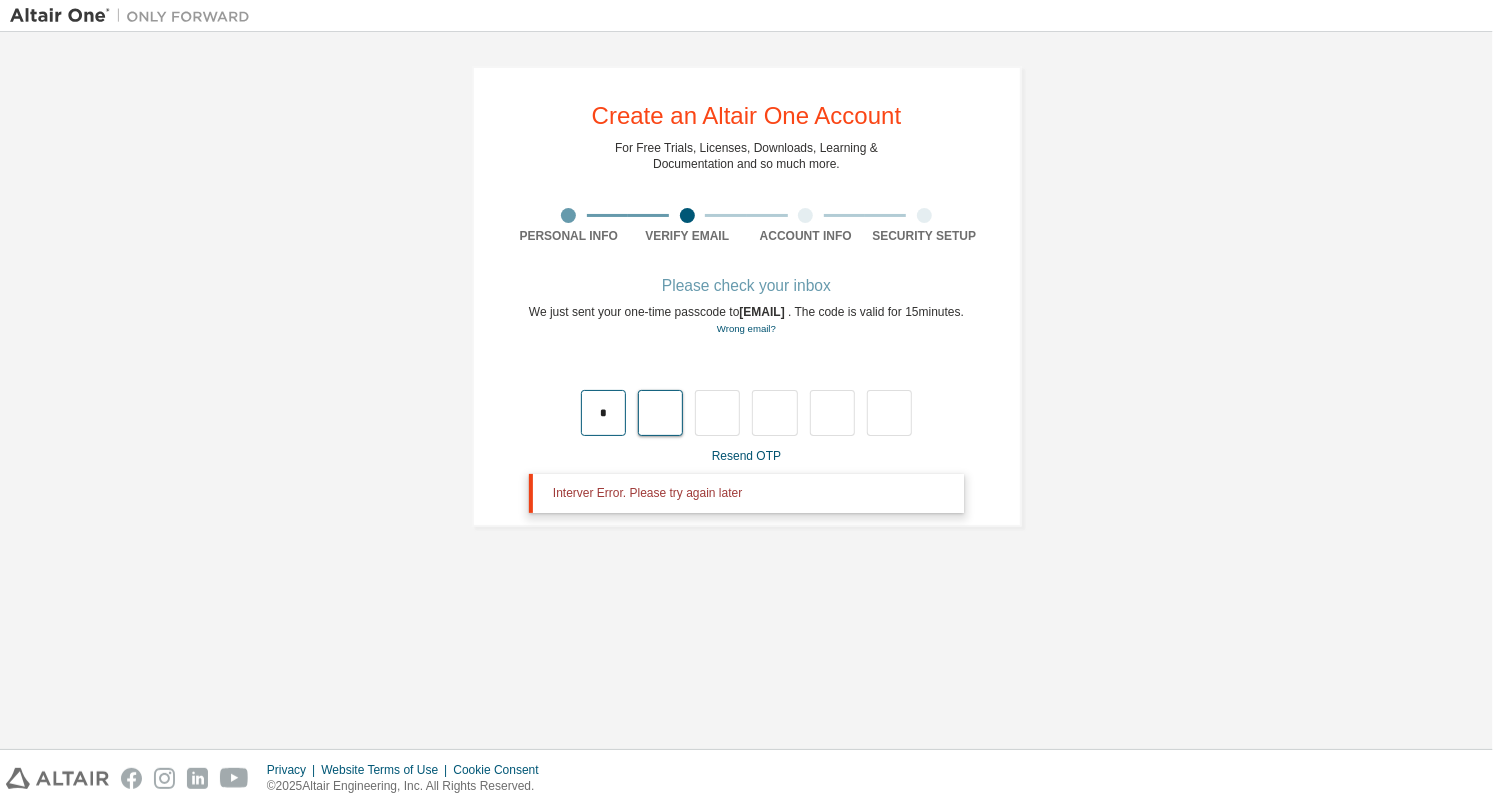 type on "*" 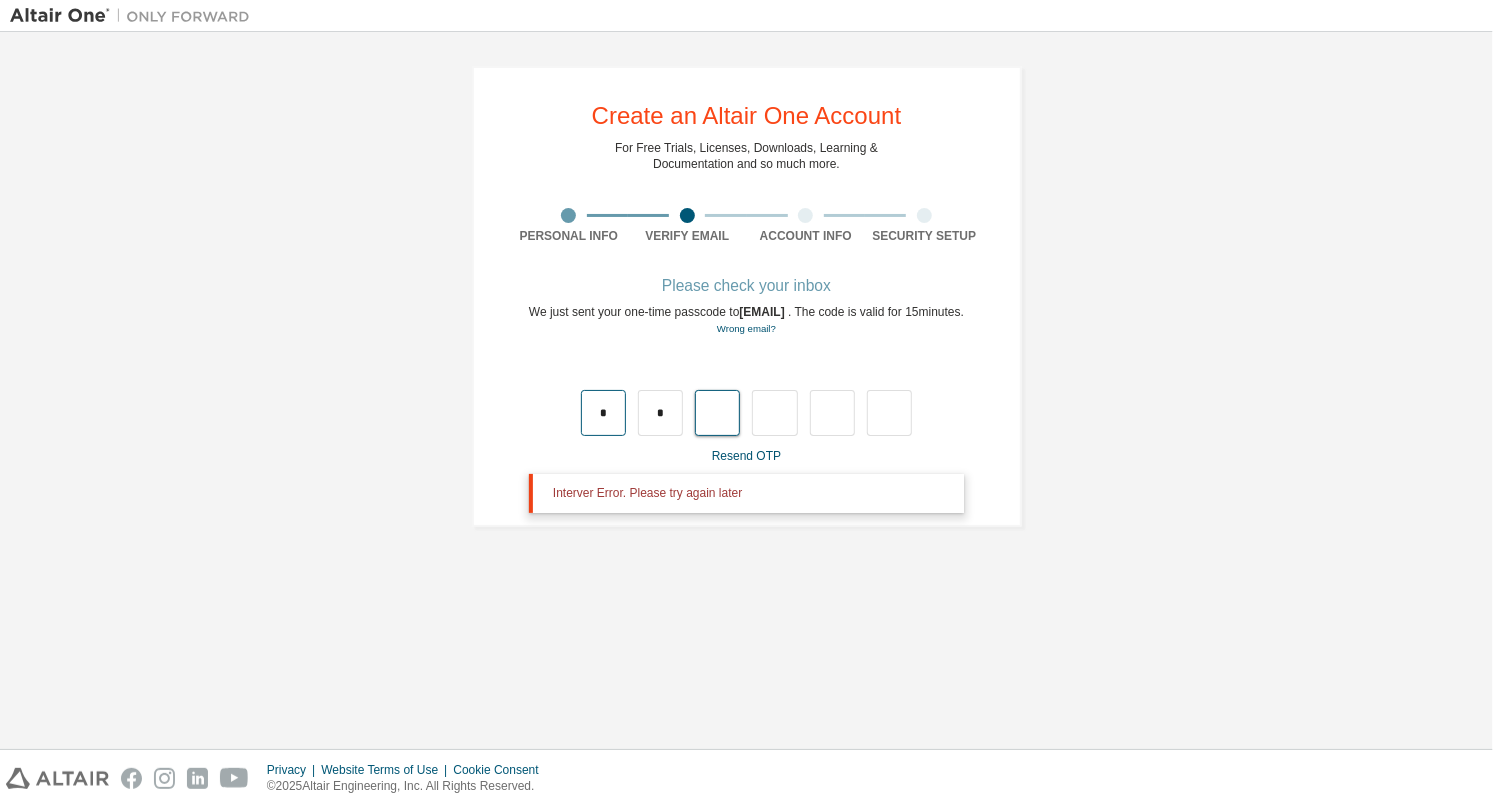 type on "*" 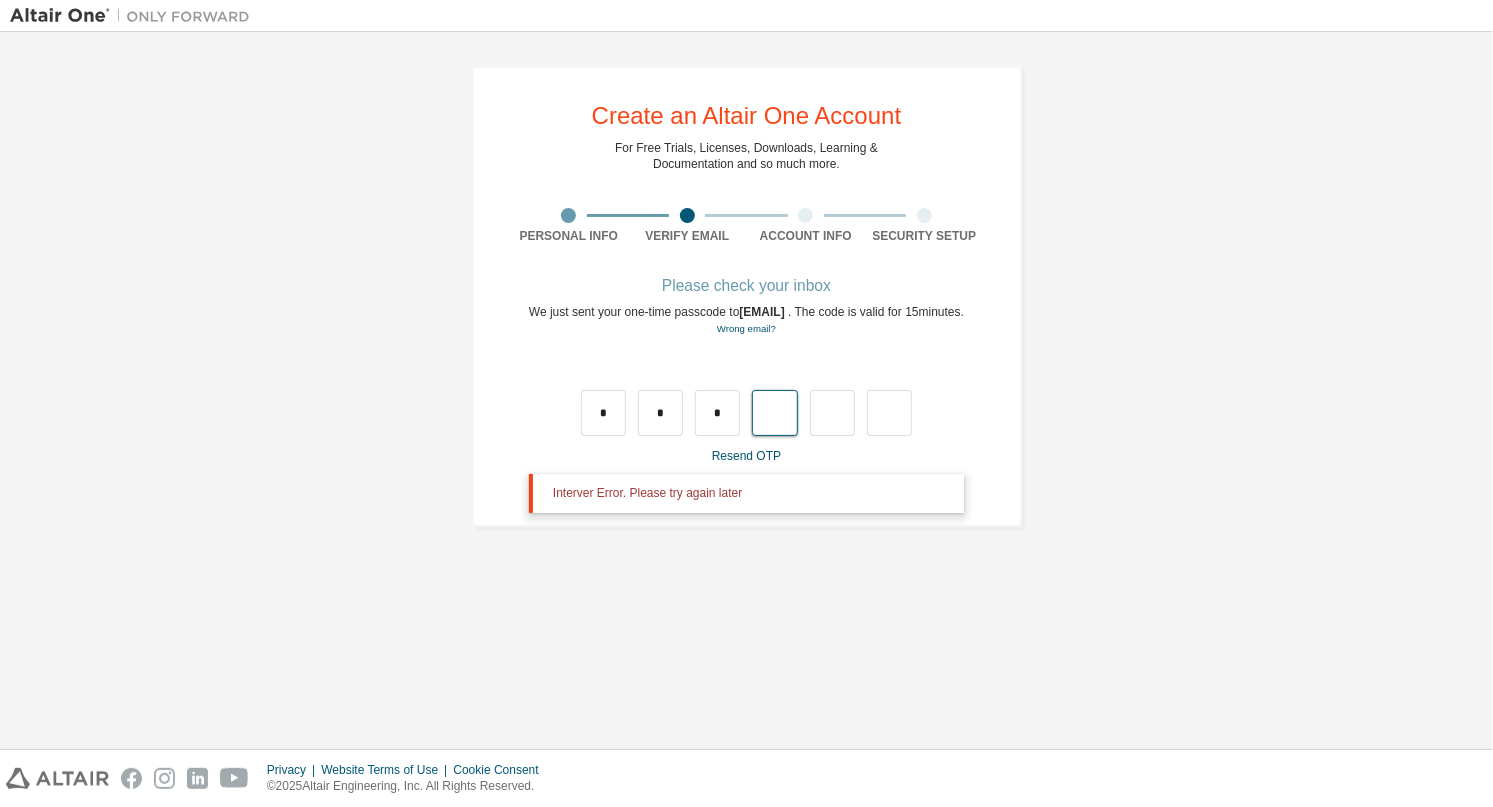 type on "*" 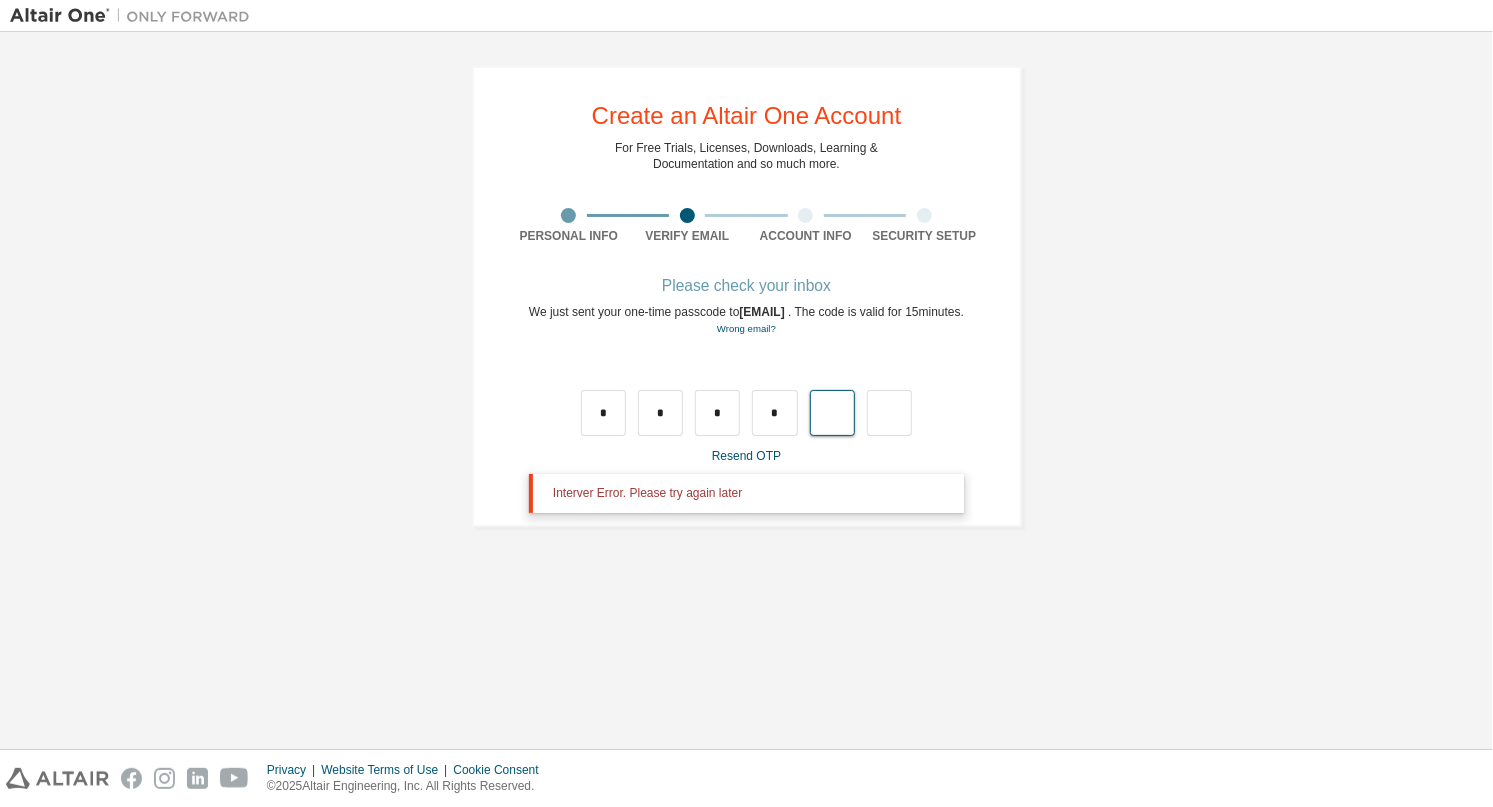 type on "*" 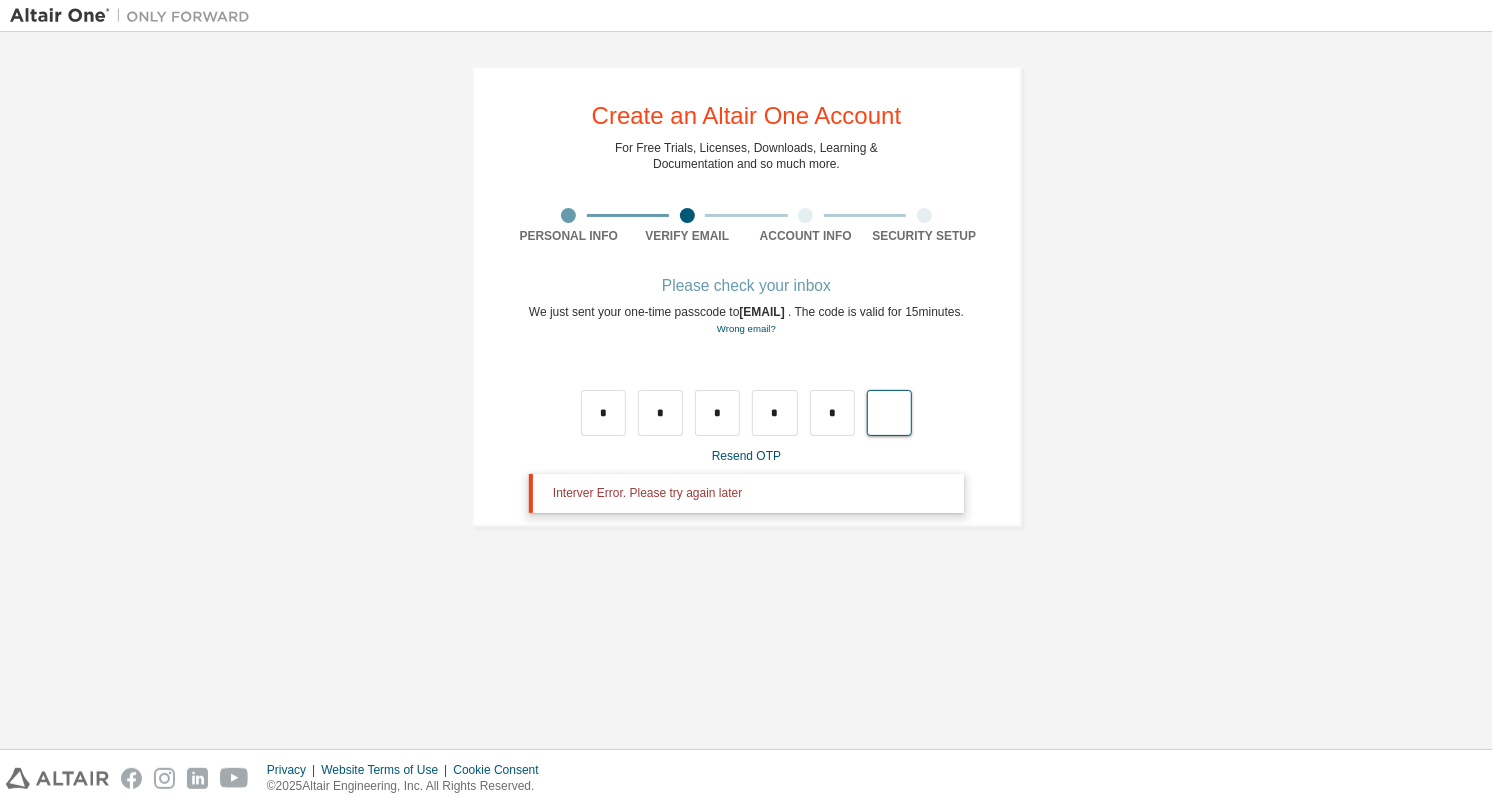 type on "*" 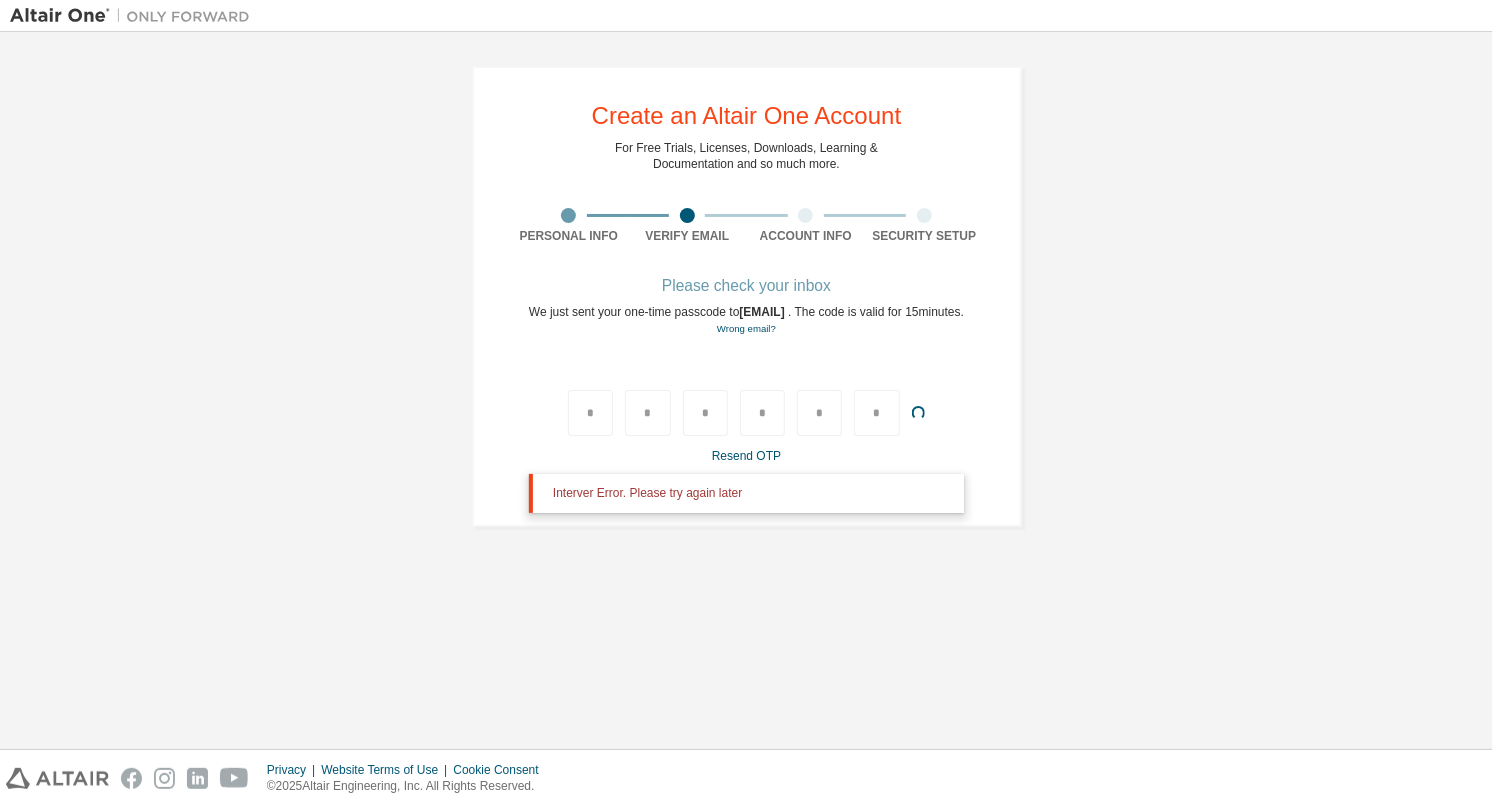 type 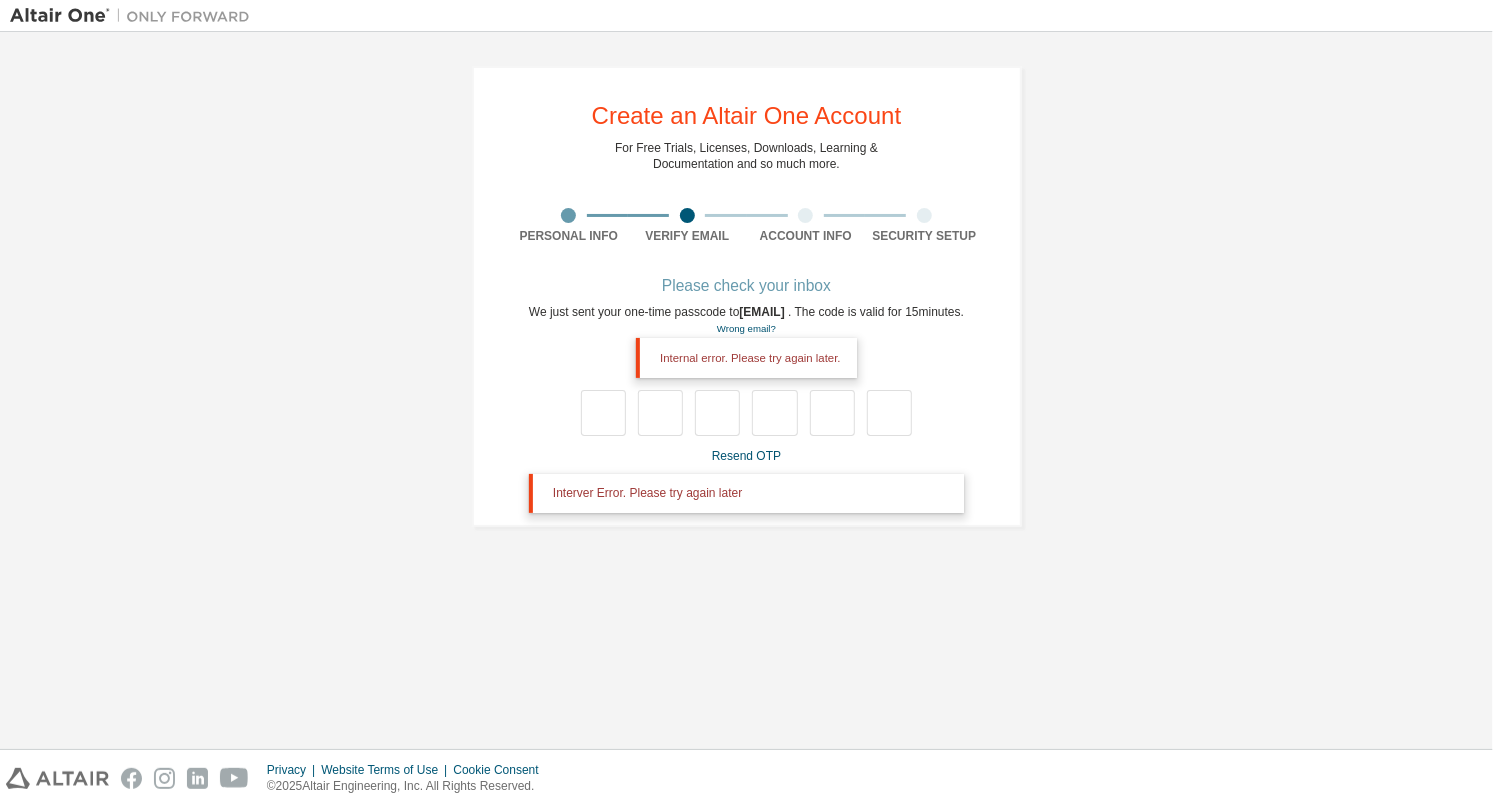 click on "Internal error. Please try again later." at bounding box center (746, 392) 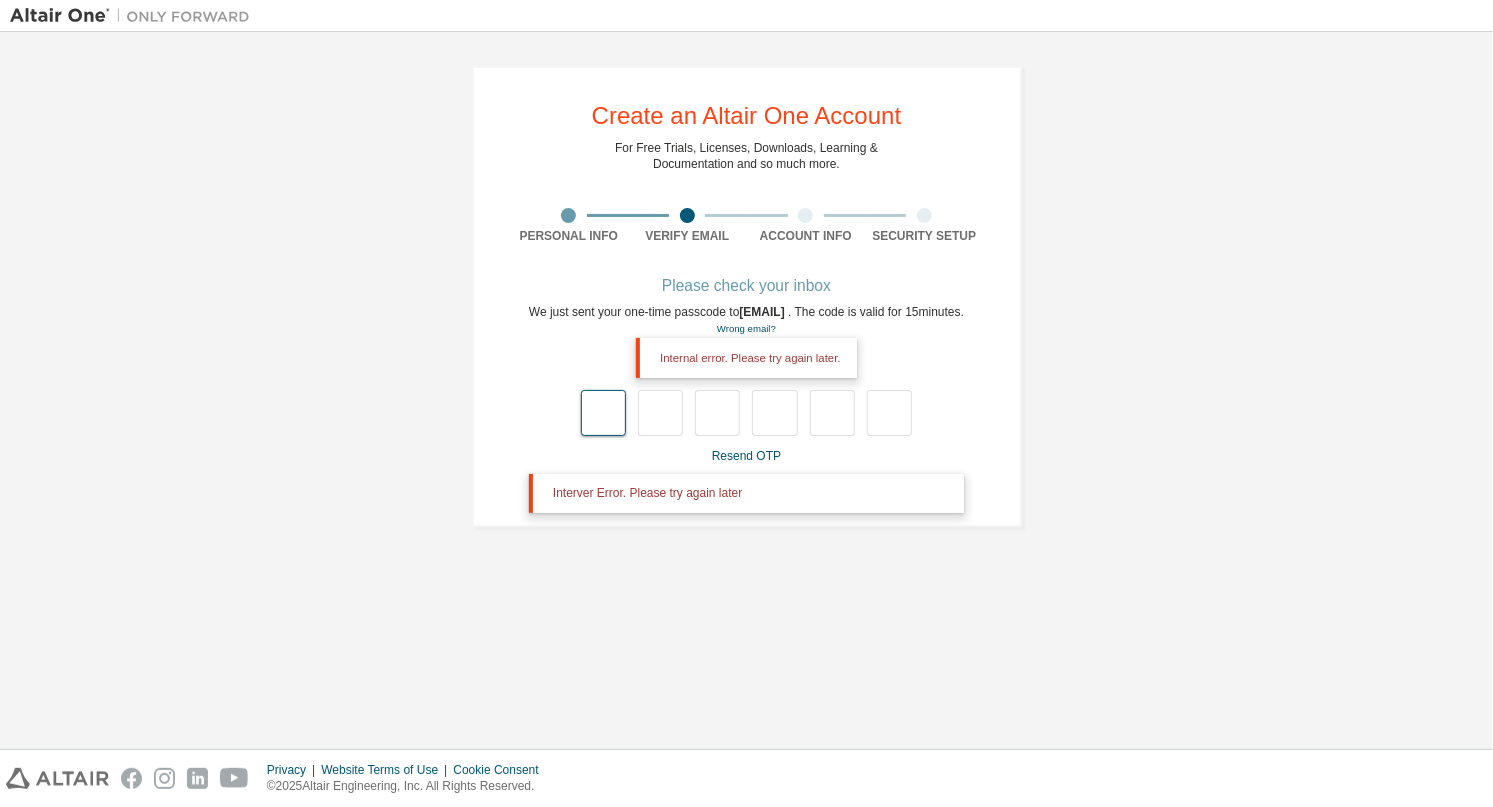 click at bounding box center [603, 413] 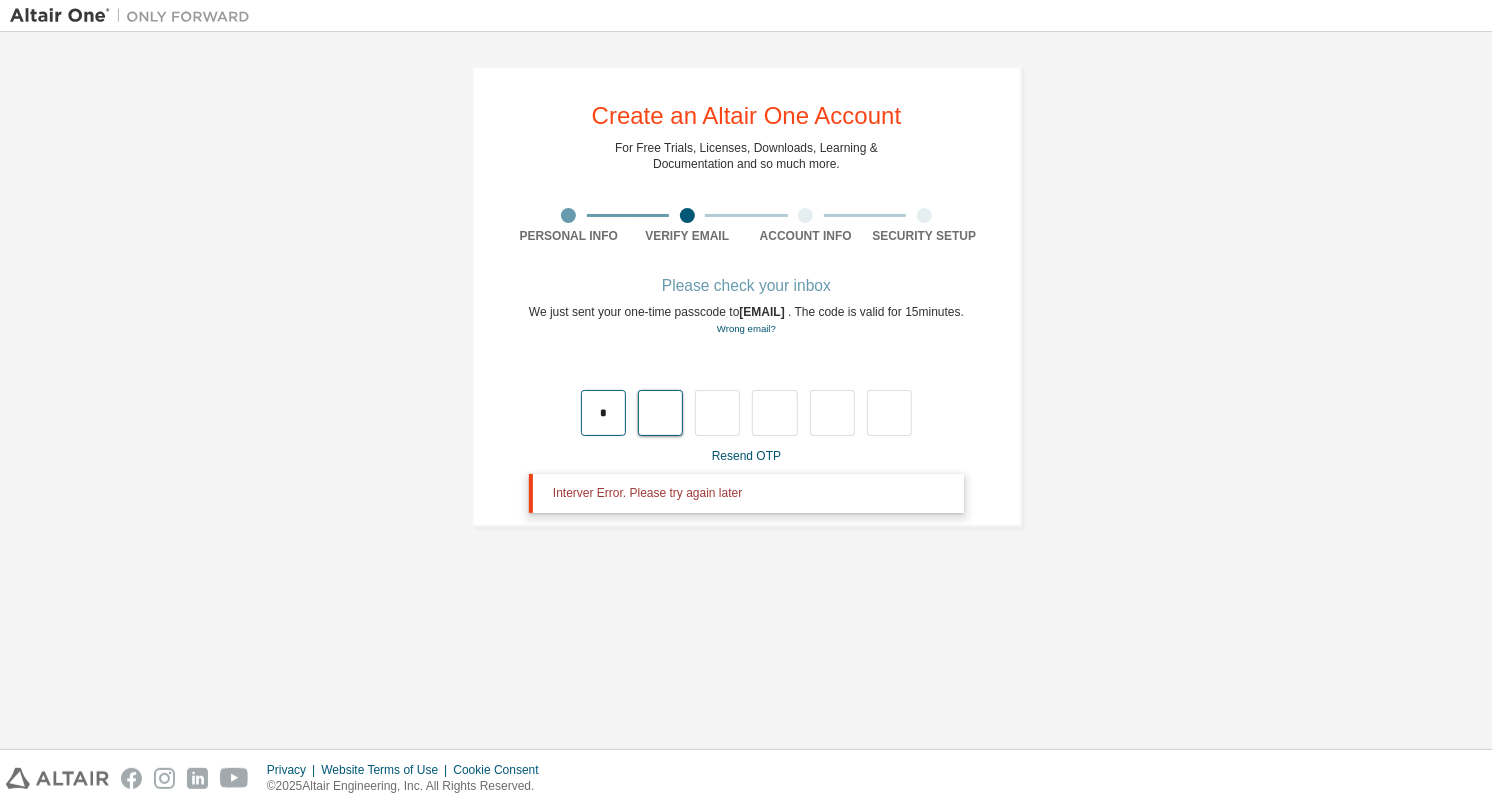 type on "*" 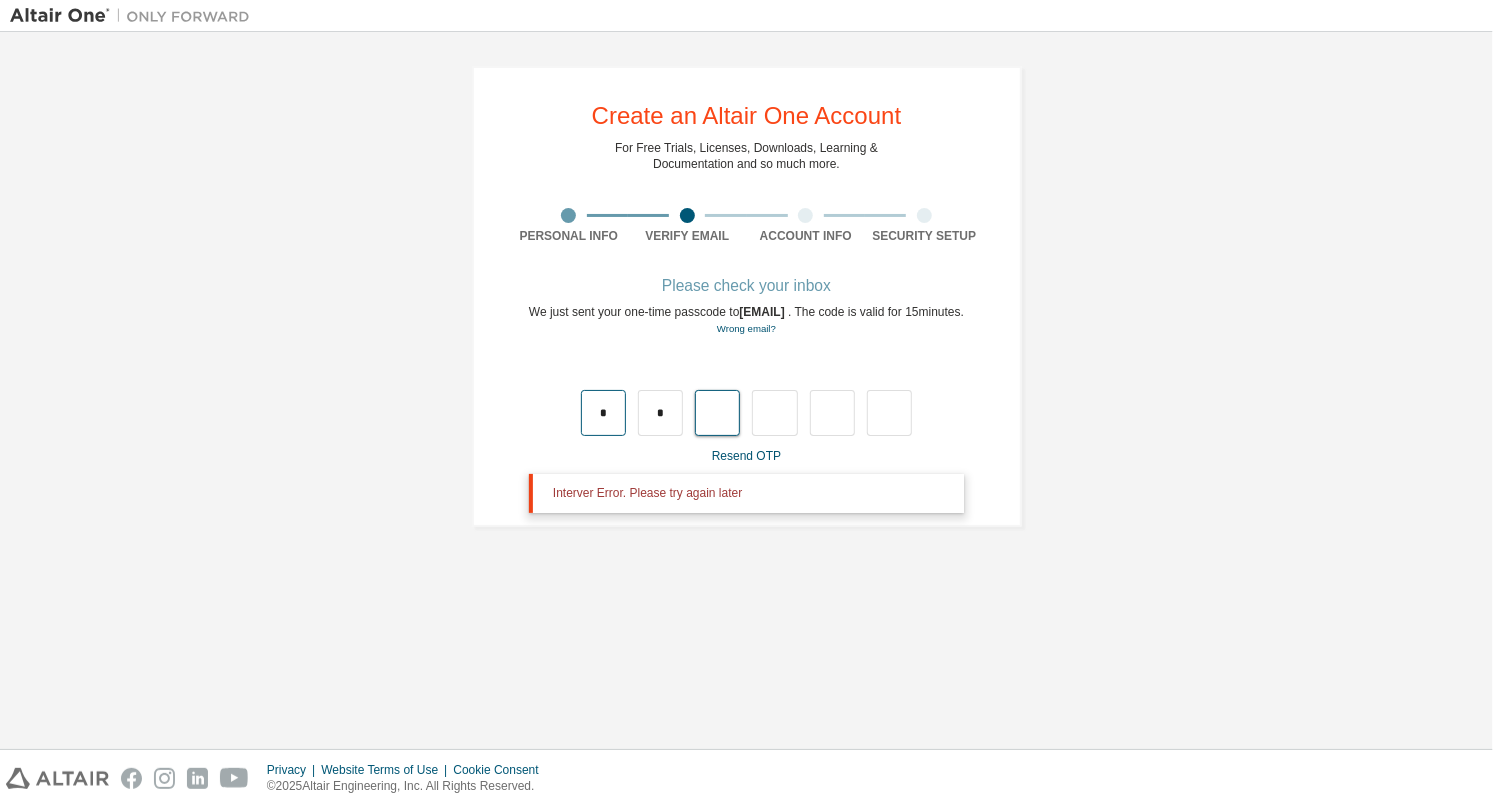 type on "*" 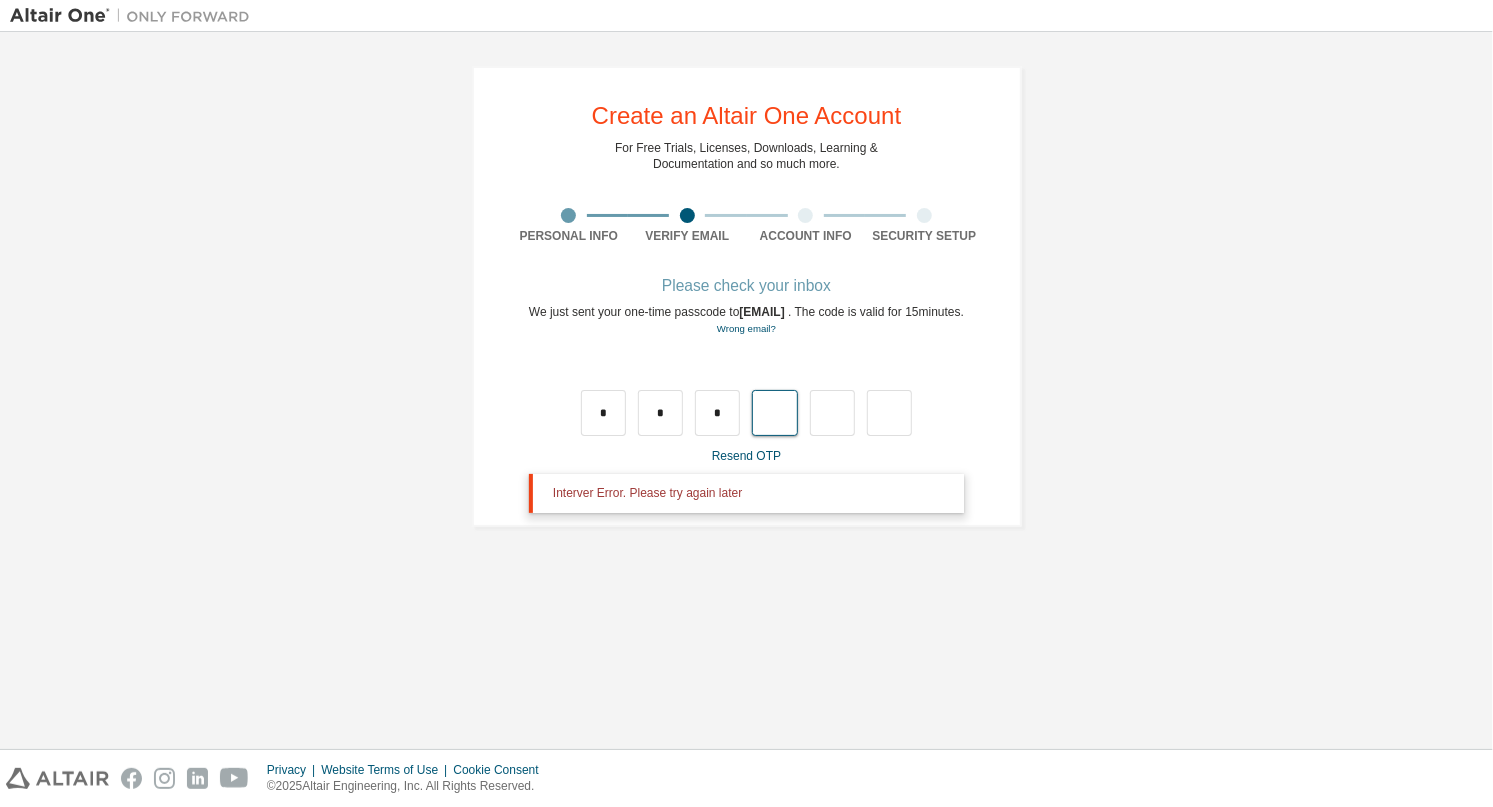 type on "*" 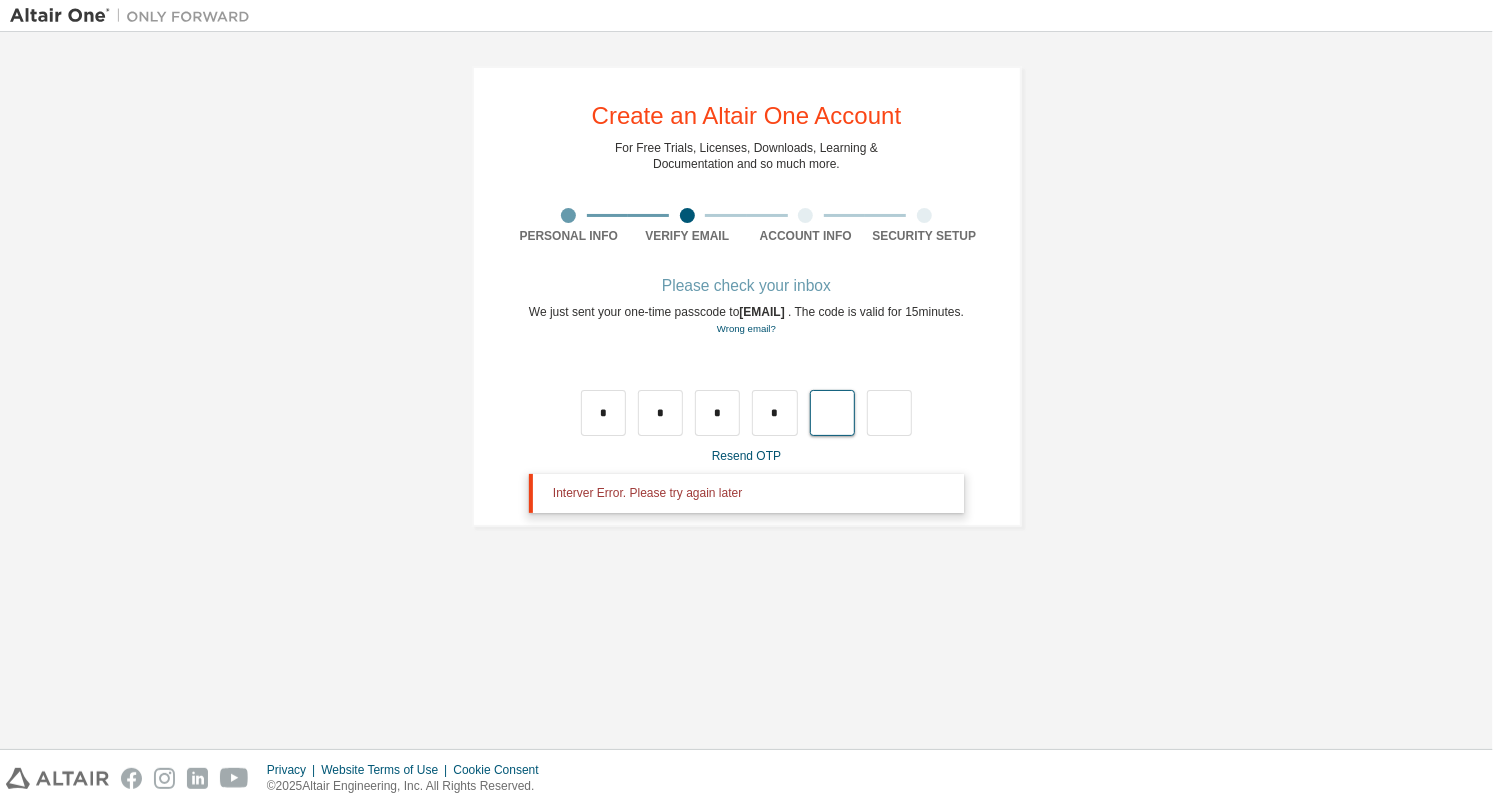 type on "*" 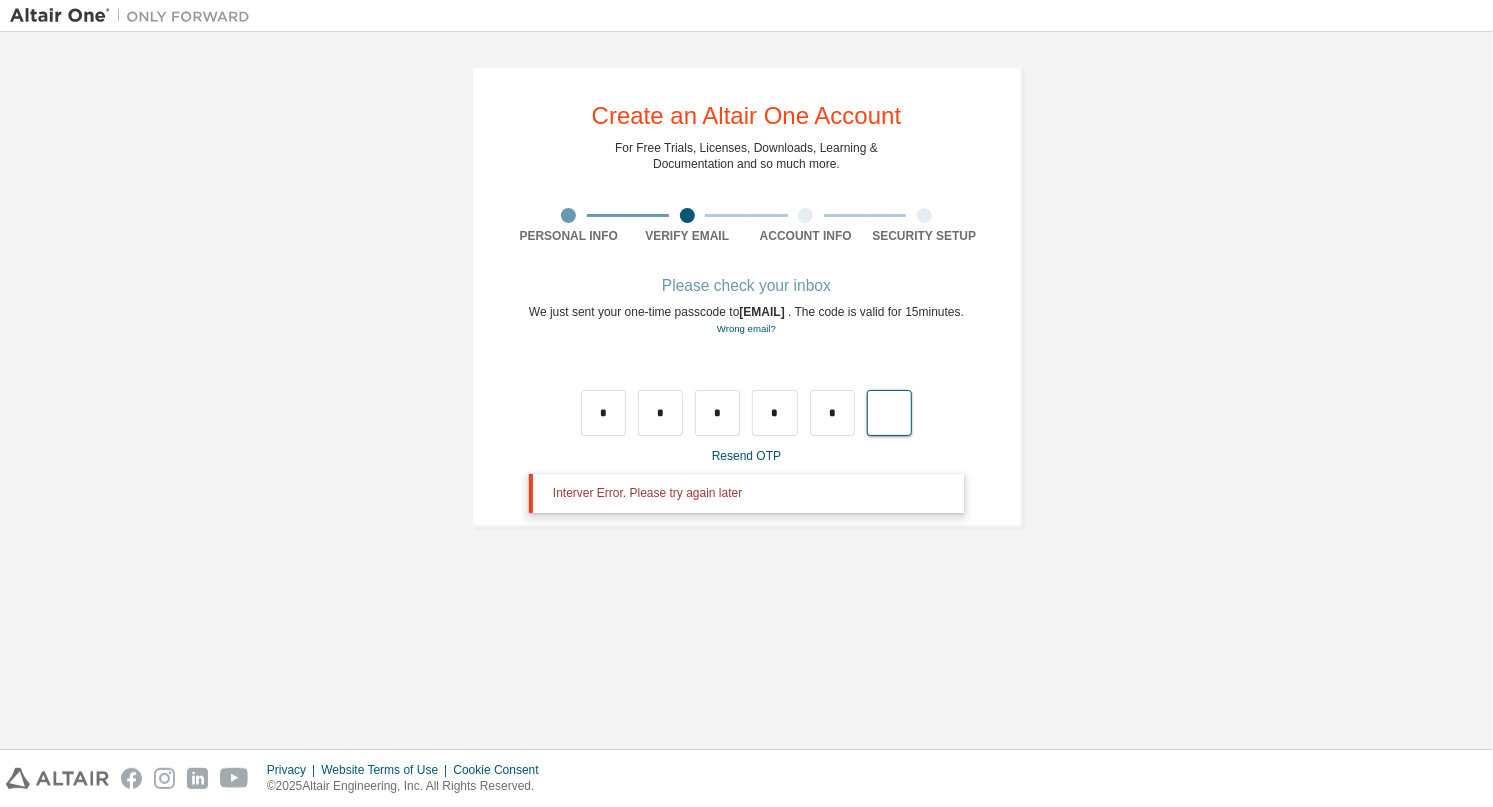 type on "*" 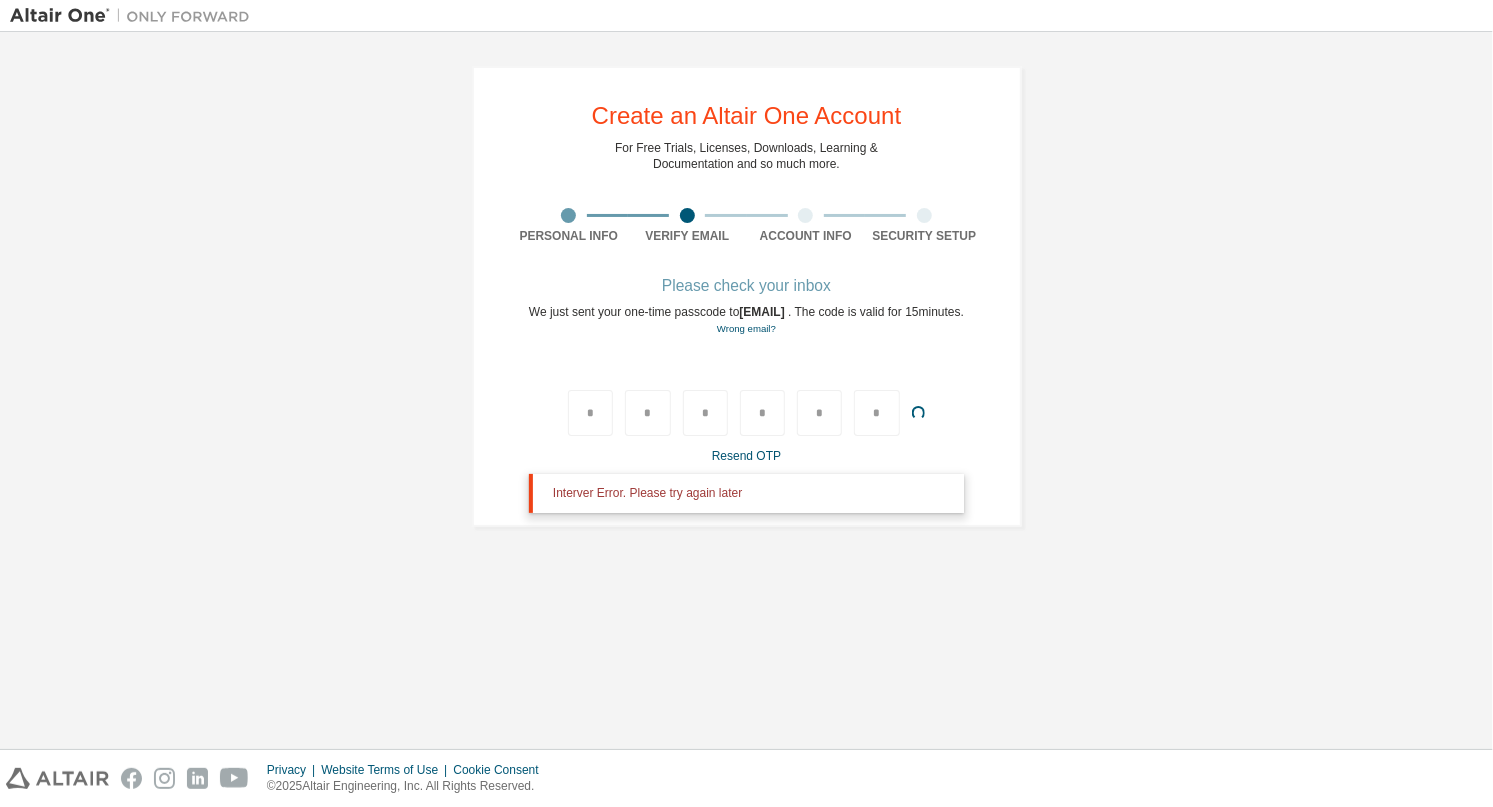 type 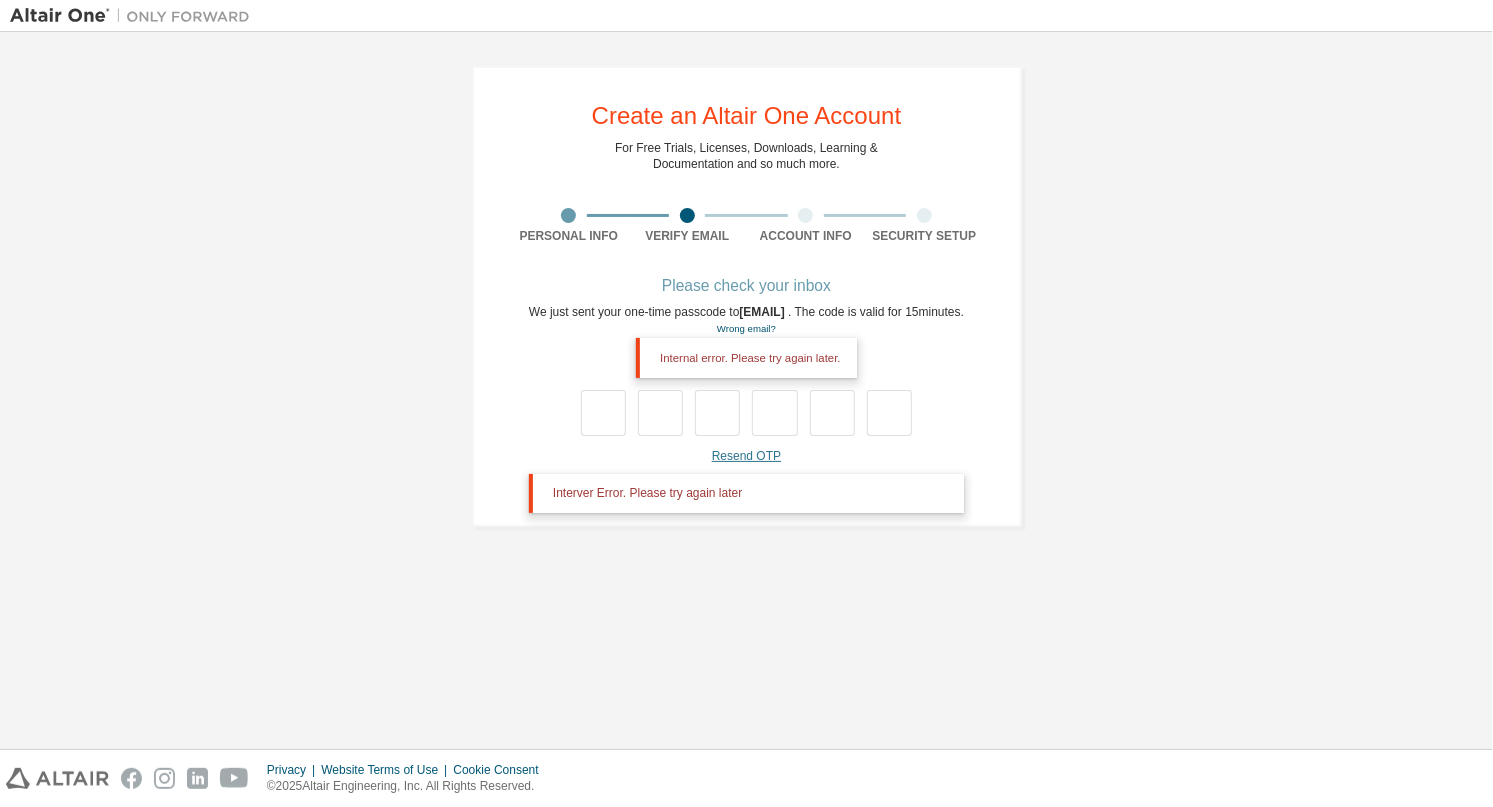 click on "Resend OTP" at bounding box center (746, 456) 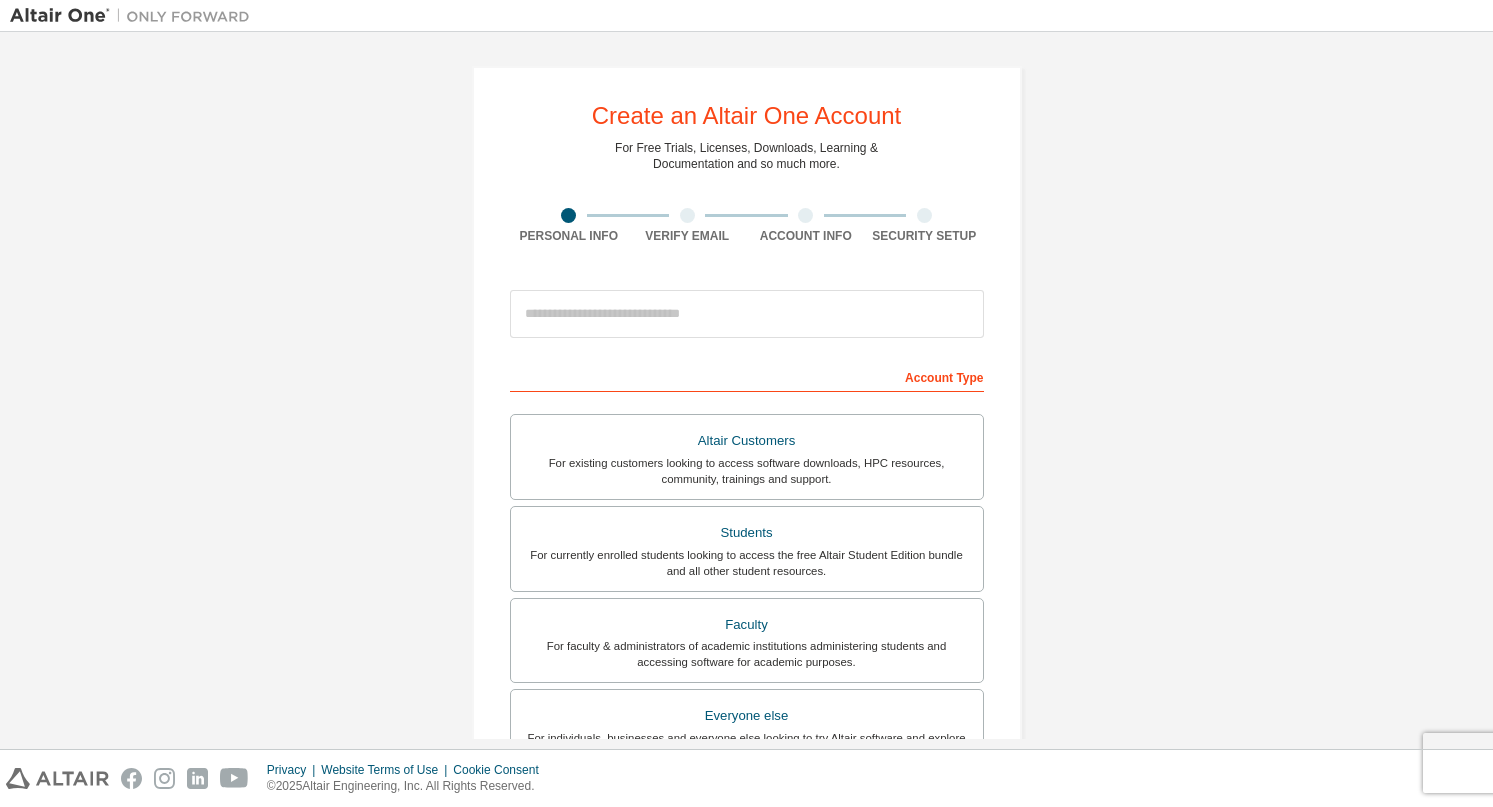 scroll, scrollTop: 0, scrollLeft: 0, axis: both 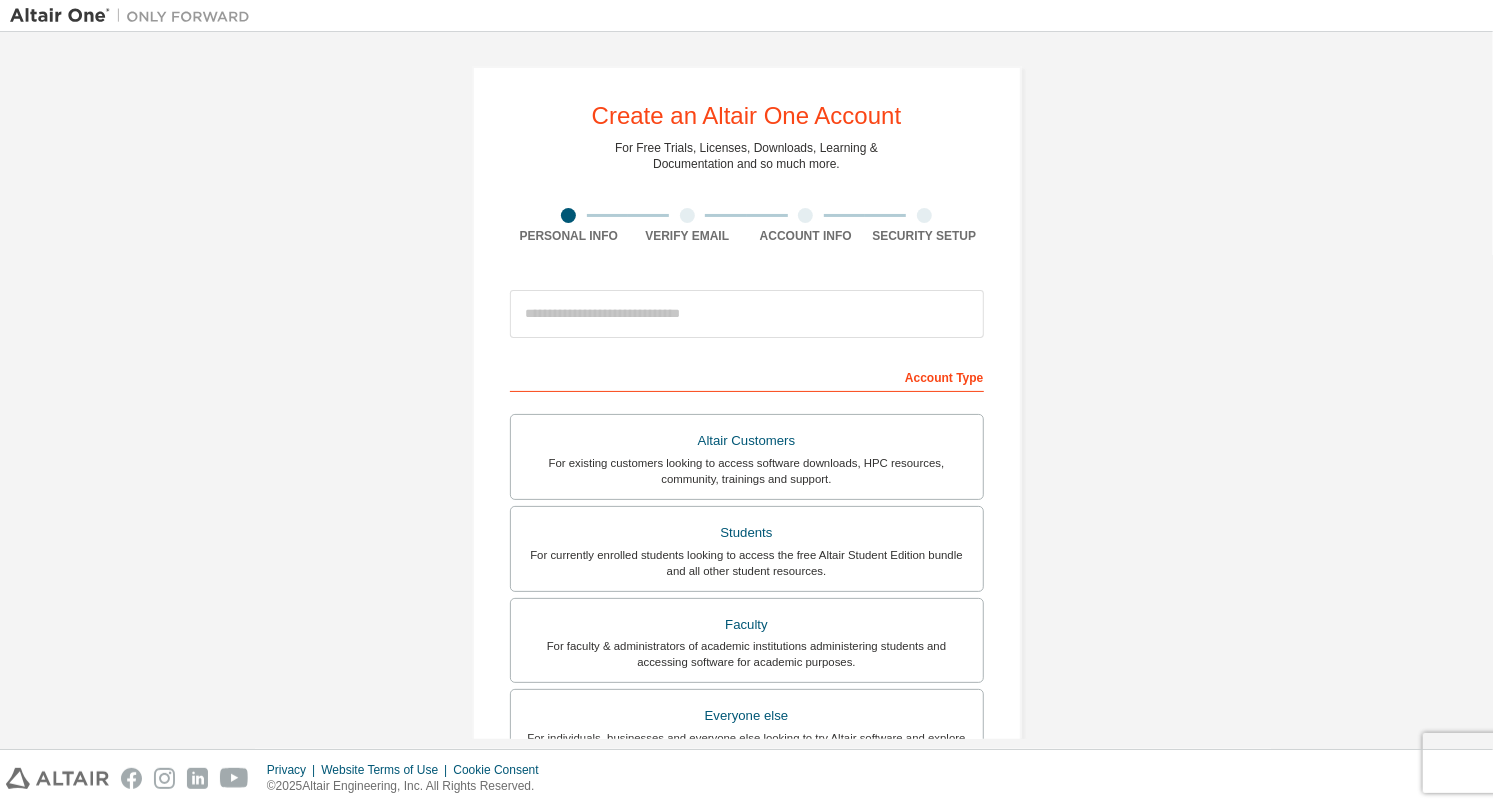 drag, startPoint x: 775, startPoint y: 288, endPoint x: 778, endPoint y: 317, distance: 29.15476 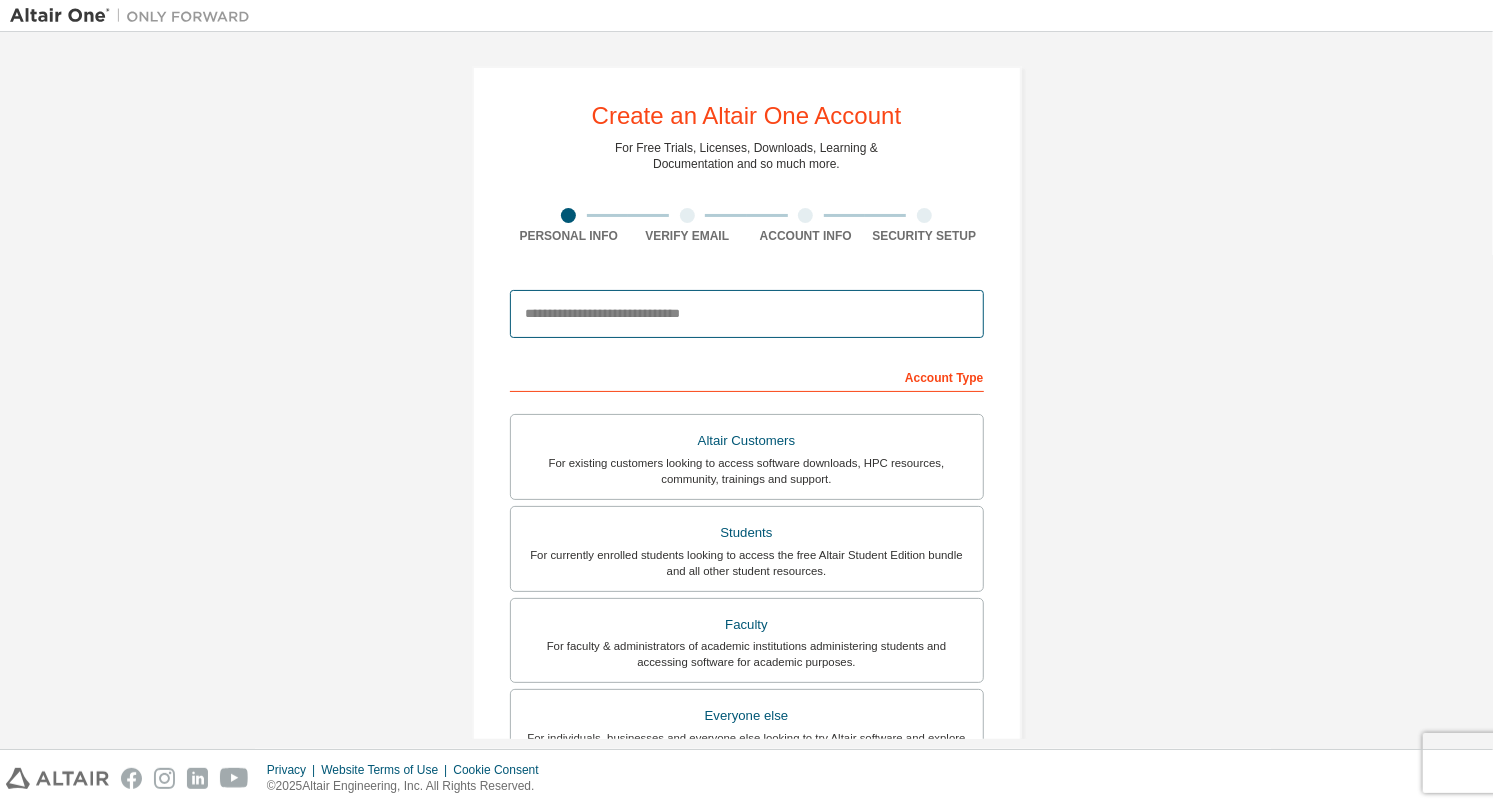 click at bounding box center [747, 314] 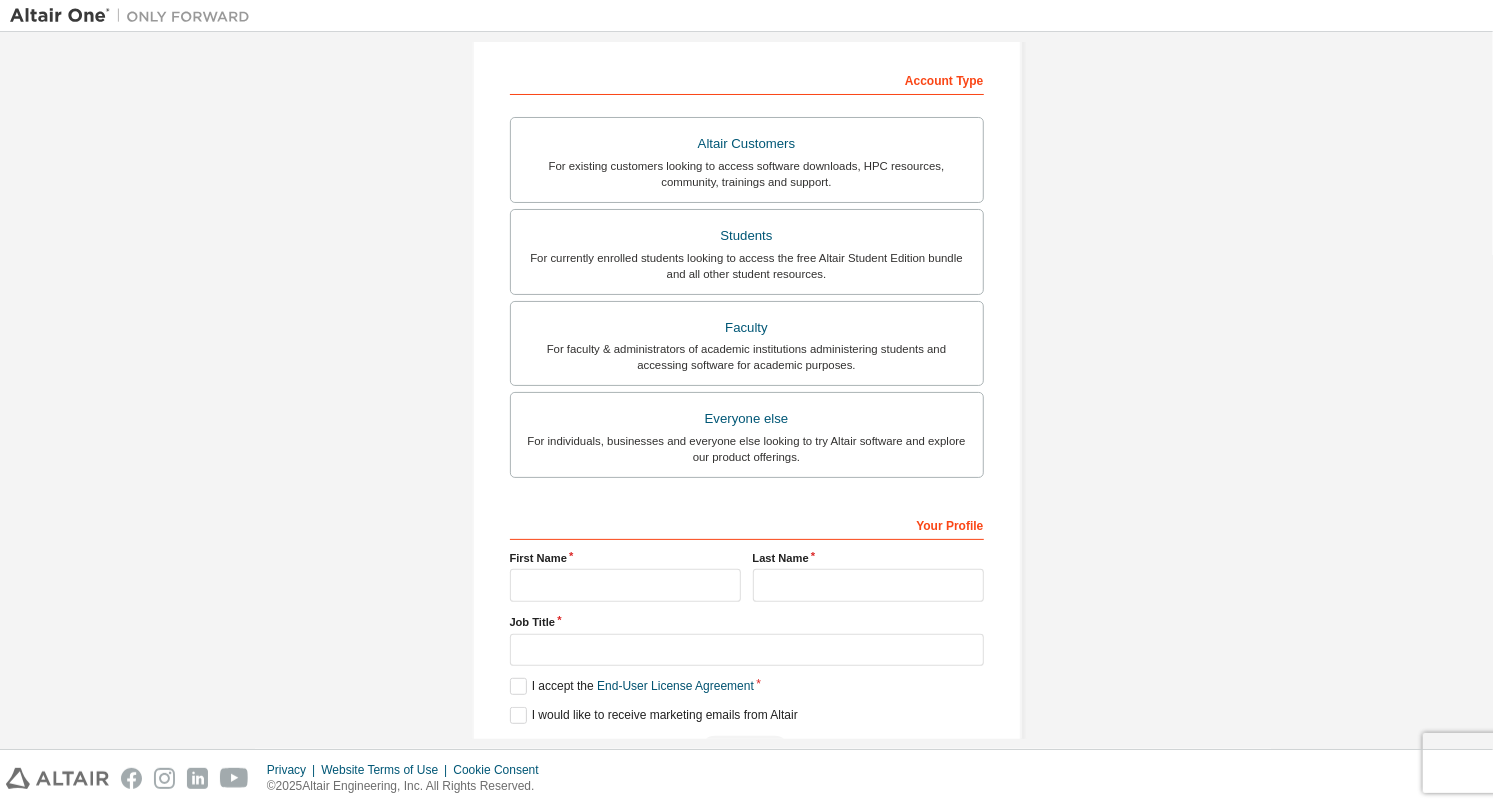 scroll, scrollTop: 298, scrollLeft: 0, axis: vertical 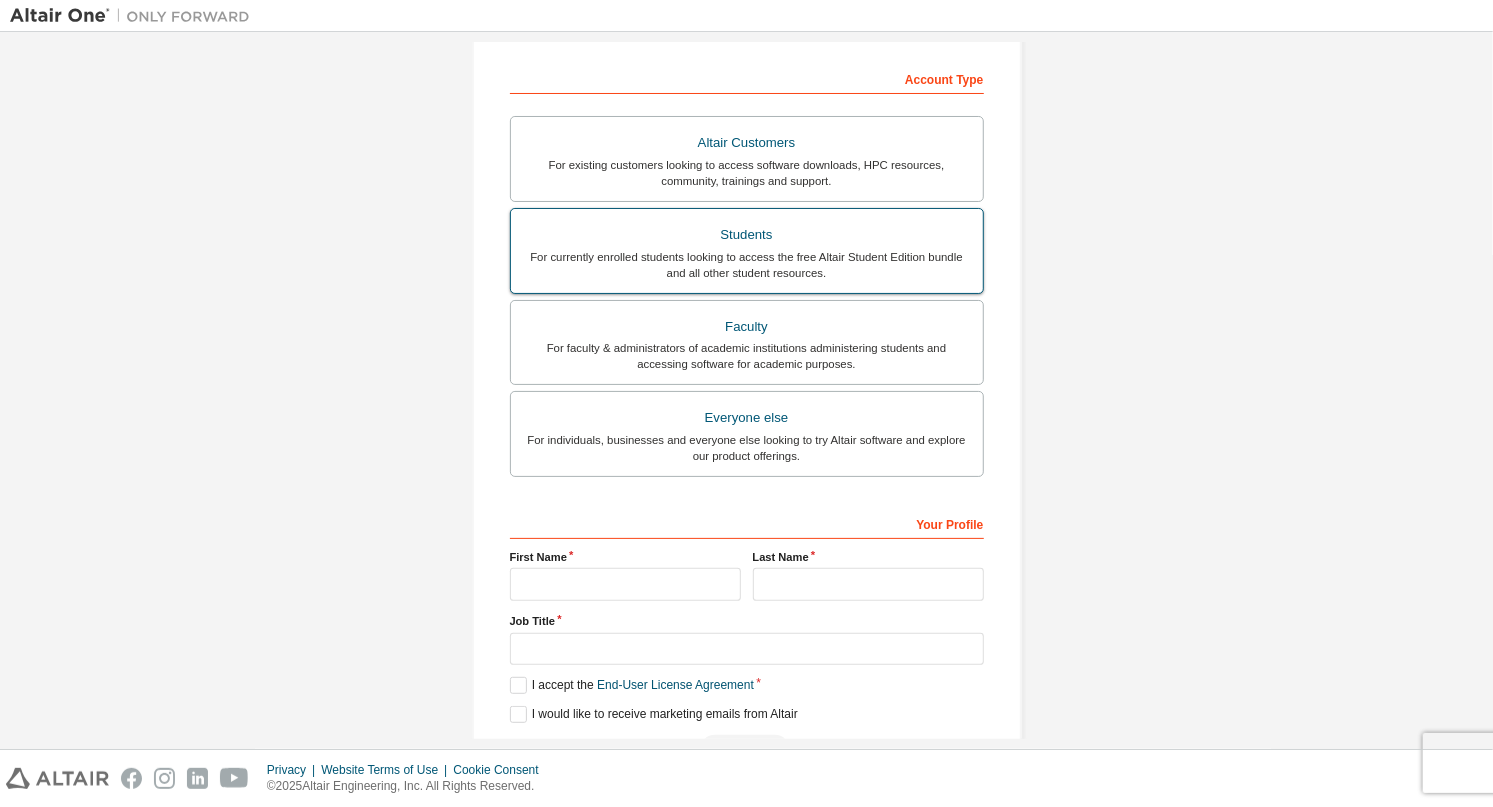 type on "**********" 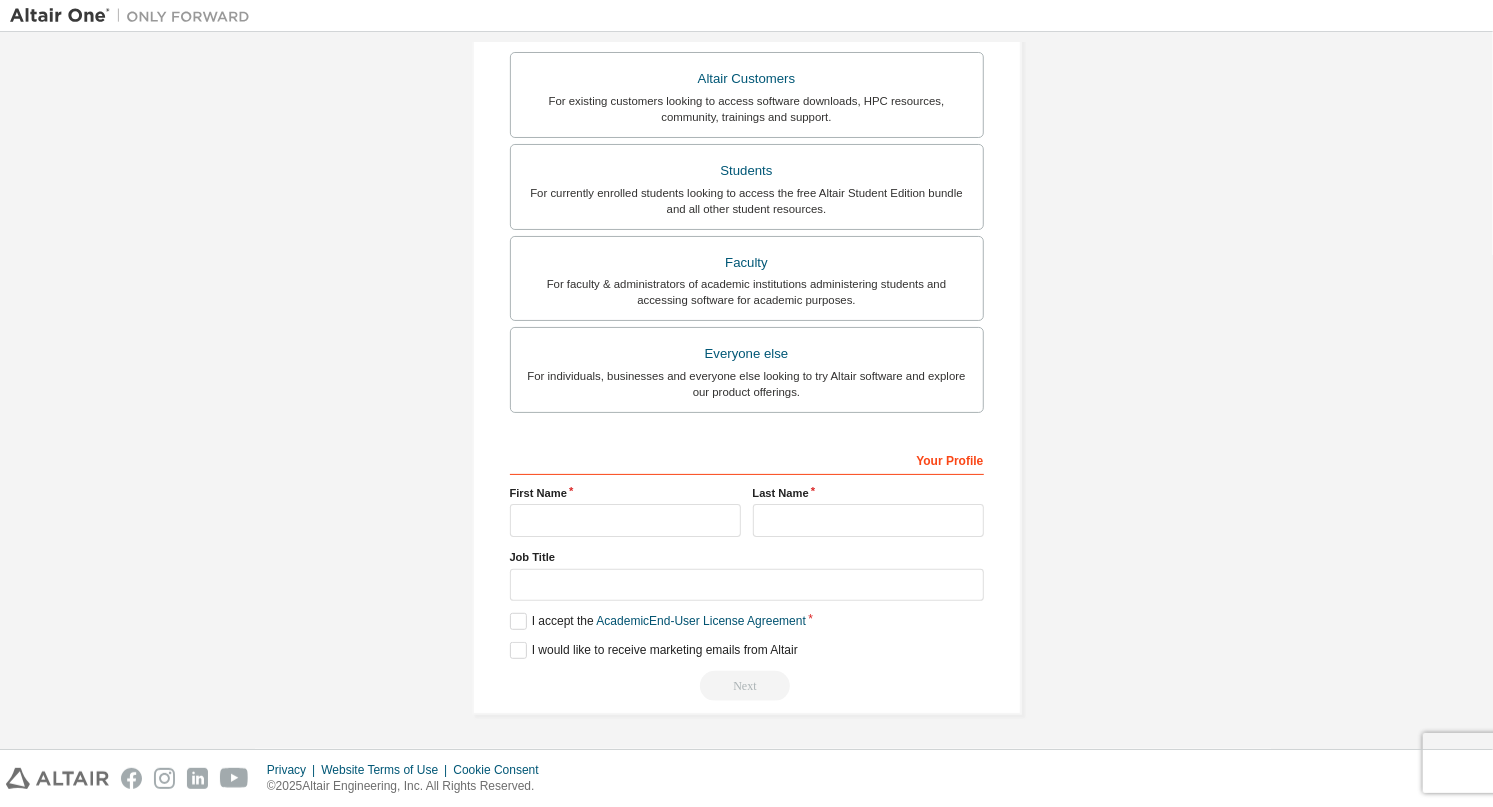 scroll, scrollTop: 355, scrollLeft: 0, axis: vertical 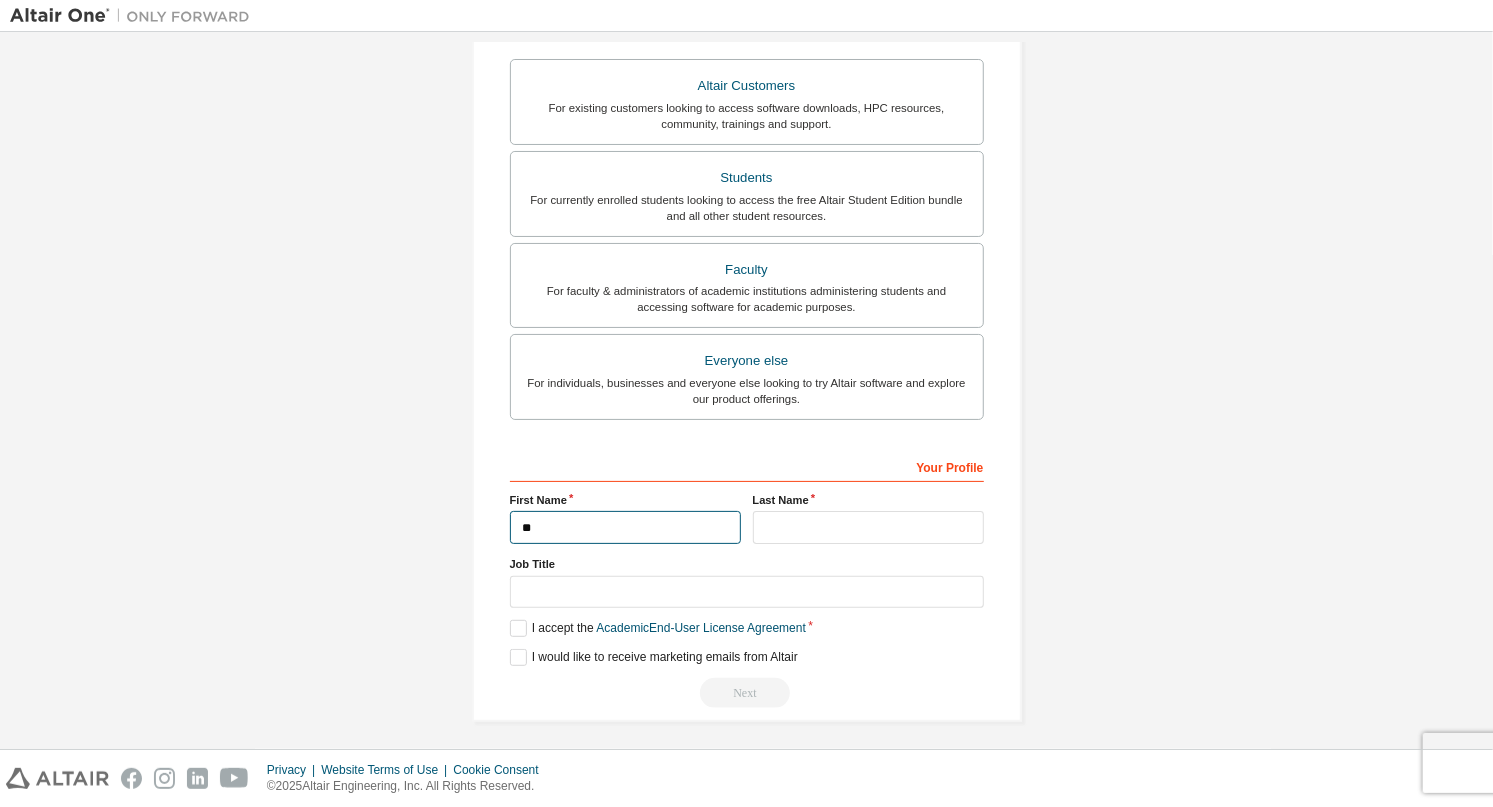 type on "*" 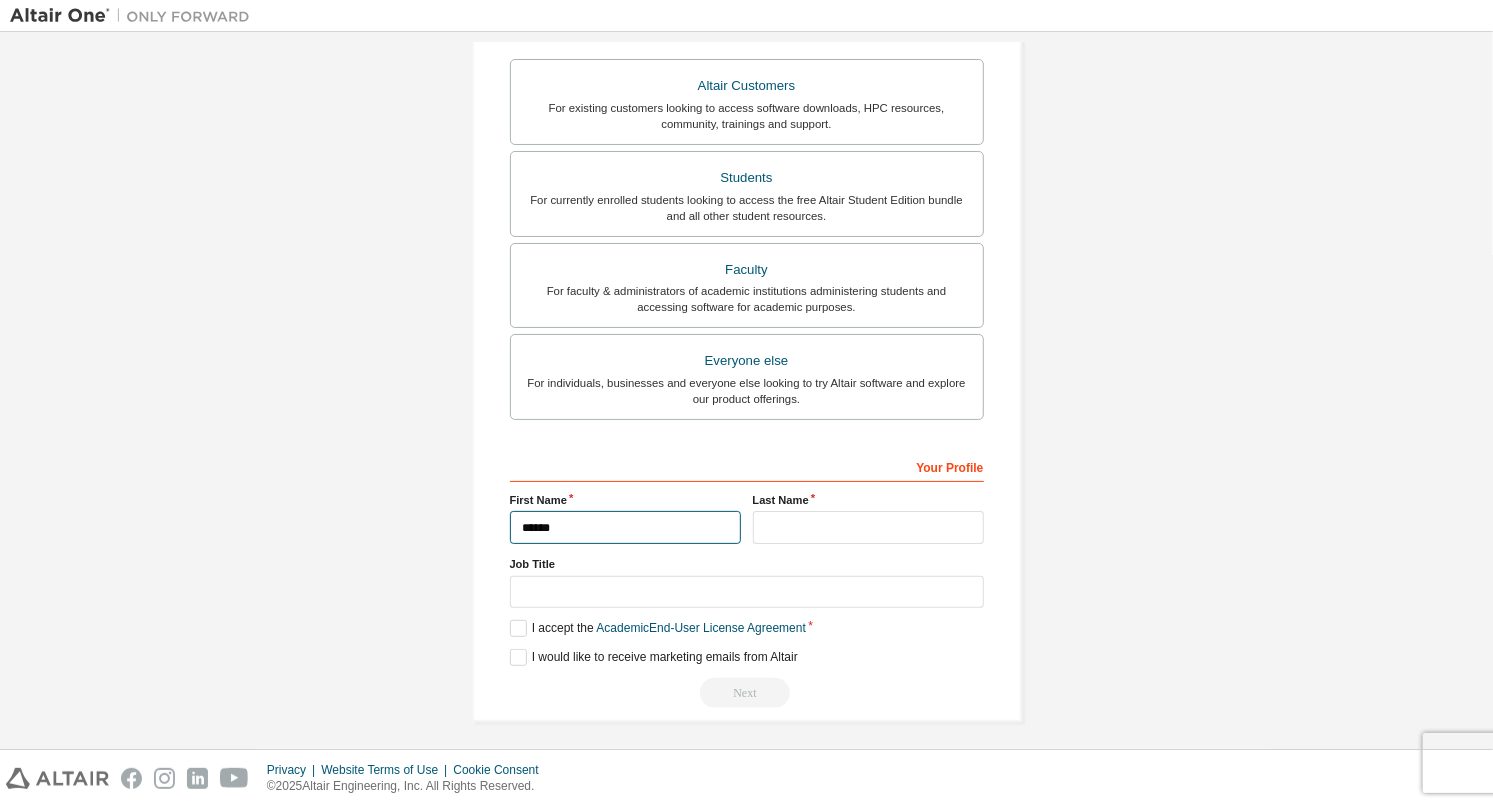 type on "******" 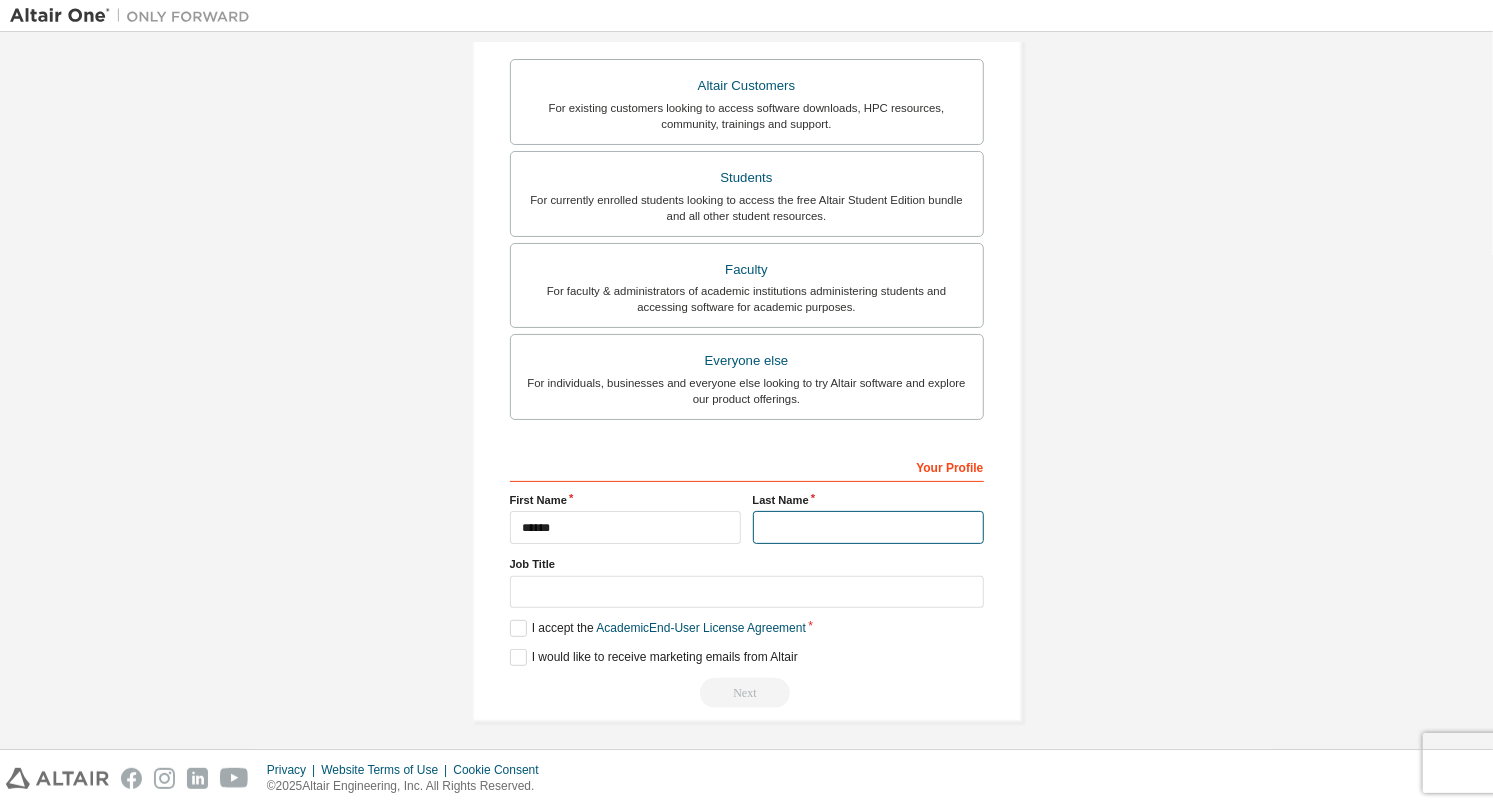 click at bounding box center (868, 527) 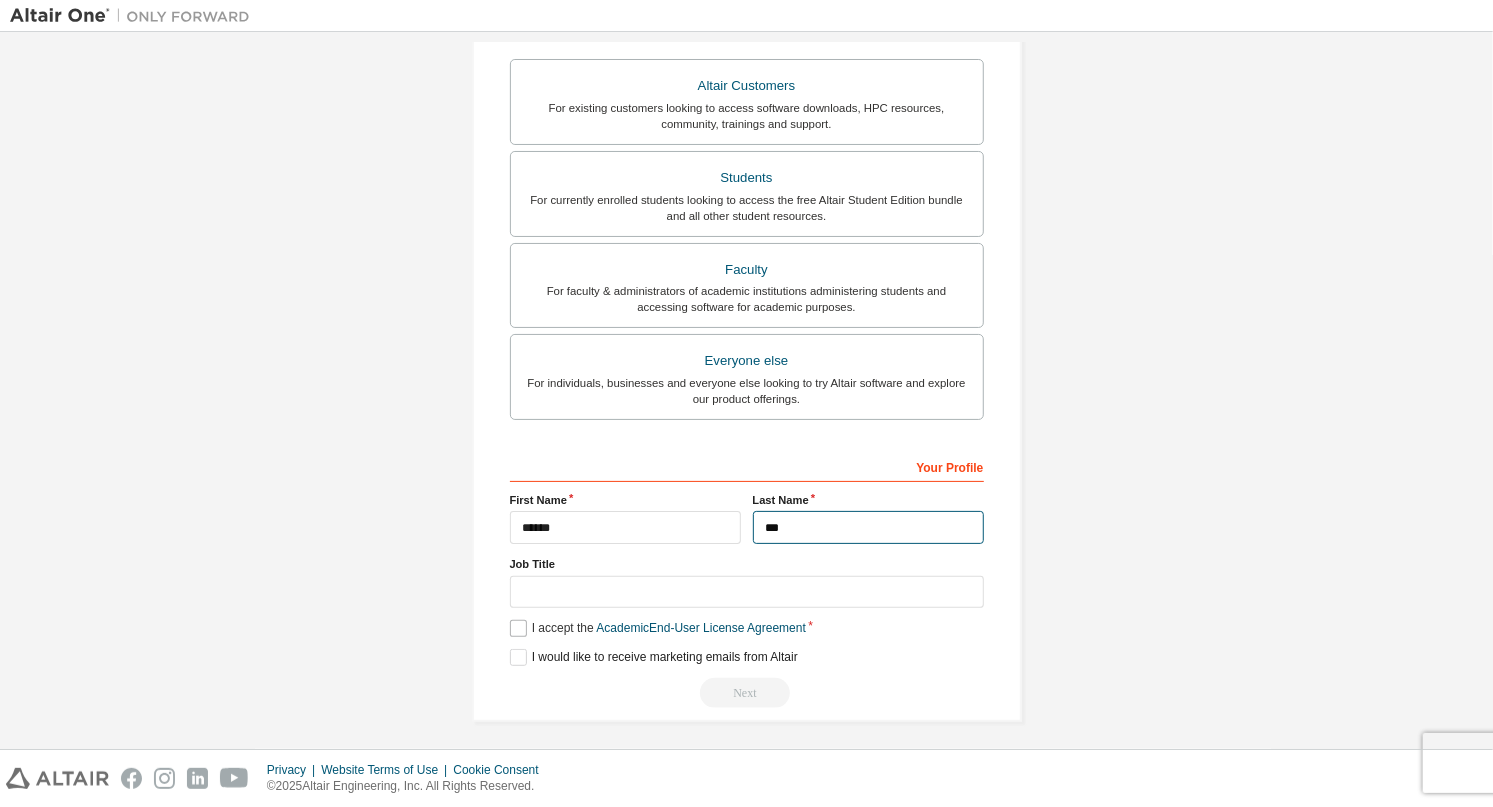 type on "***" 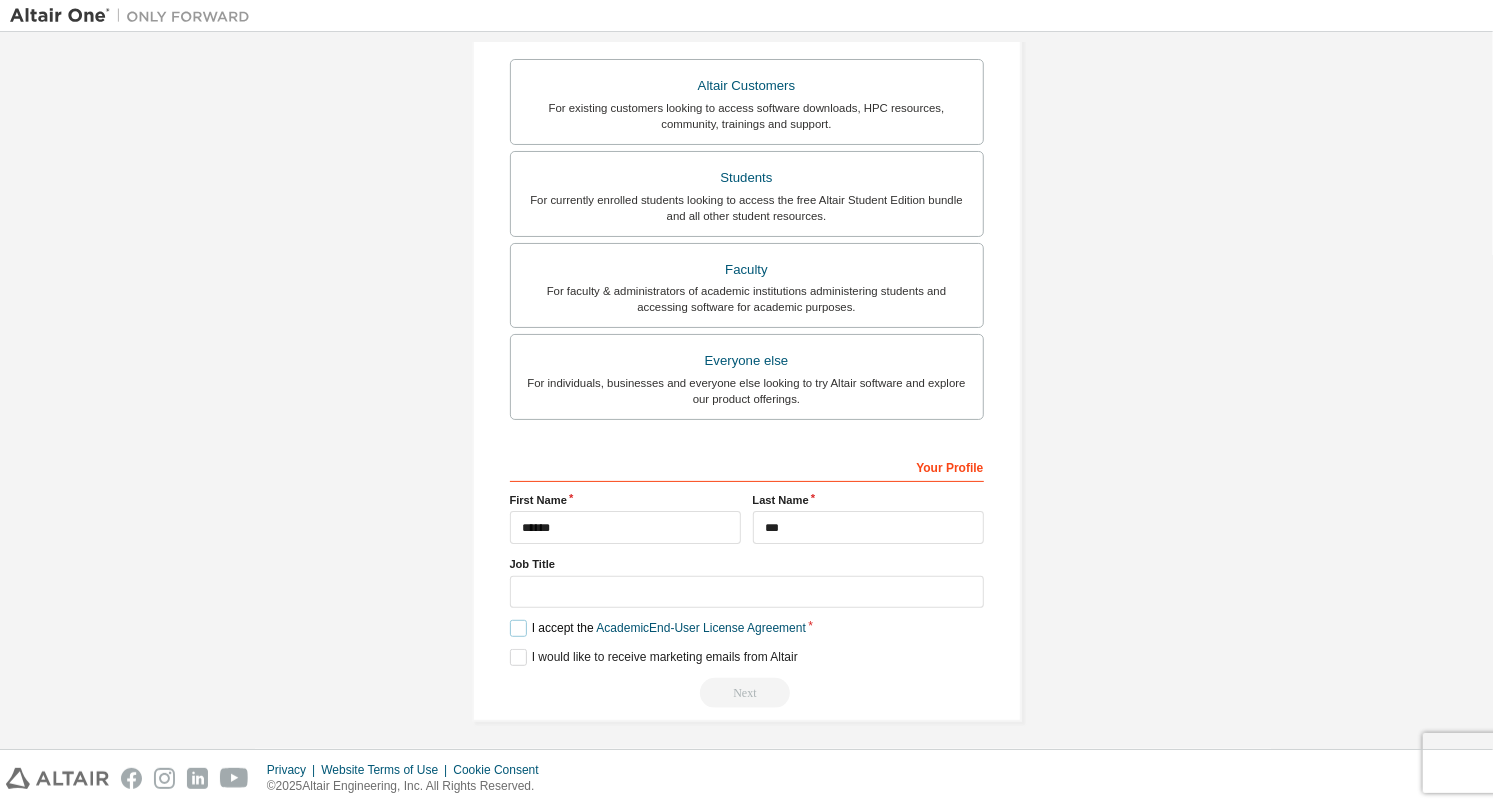 click on "I accept the   Academic   End-User License Agreement" at bounding box center (658, 628) 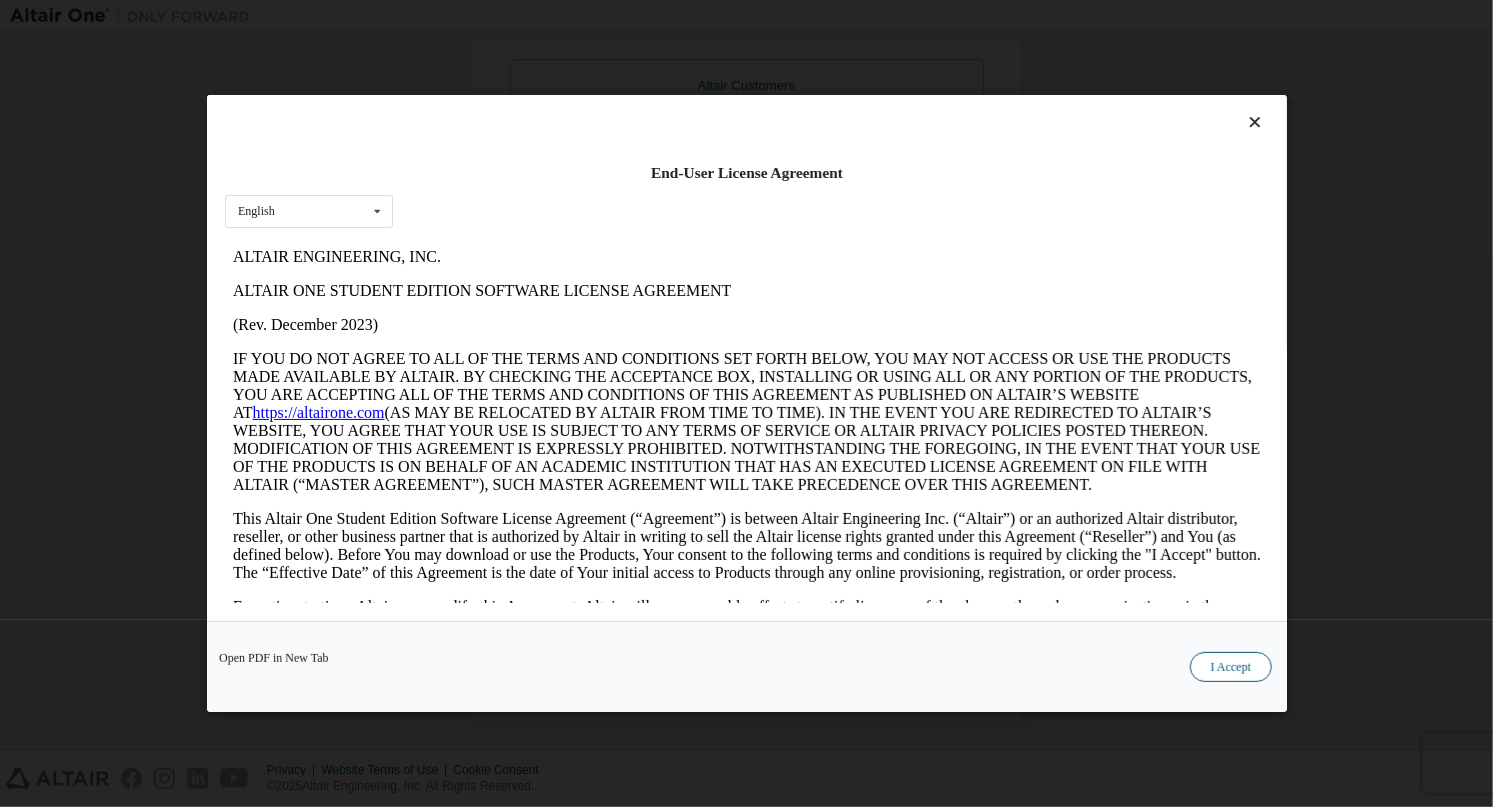 scroll, scrollTop: 0, scrollLeft: 0, axis: both 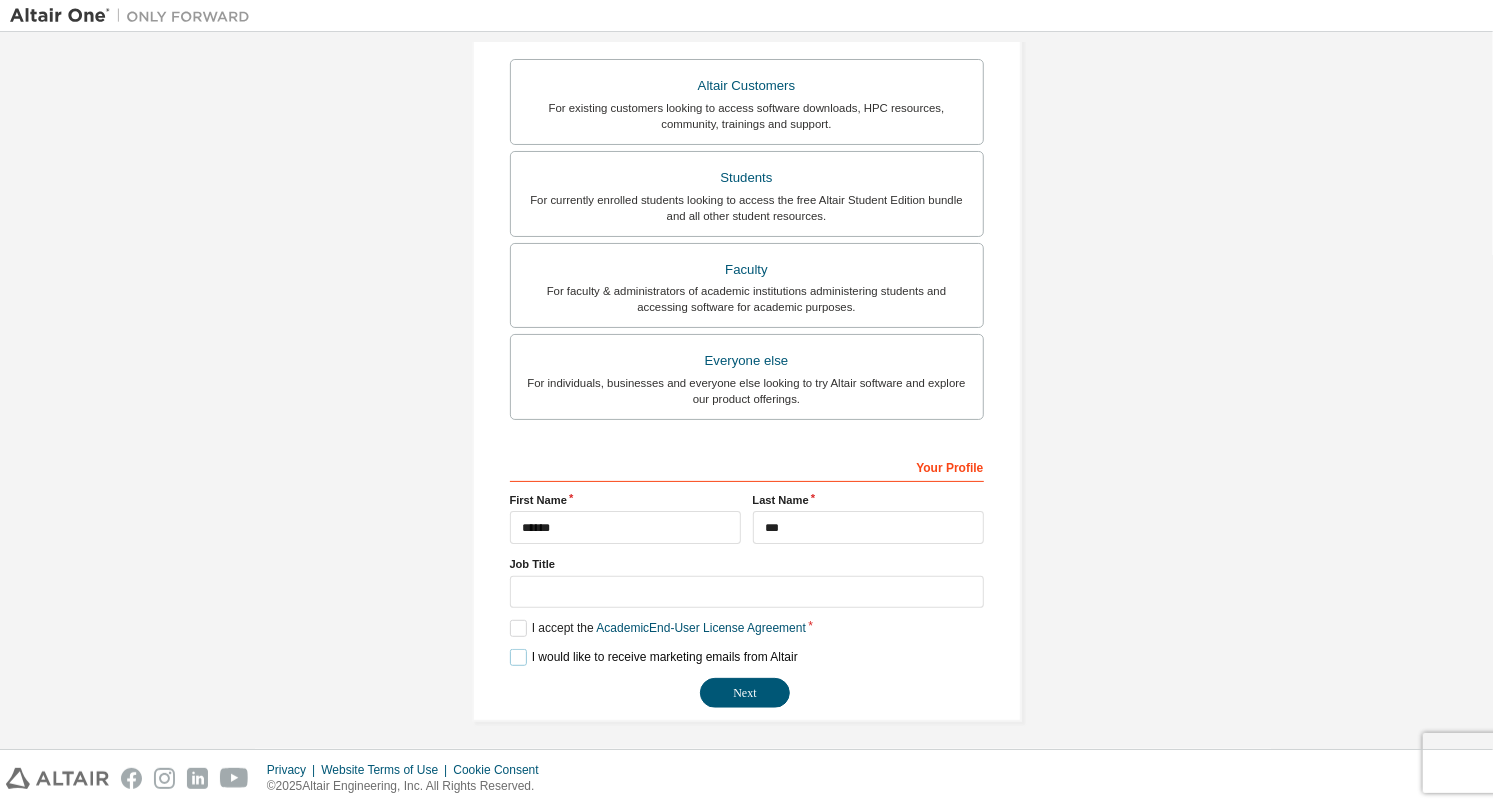 click on "I would like to receive marketing emails from Altair" at bounding box center [654, 657] 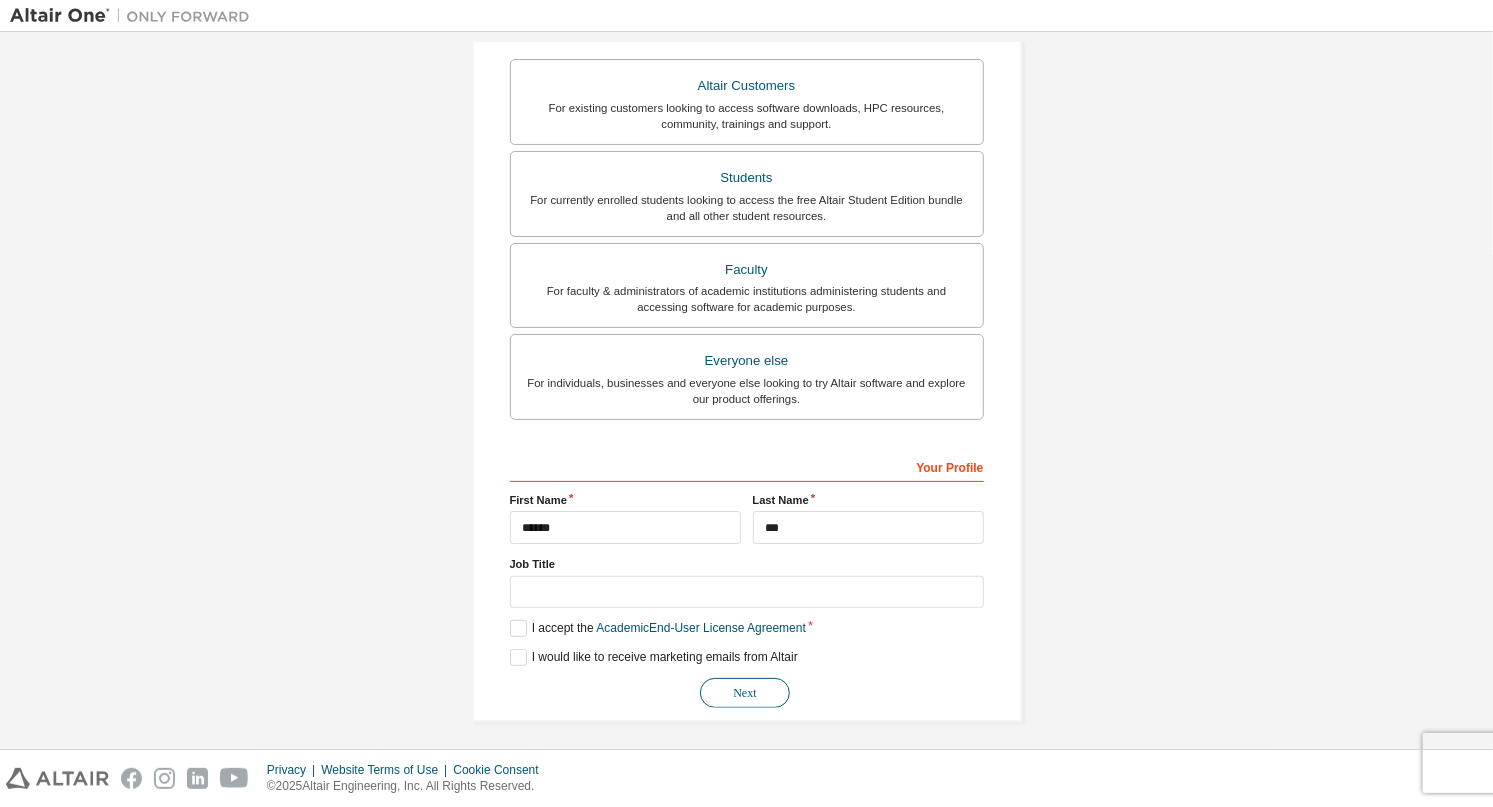 click on "Next" at bounding box center (745, 693) 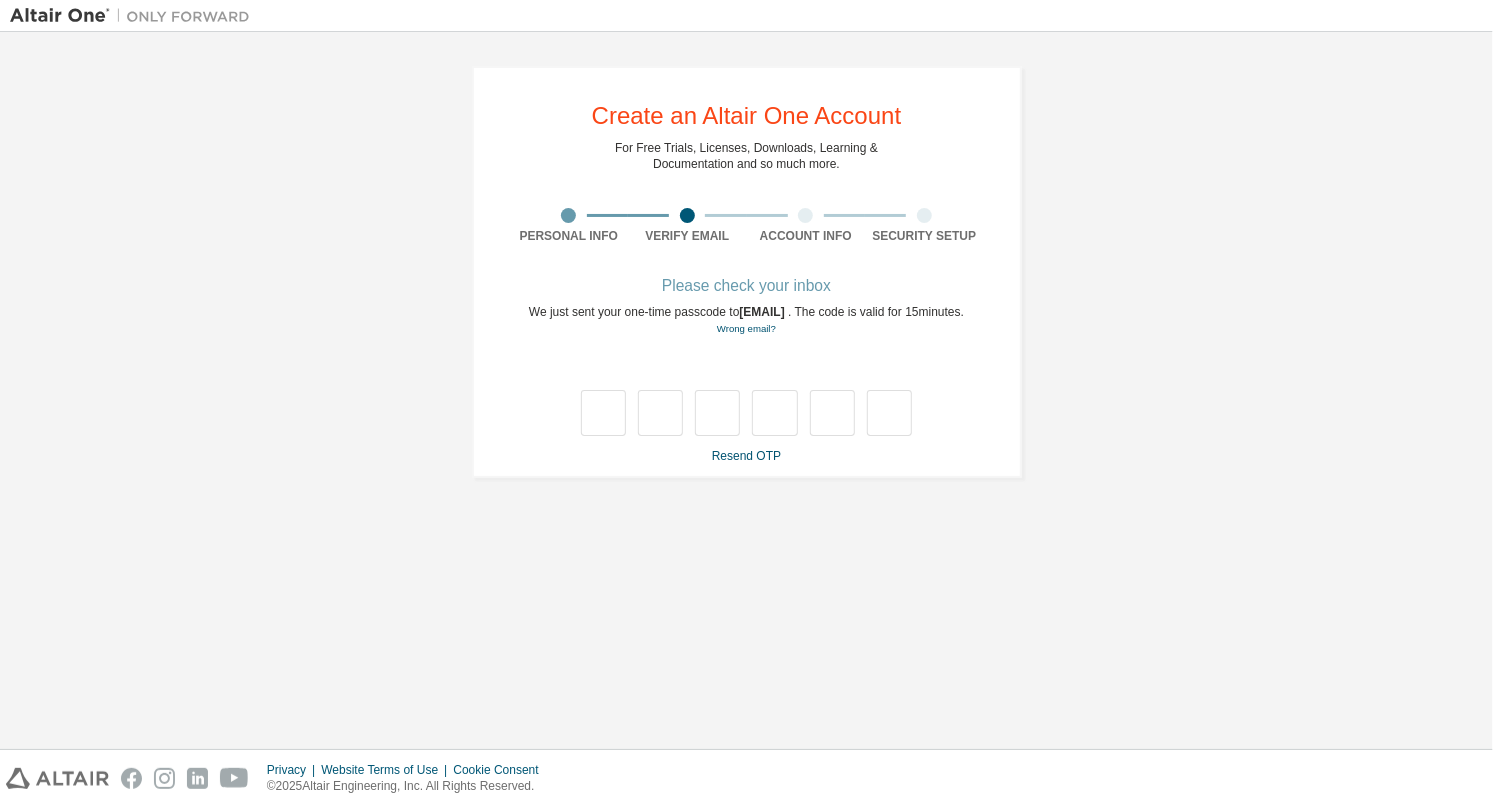 scroll, scrollTop: 0, scrollLeft: 0, axis: both 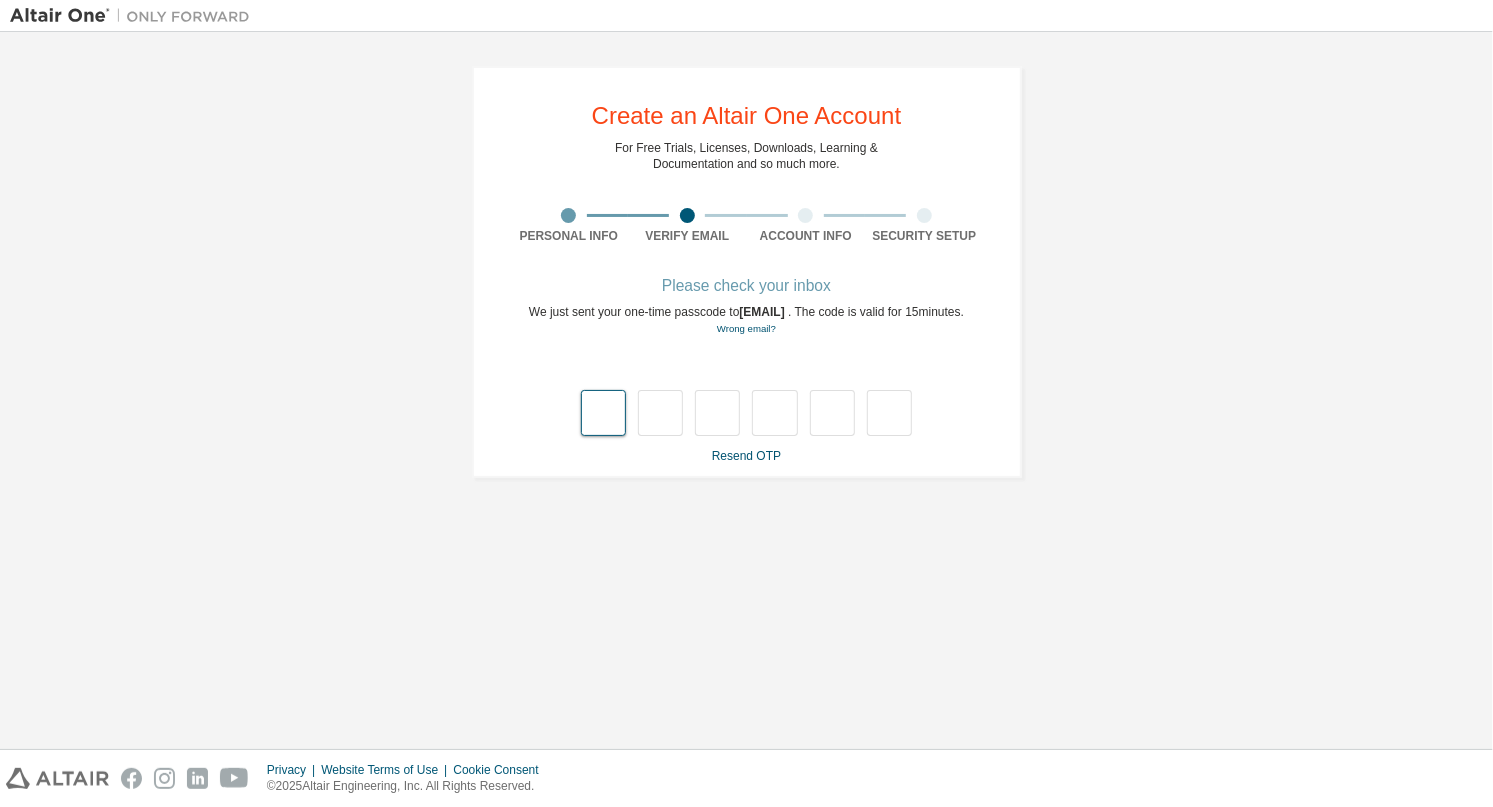 type on "*" 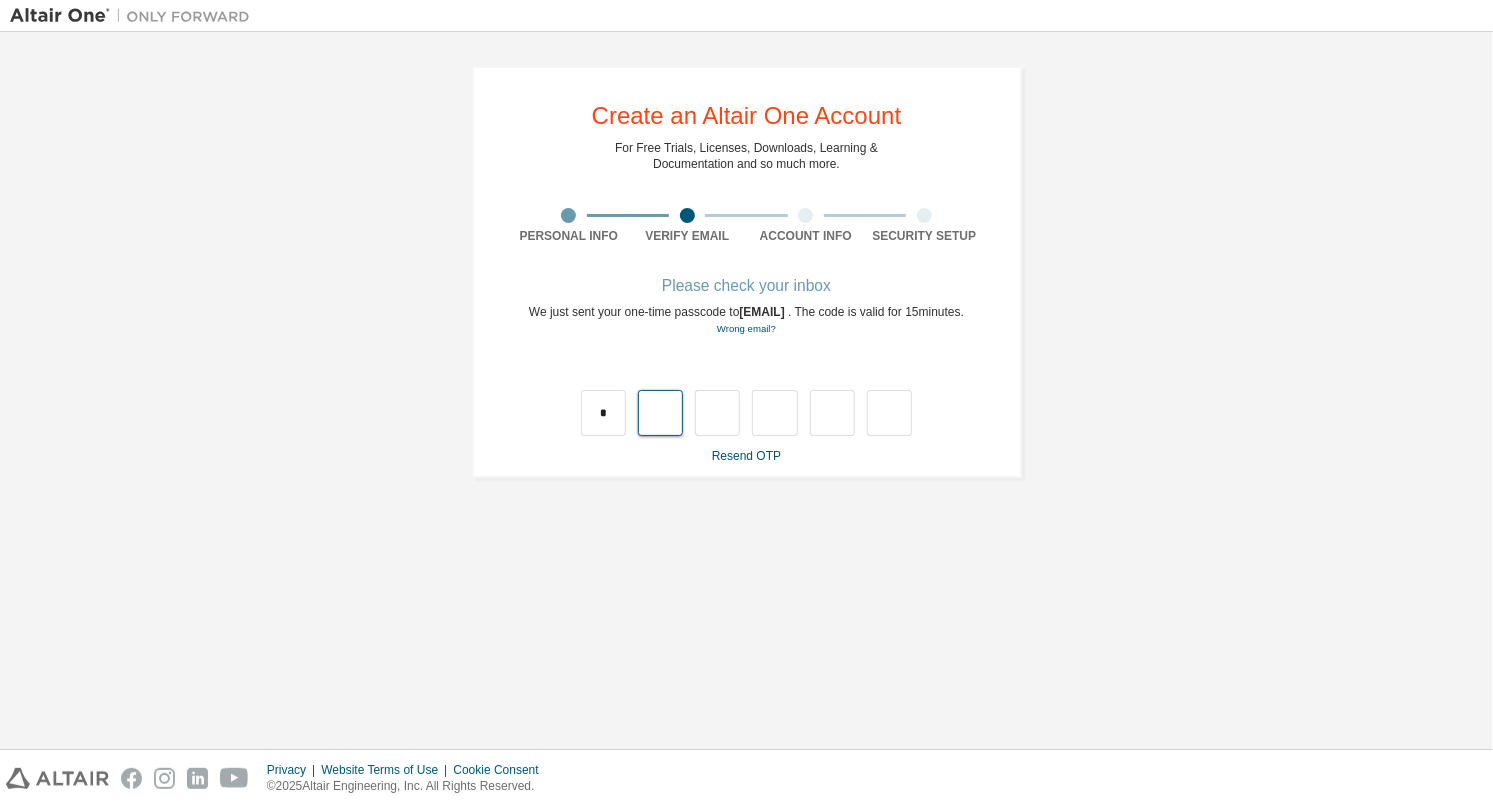 type on "*" 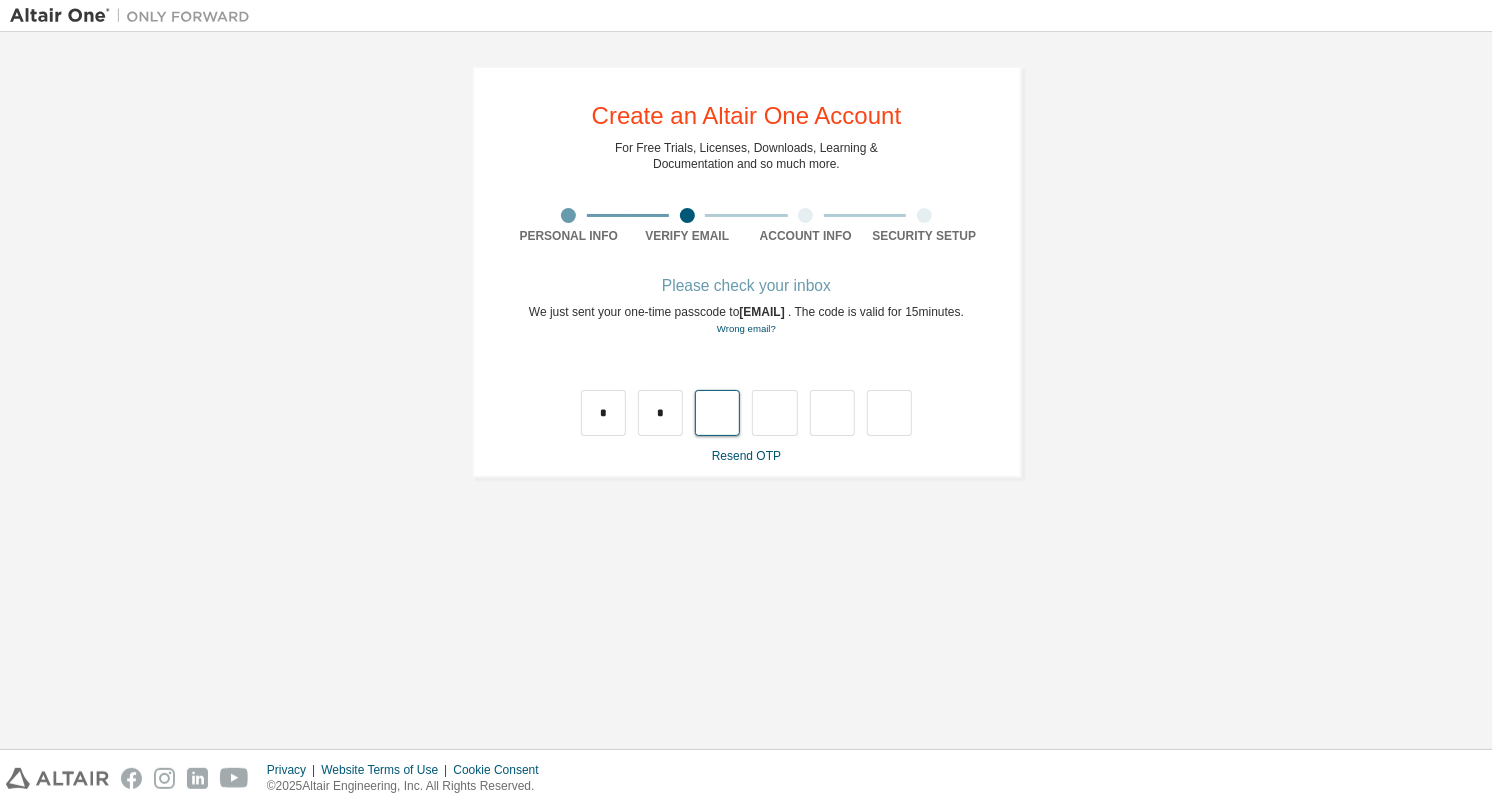 type on "*" 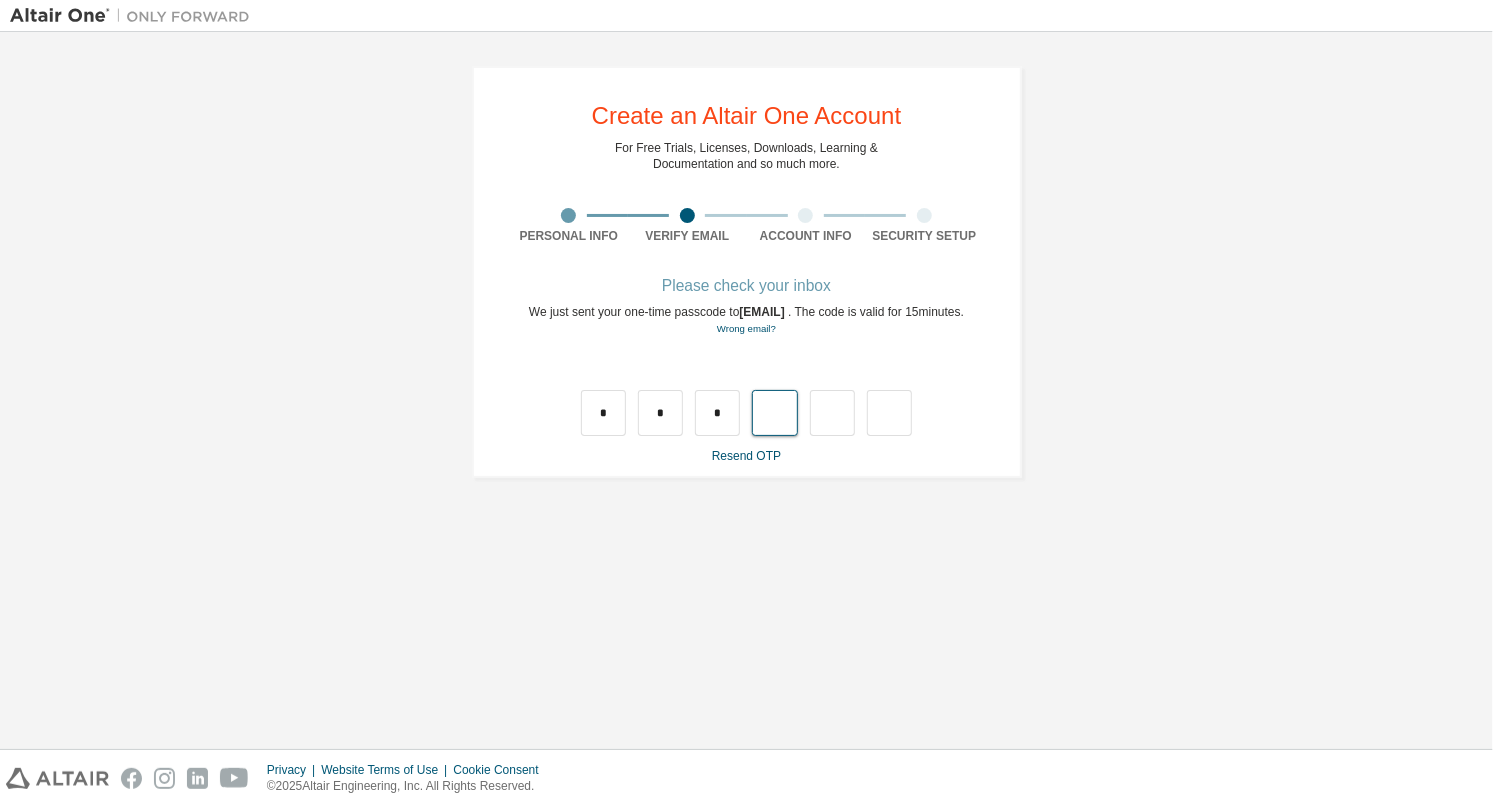 type on "*" 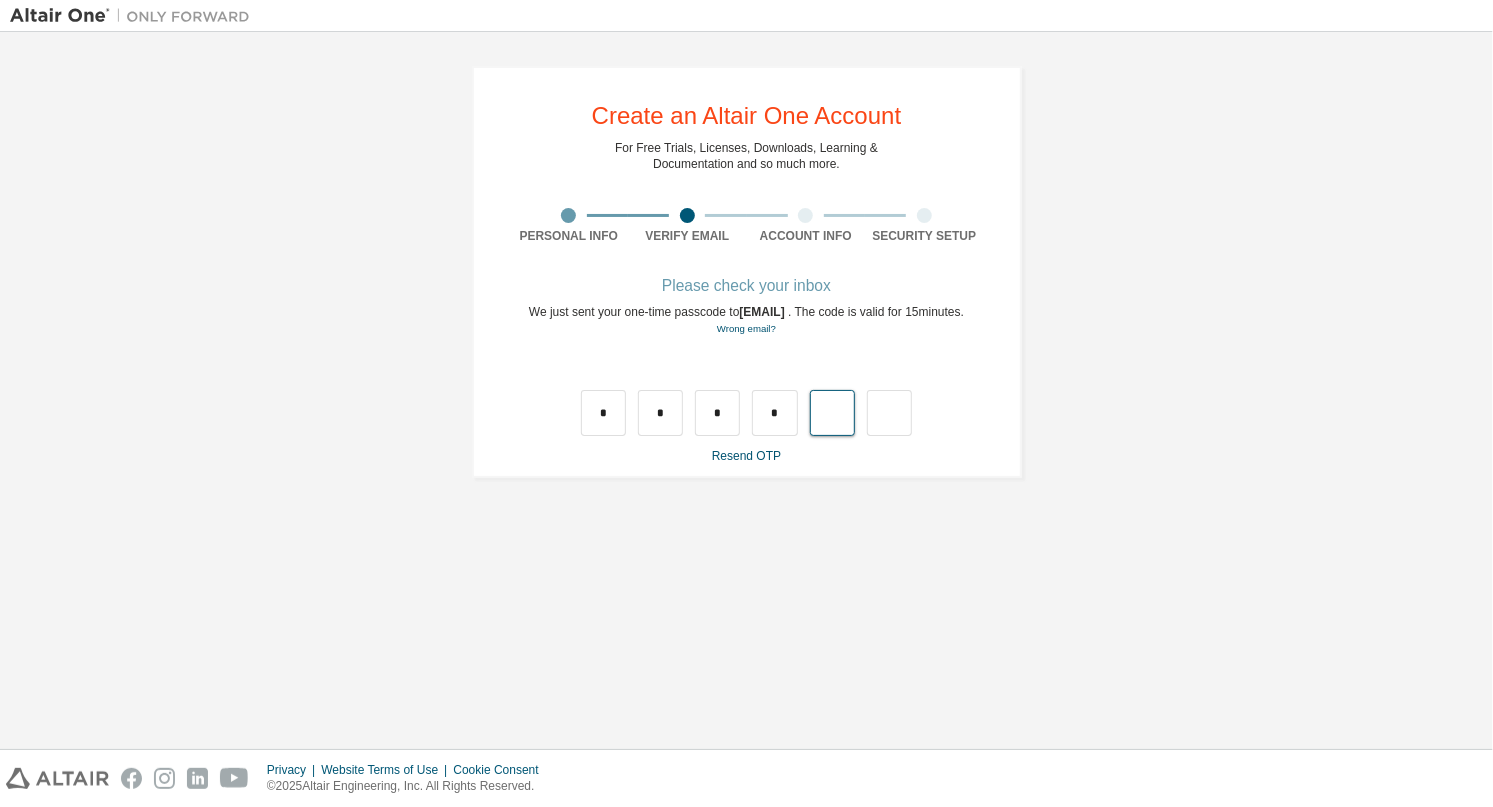 type on "*" 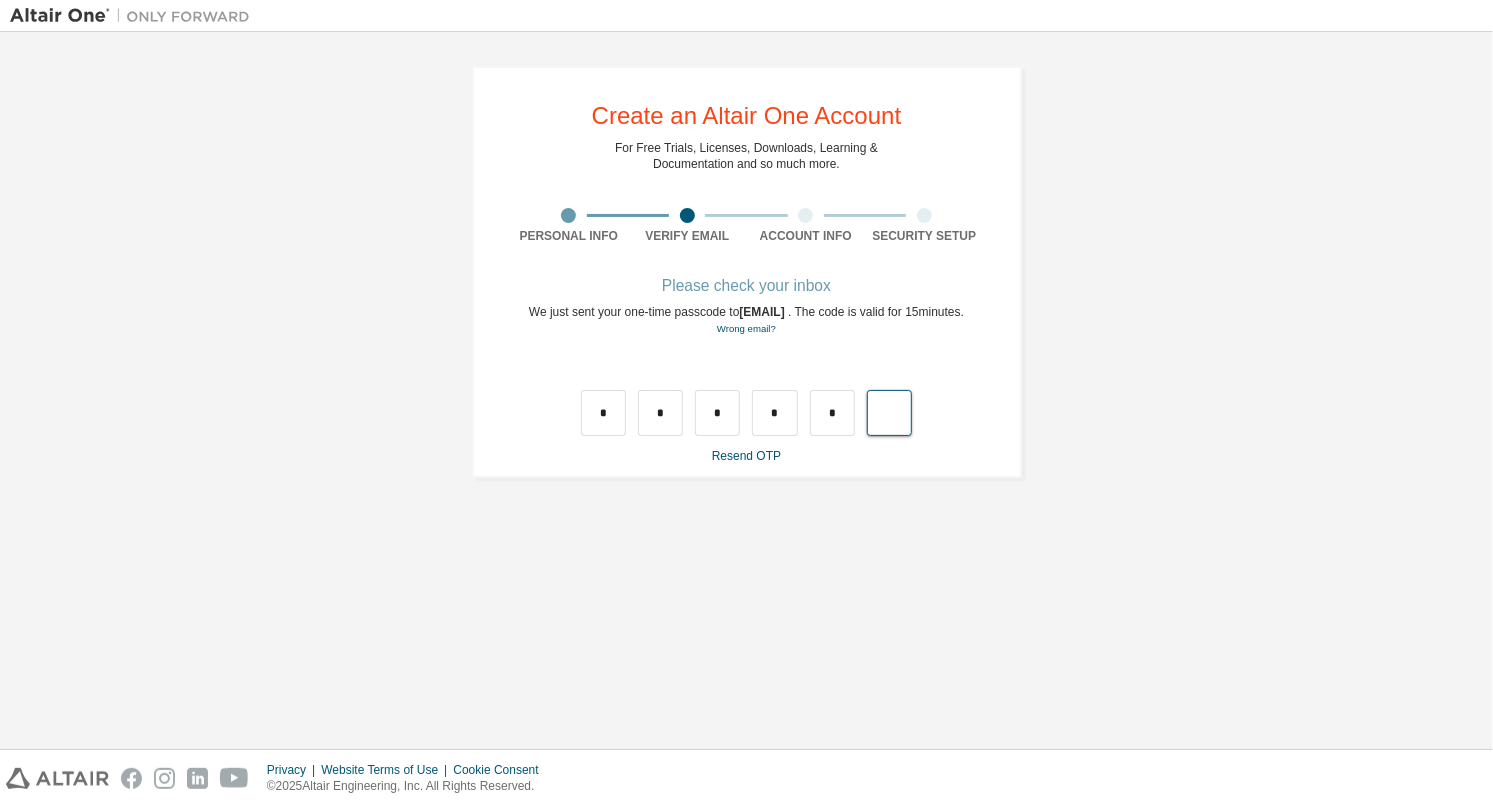 type on "*" 